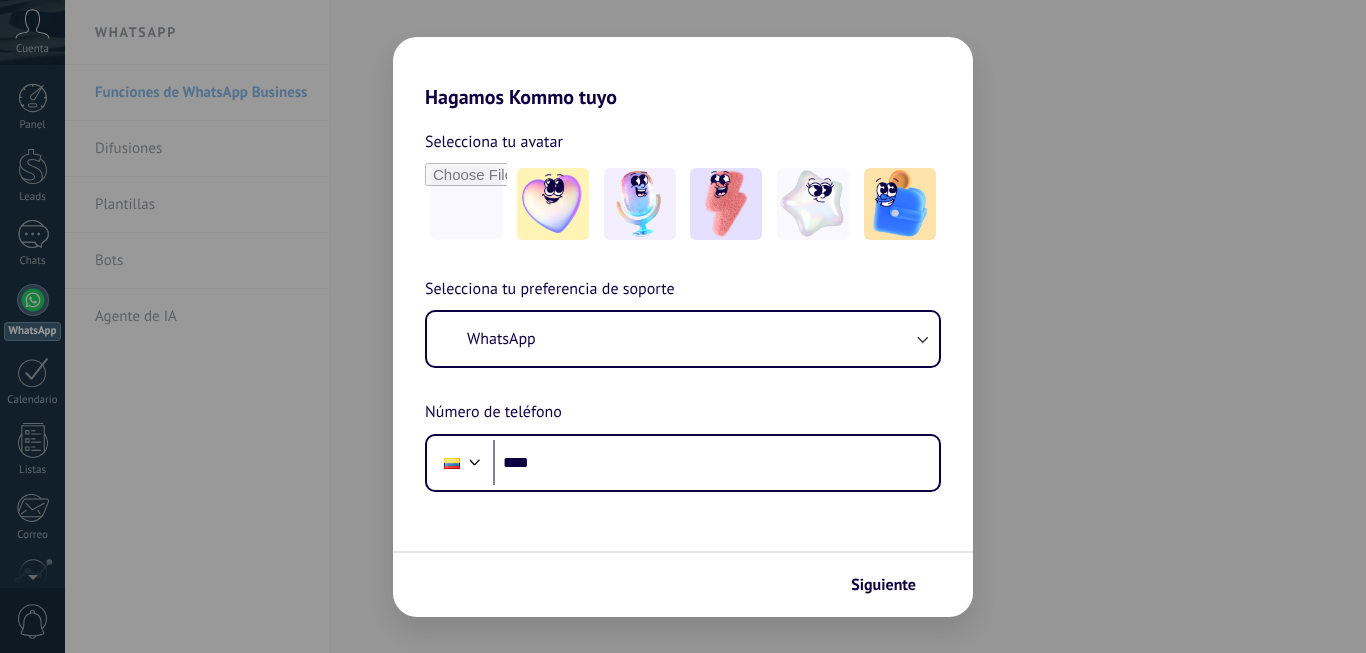 scroll, scrollTop: 0, scrollLeft: 0, axis: both 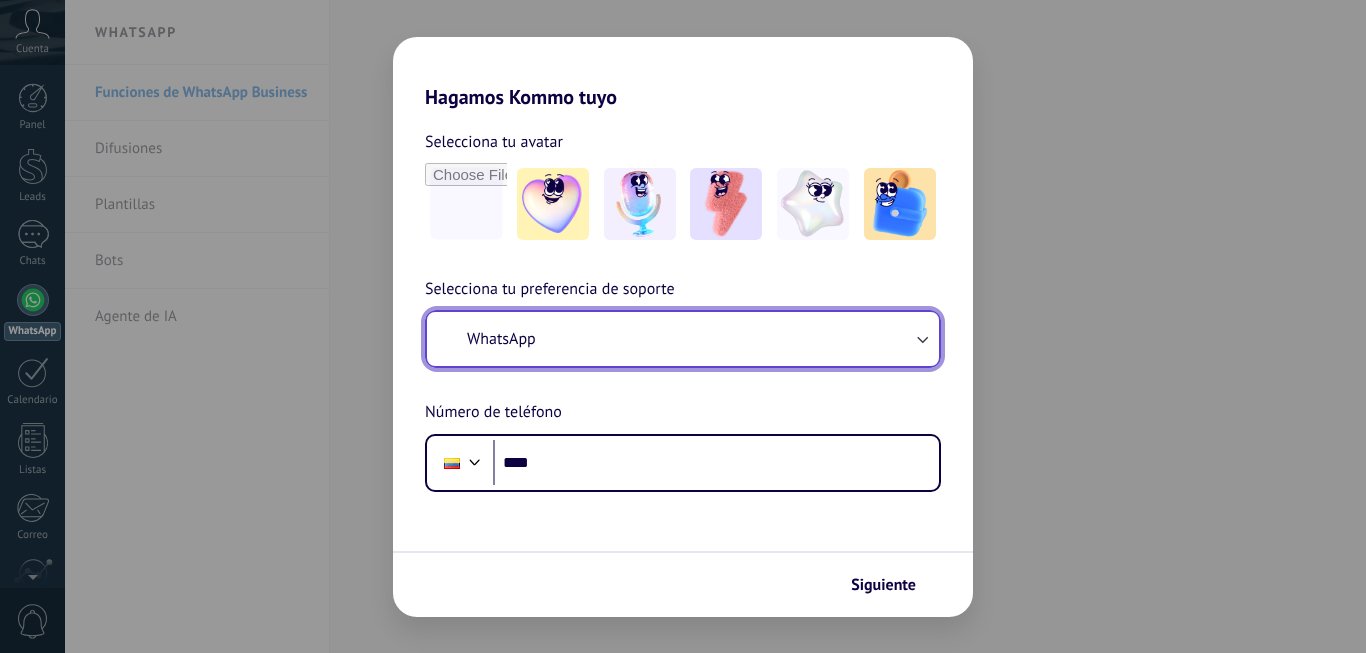 click on "WhatsApp" at bounding box center (683, 339) 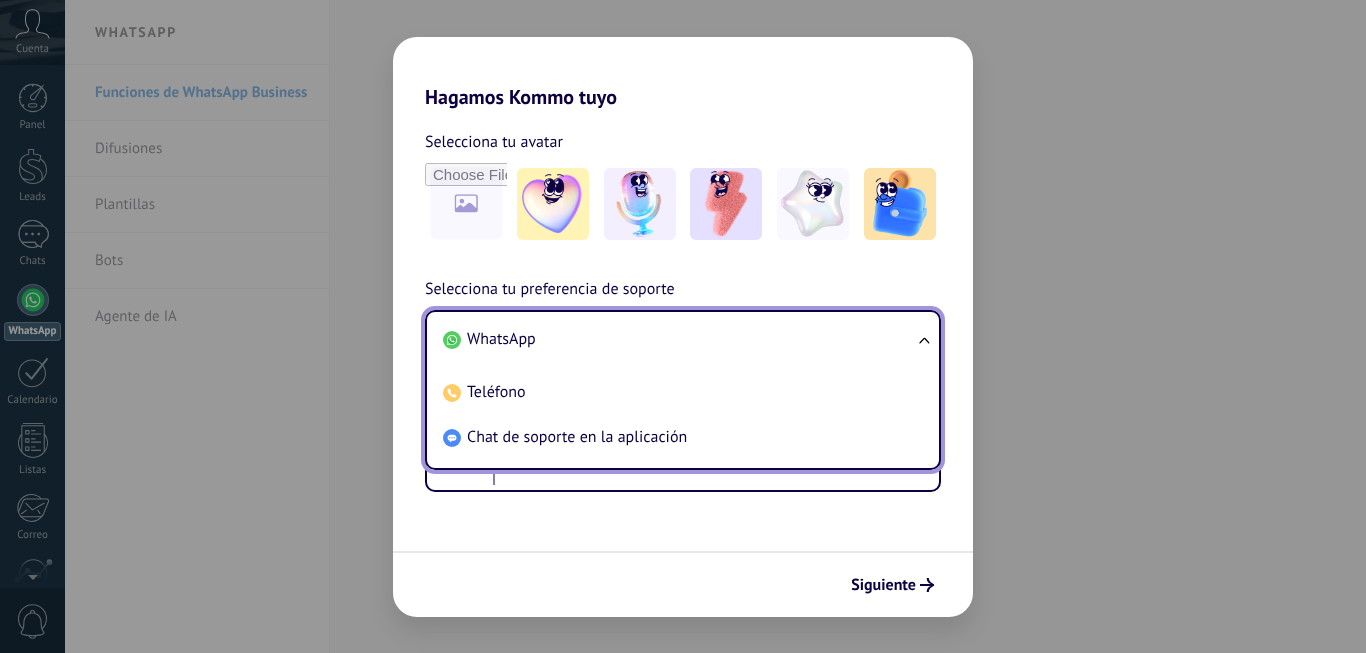 click on "WhatsApp" at bounding box center [501, 339] 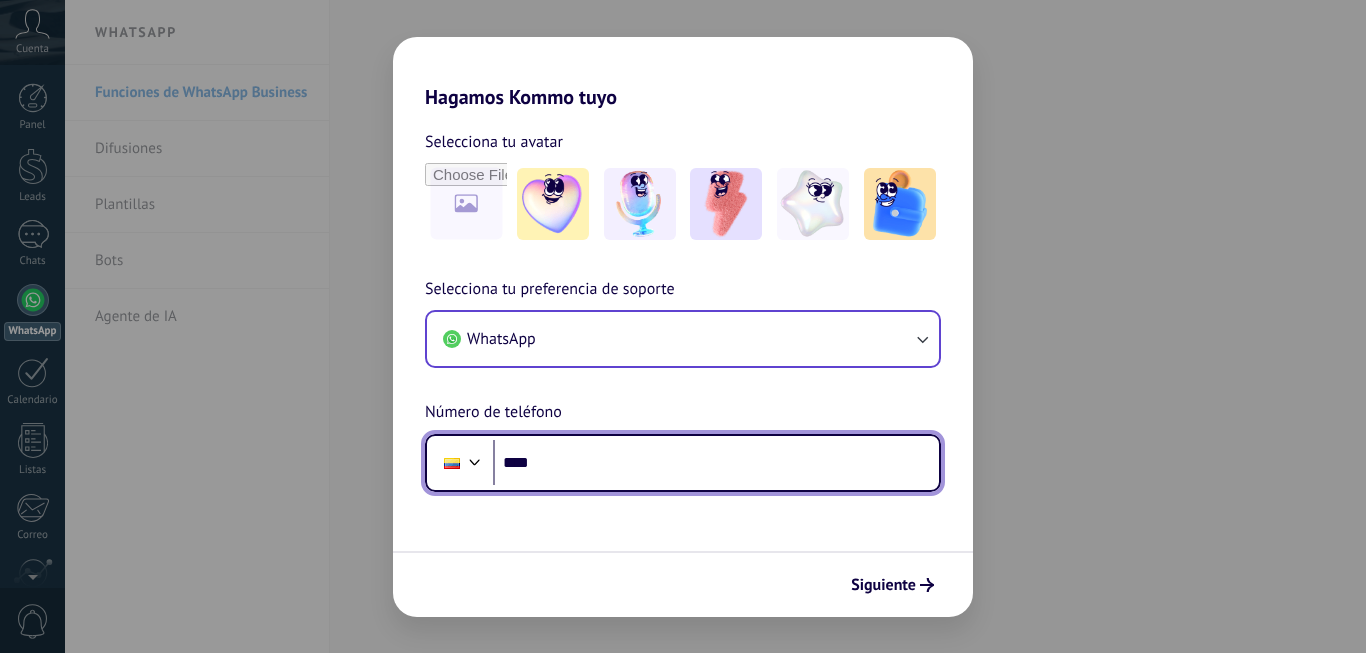 click on "****" at bounding box center (716, 463) 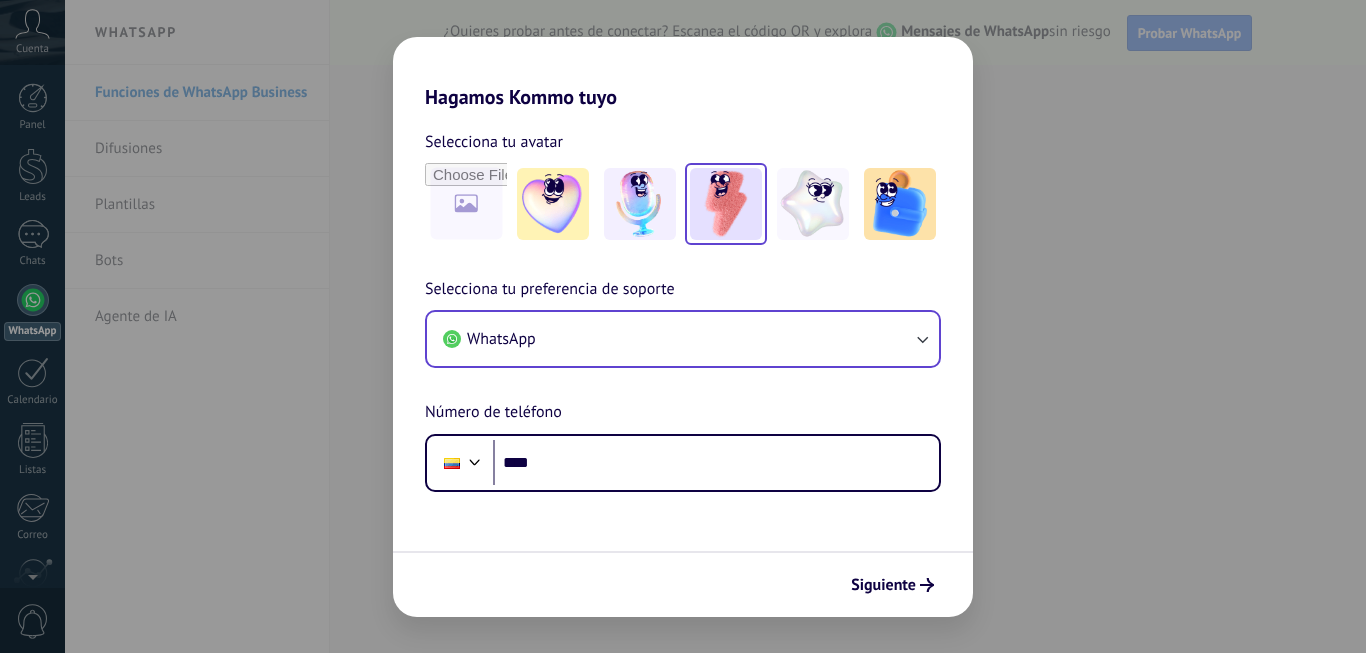 click at bounding box center [726, 204] 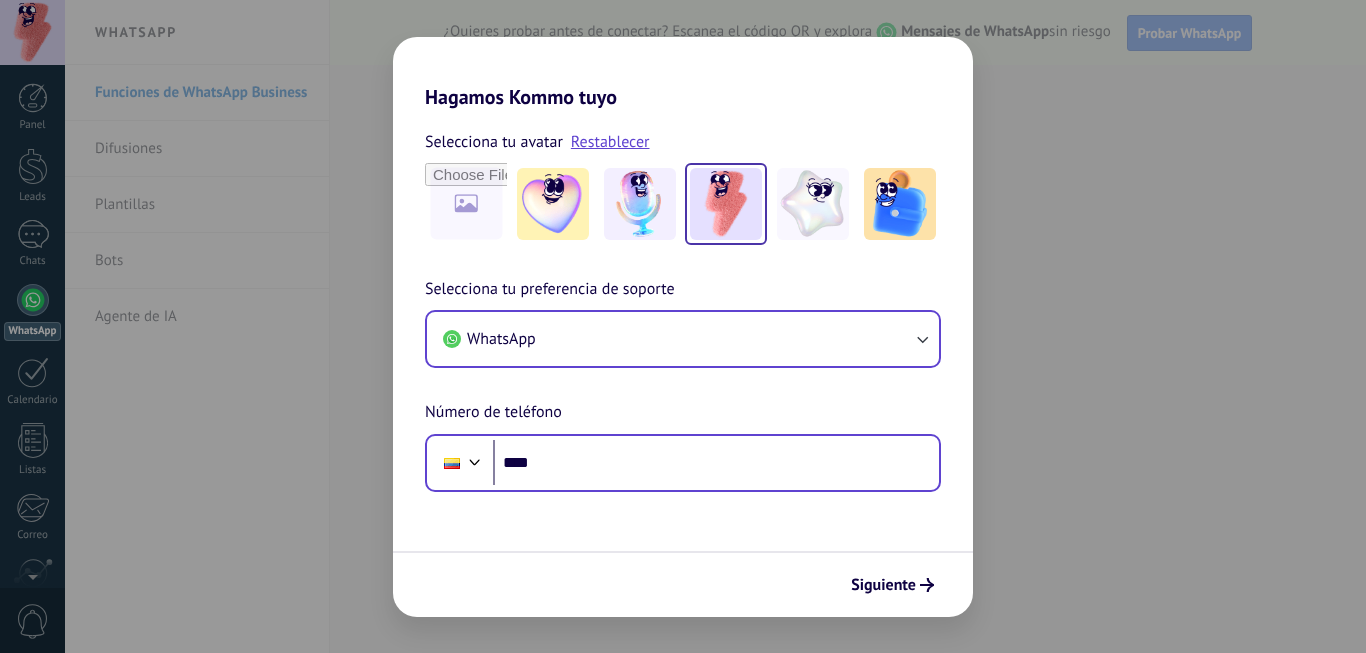 click on "Phone ****" at bounding box center [683, 463] 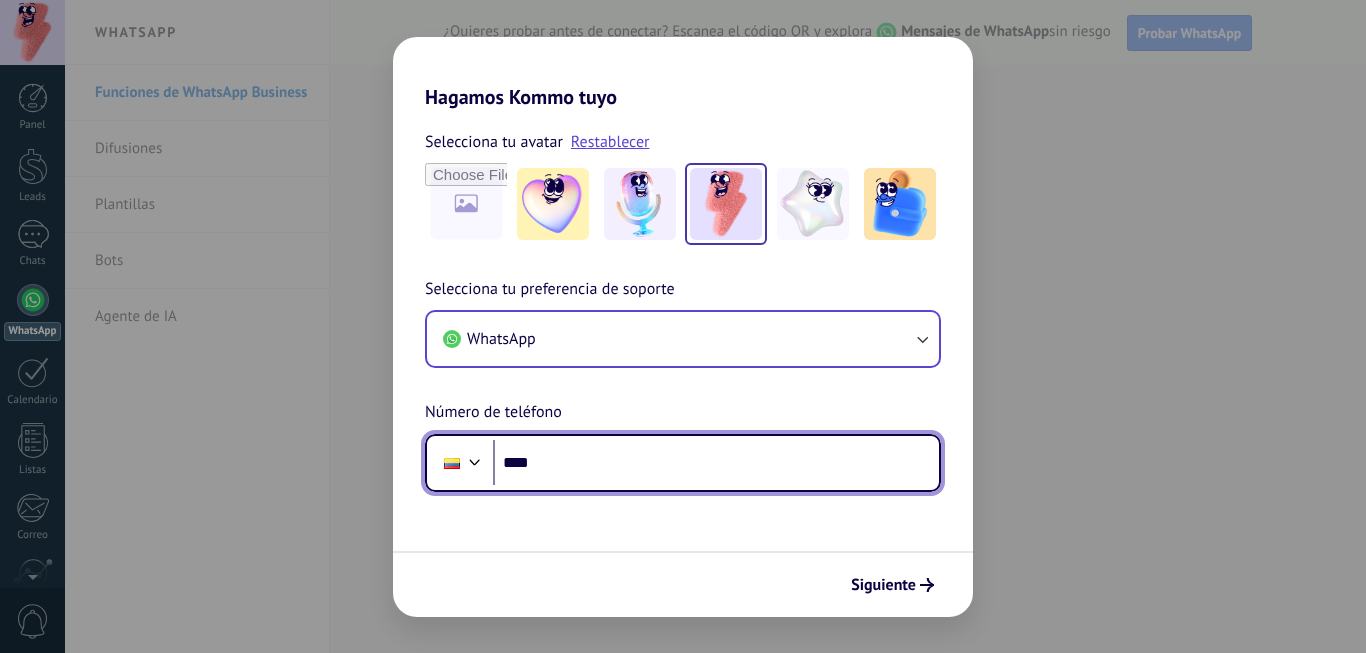 click on "****" at bounding box center [716, 463] 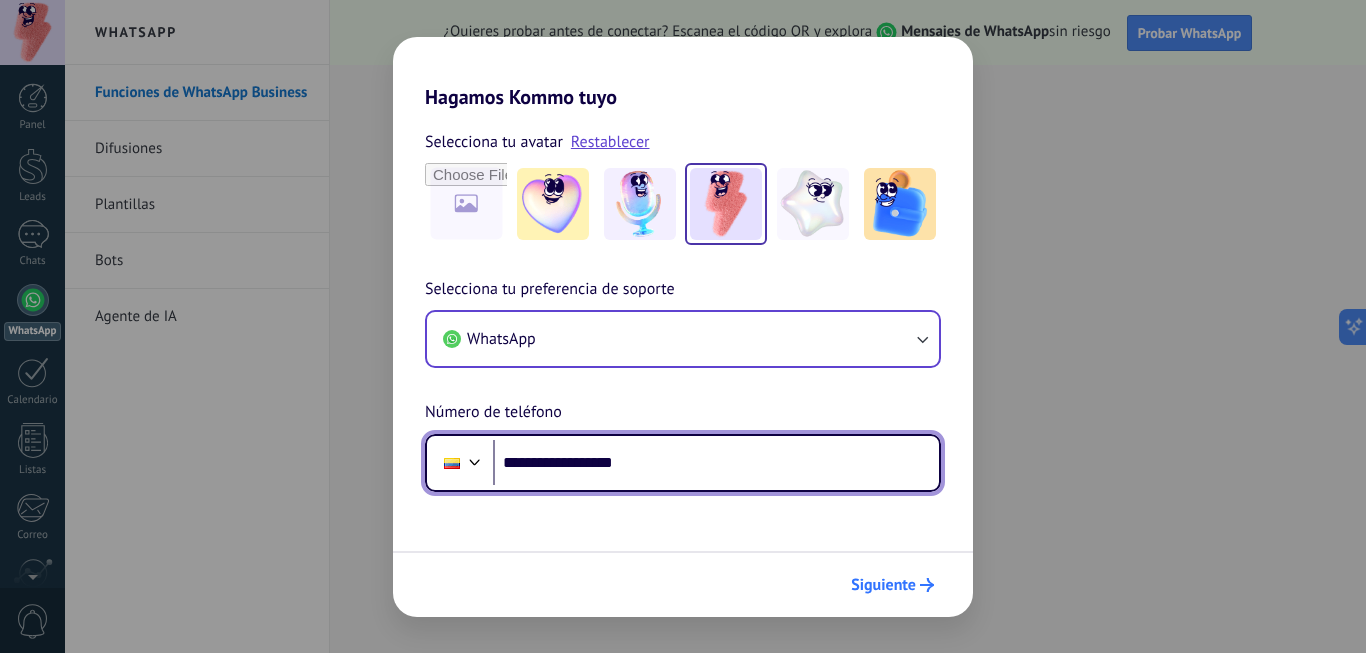 type on "**********" 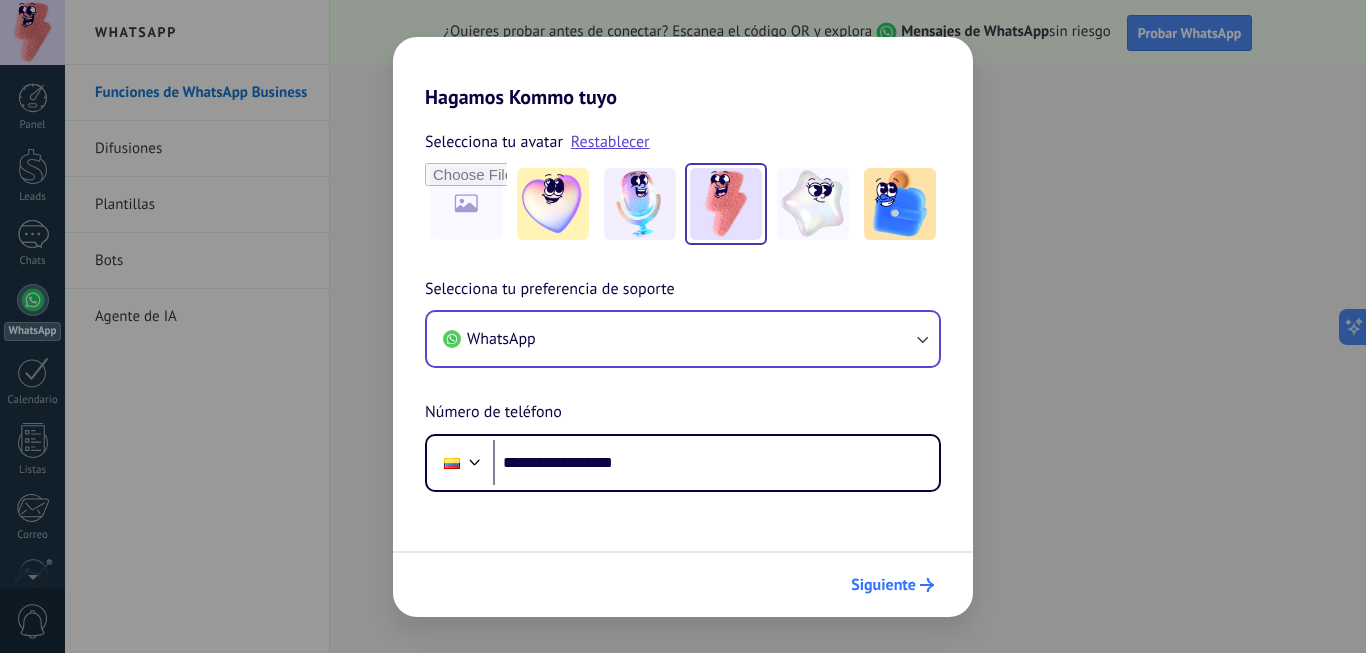 click on "Siguiente" at bounding box center [883, 585] 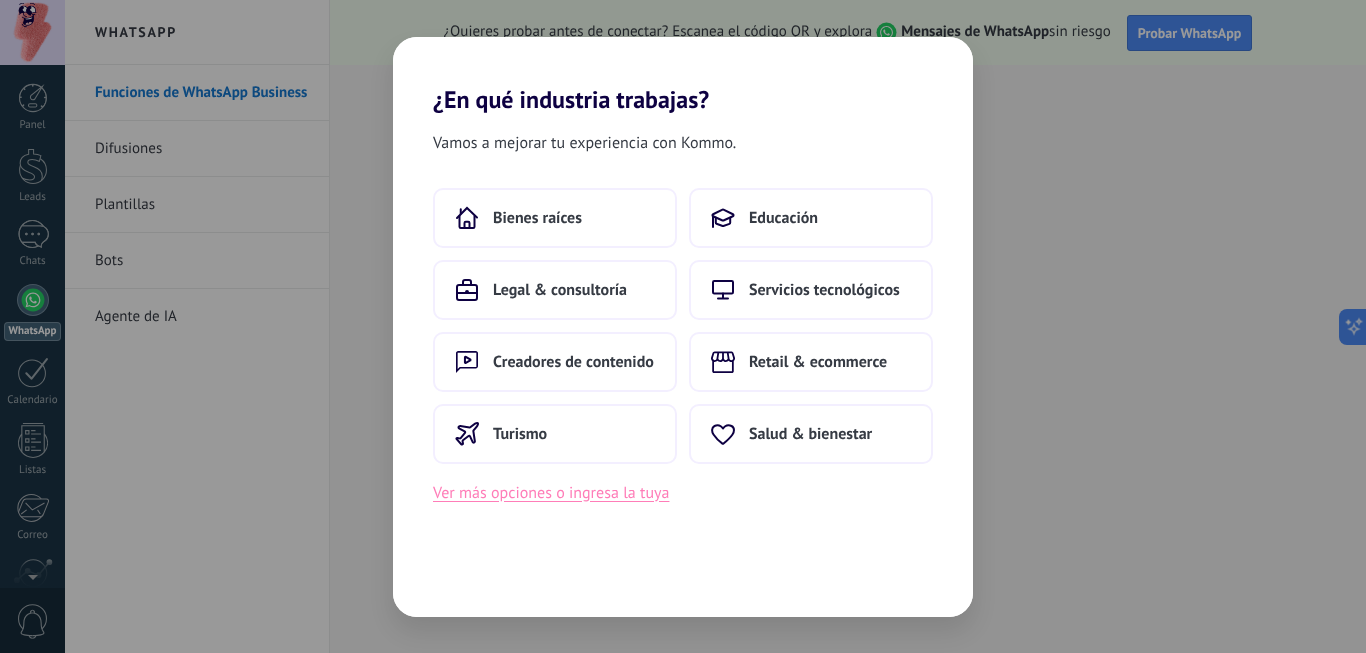 click on "Ver más opciones o ingresa la tuya" at bounding box center (551, 493) 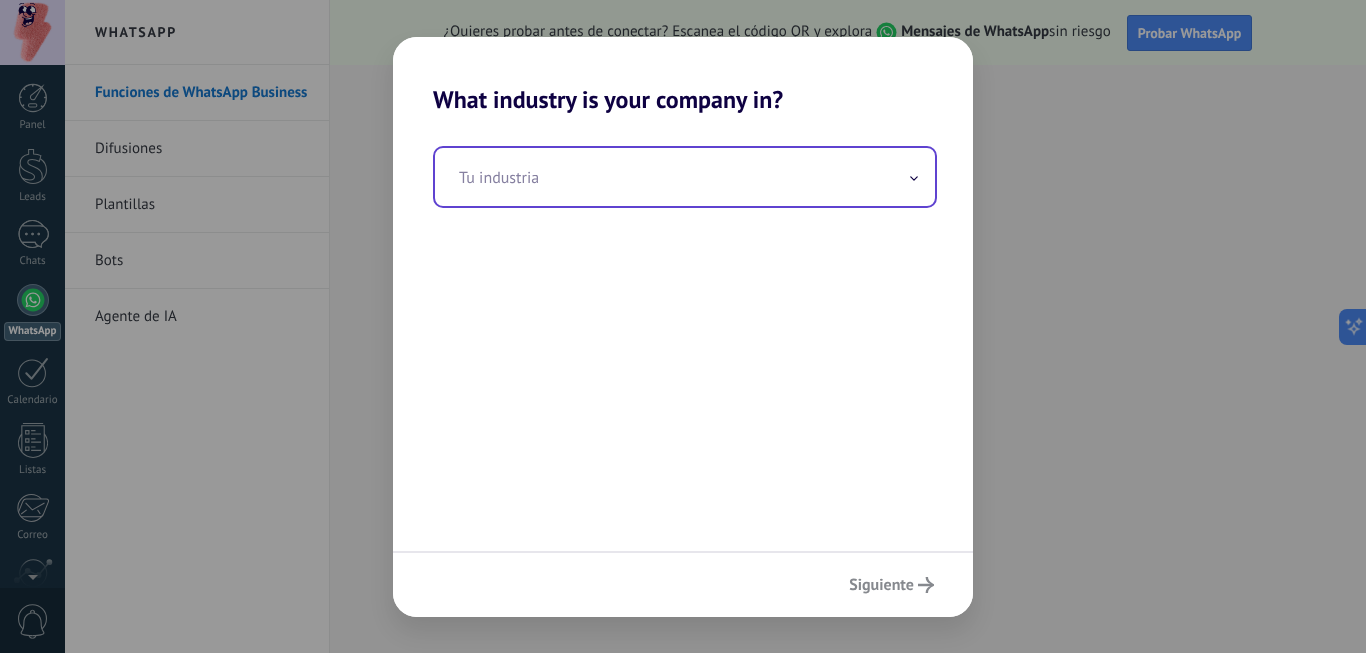 click at bounding box center (685, 177) 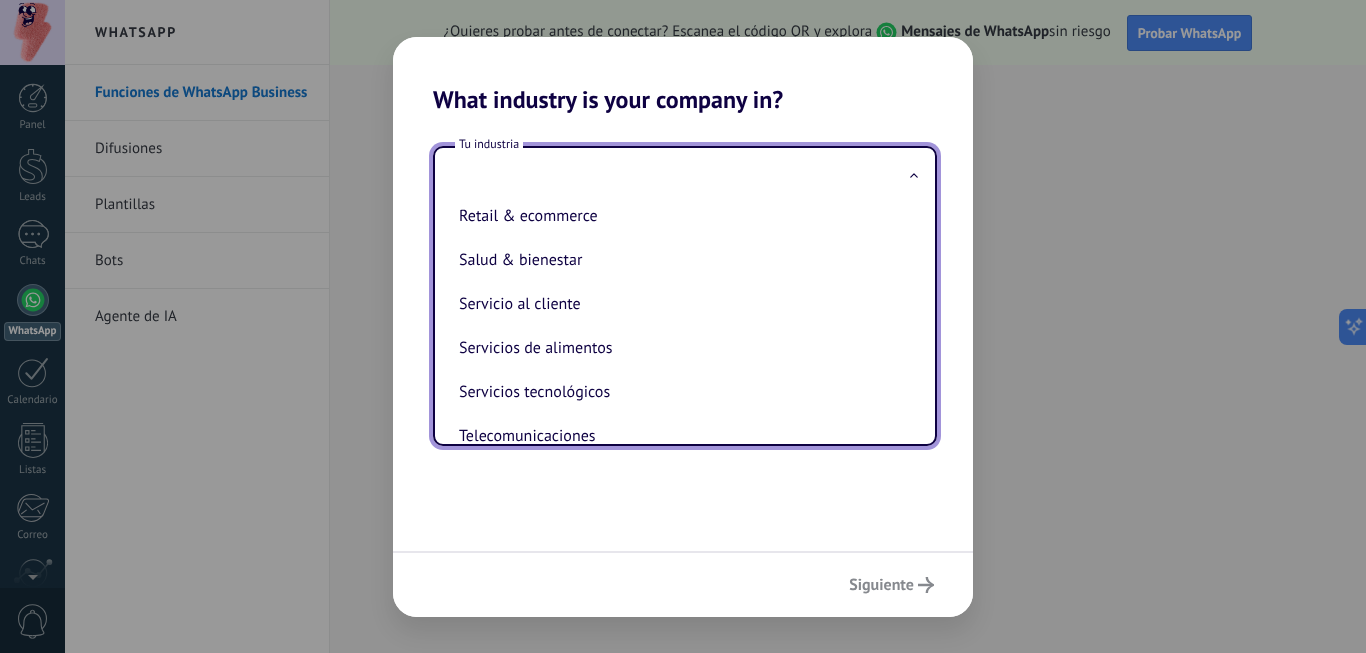 scroll, scrollTop: 419, scrollLeft: 0, axis: vertical 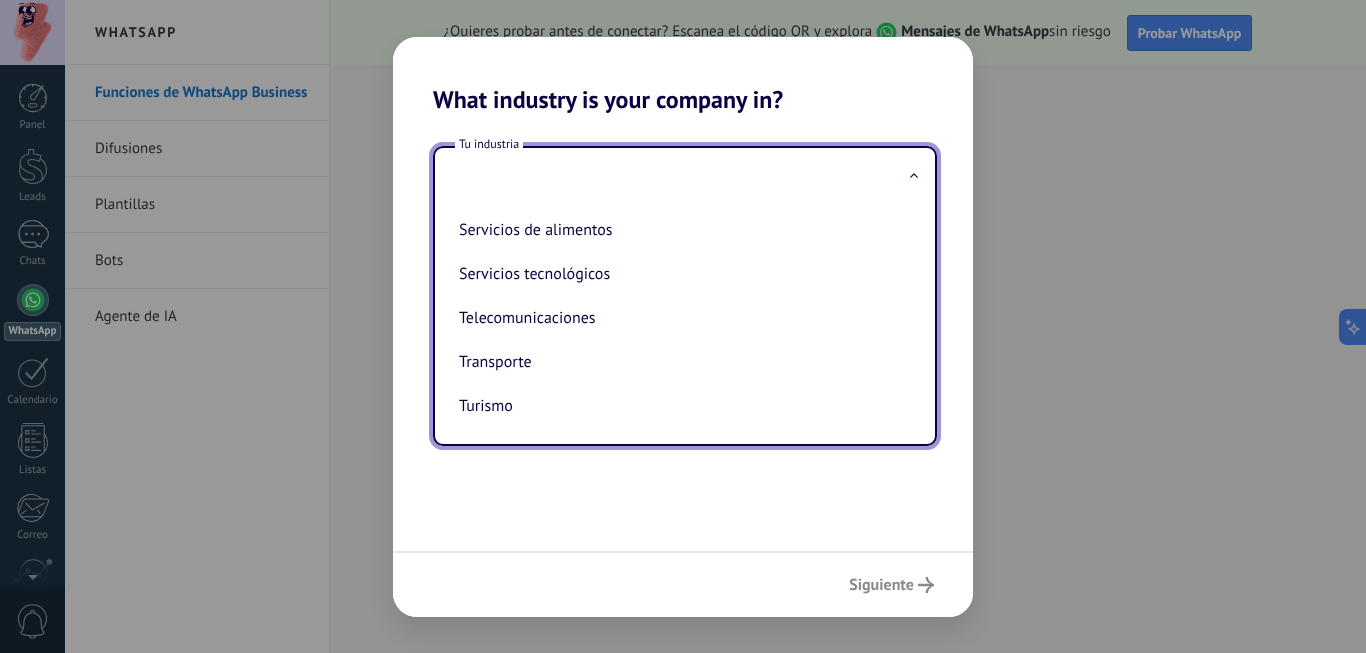 drag, startPoint x: 900, startPoint y: 394, endPoint x: 917, endPoint y: 398, distance: 17.464249 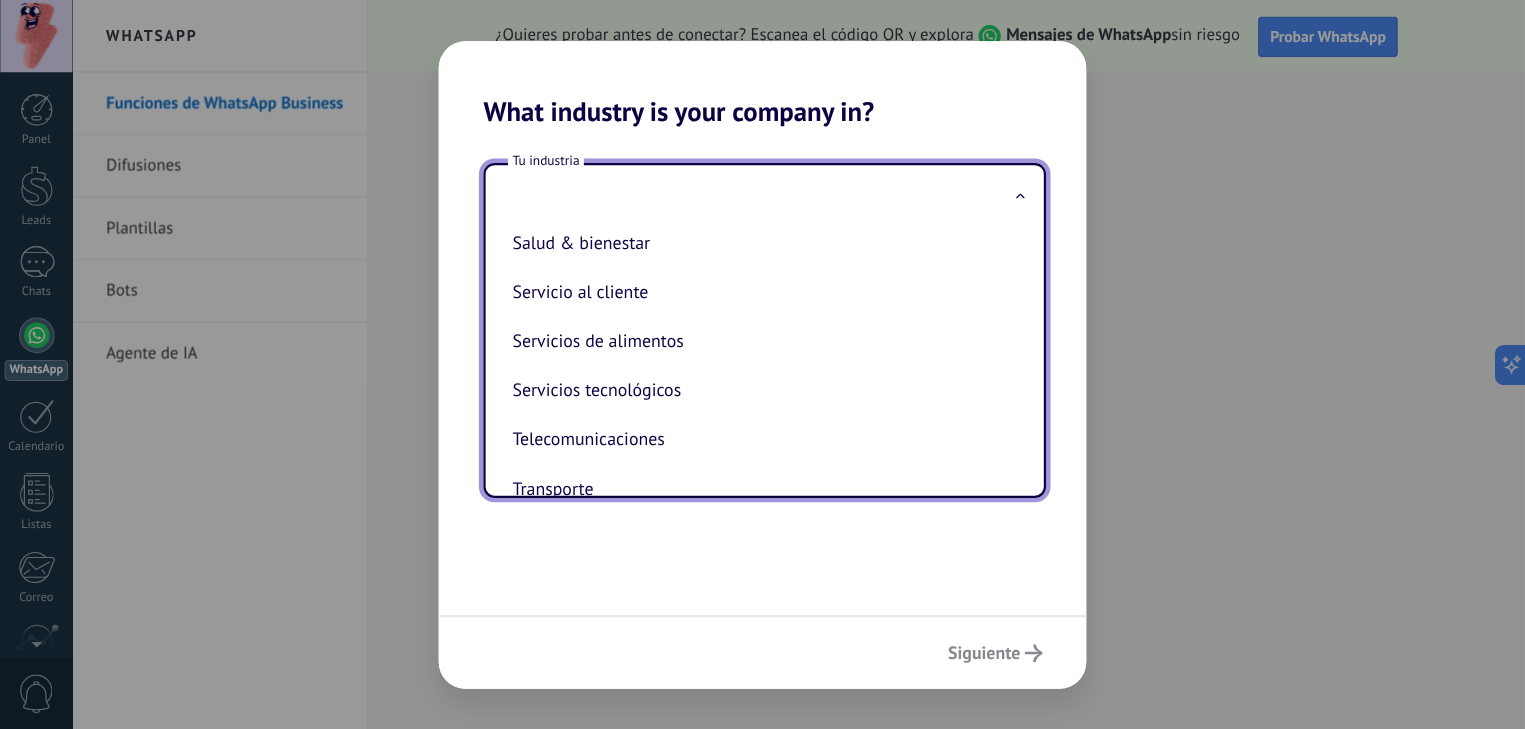 scroll, scrollTop: 412, scrollLeft: 0, axis: vertical 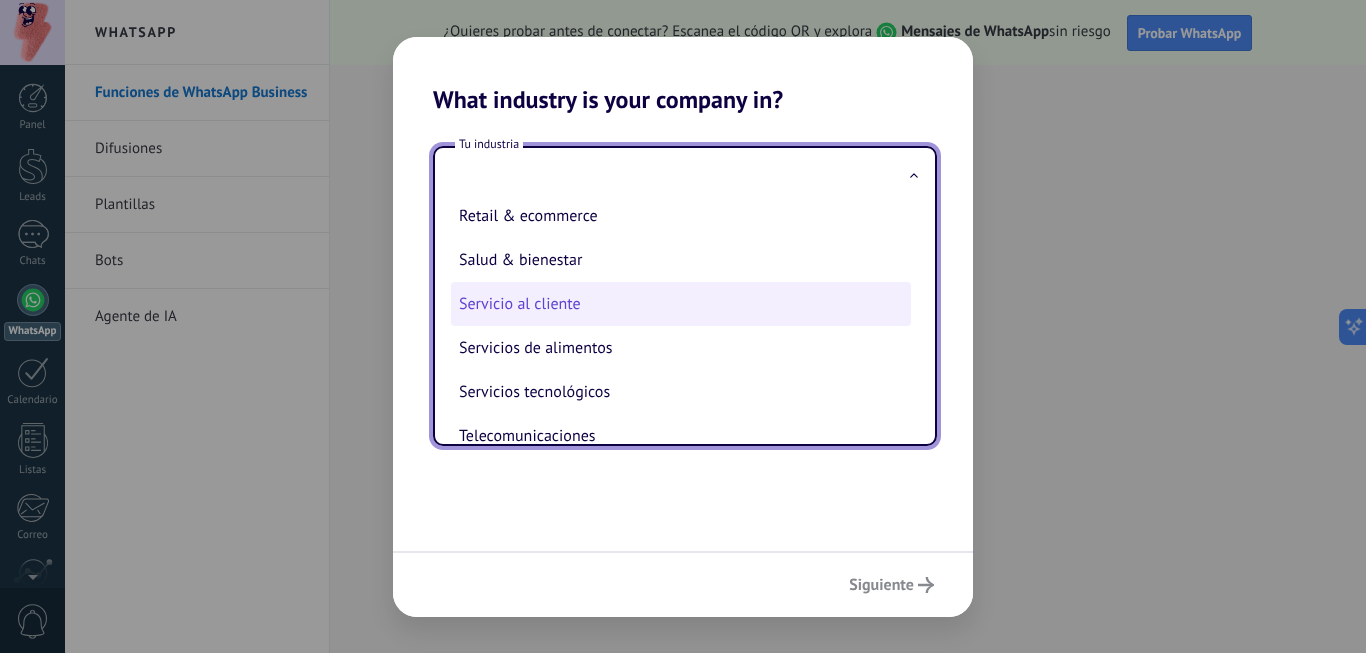 click on "Servicio al cliente" at bounding box center [681, 304] 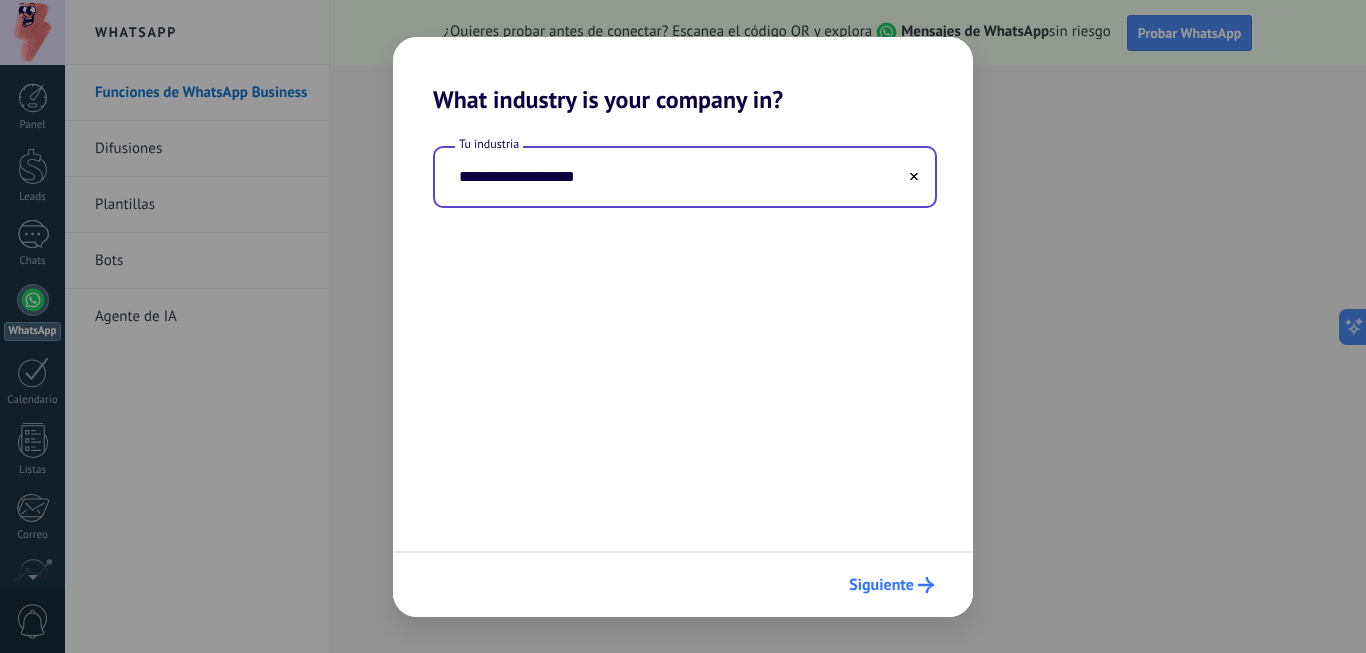 click on "Siguiente" at bounding box center [881, 585] 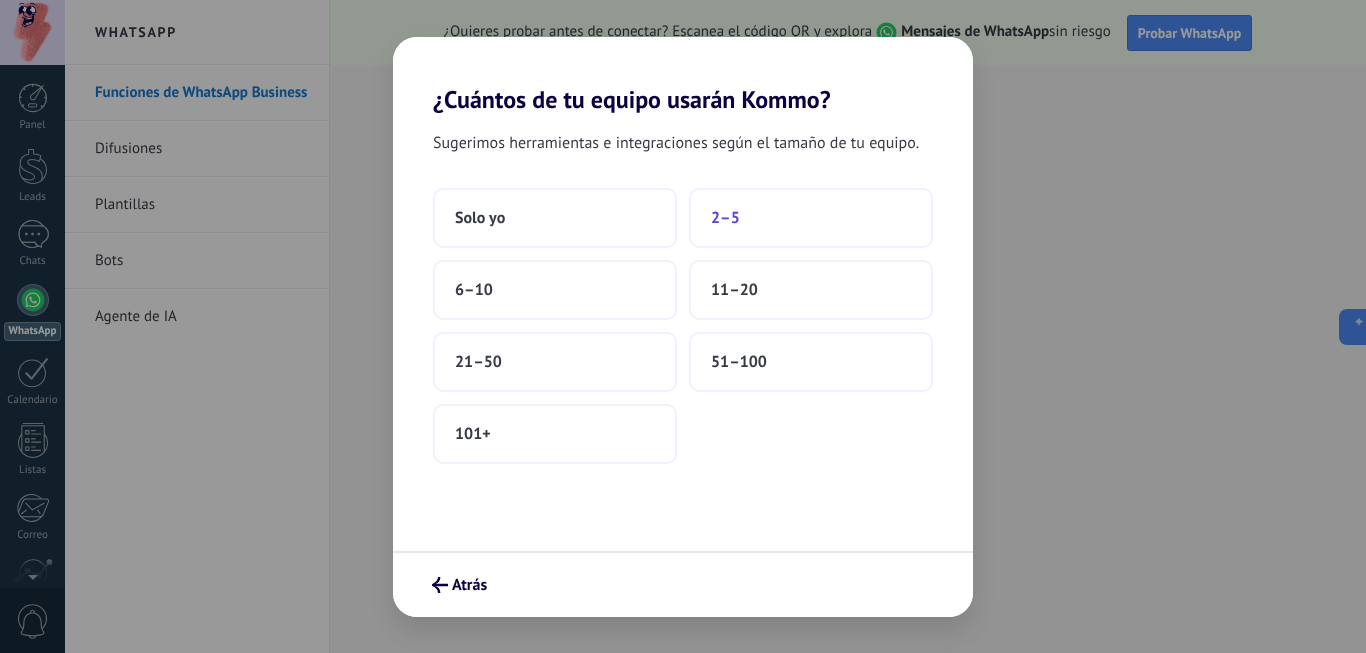 click on "2–5" at bounding box center [725, 218] 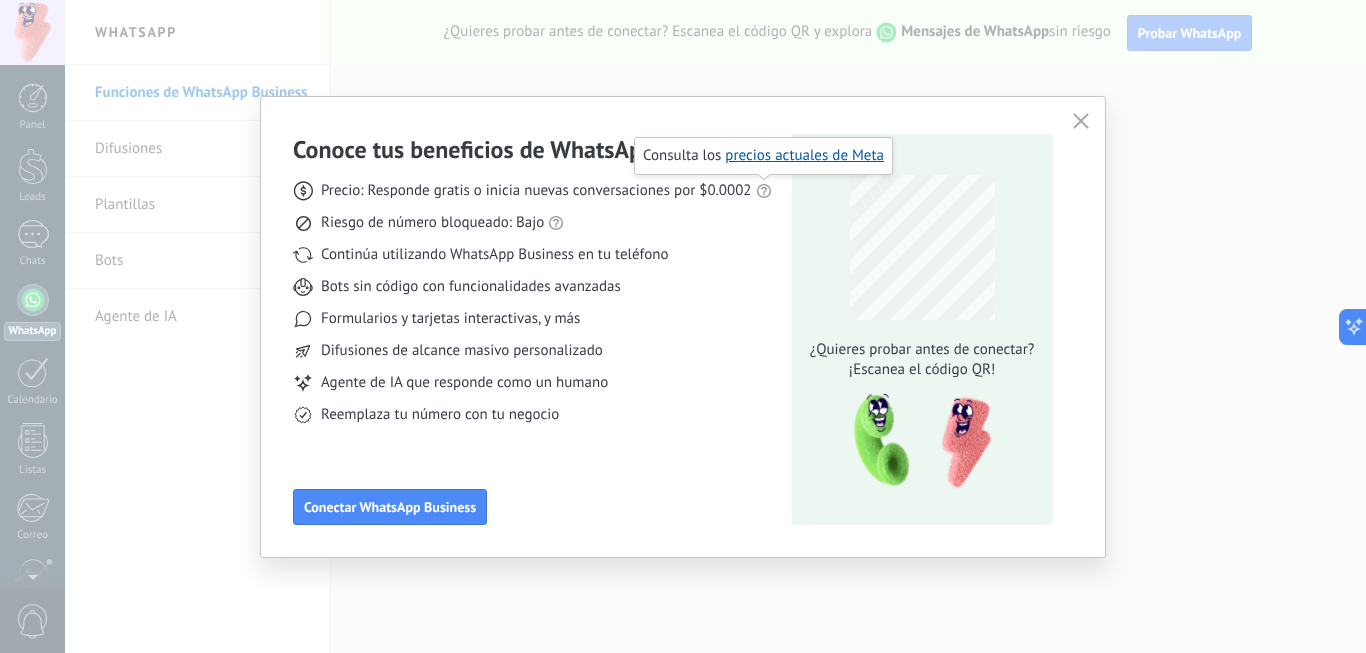 click 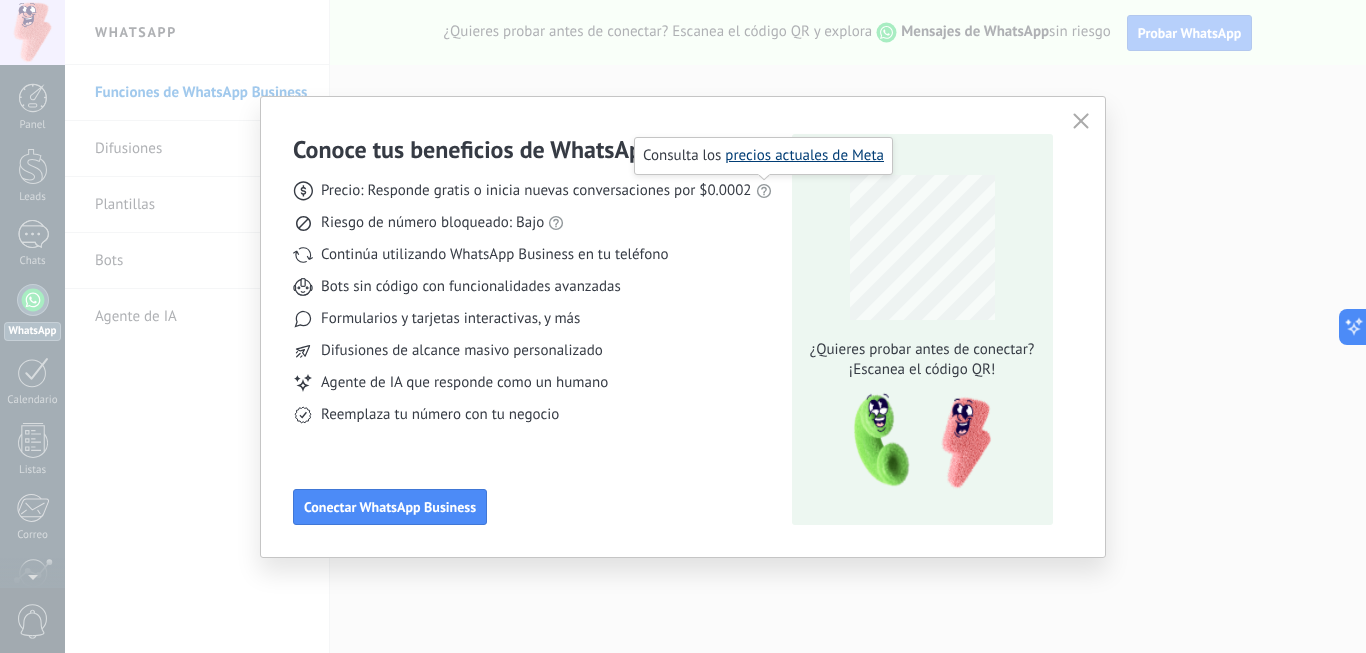 click on "precios actuales de Meta" at bounding box center (804, 155) 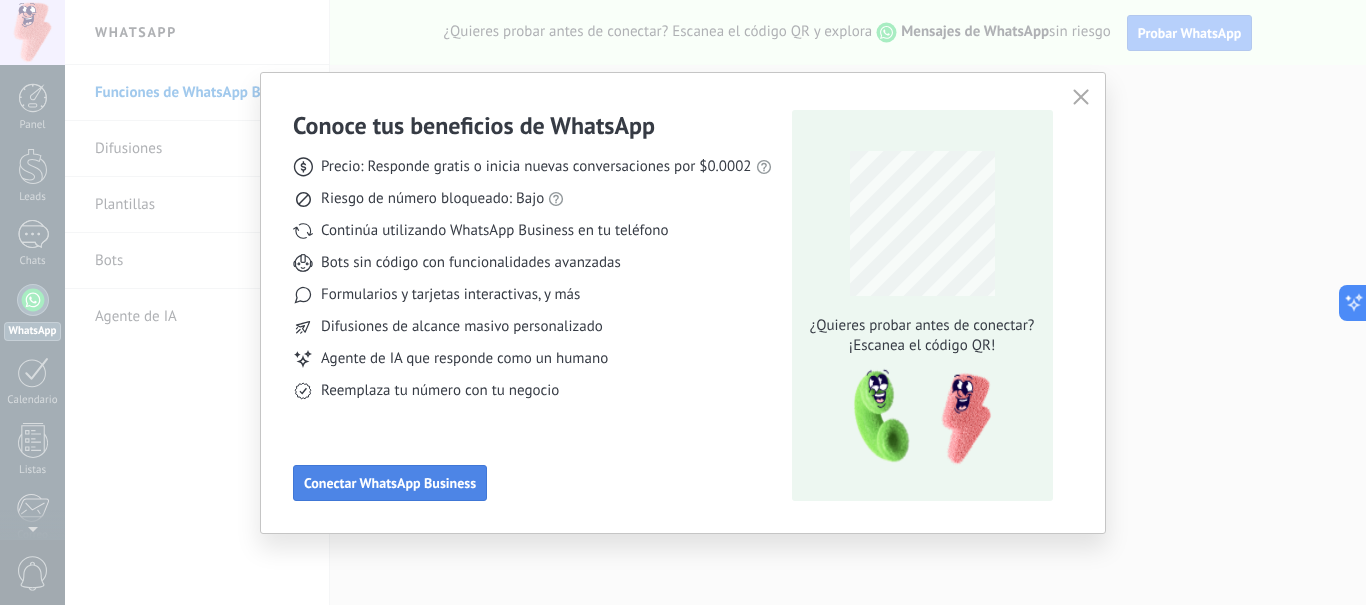 click on "Conectar WhatsApp Business" at bounding box center [390, 483] 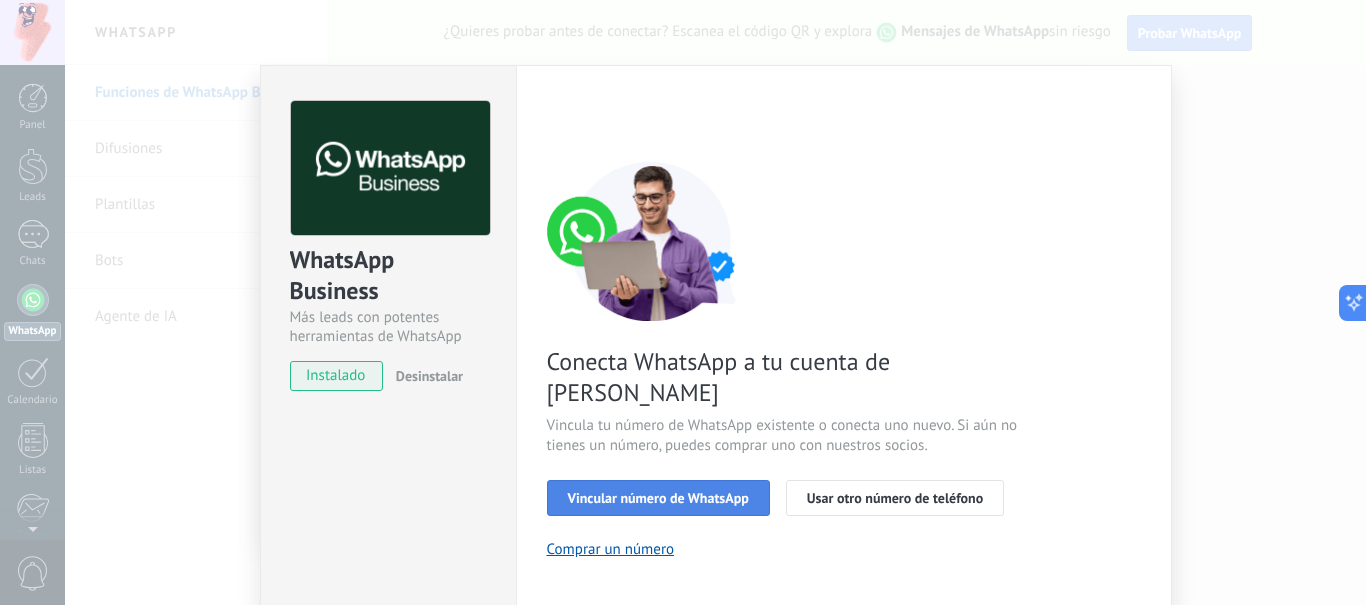 click on "Vincular número de WhatsApp" at bounding box center (658, 498) 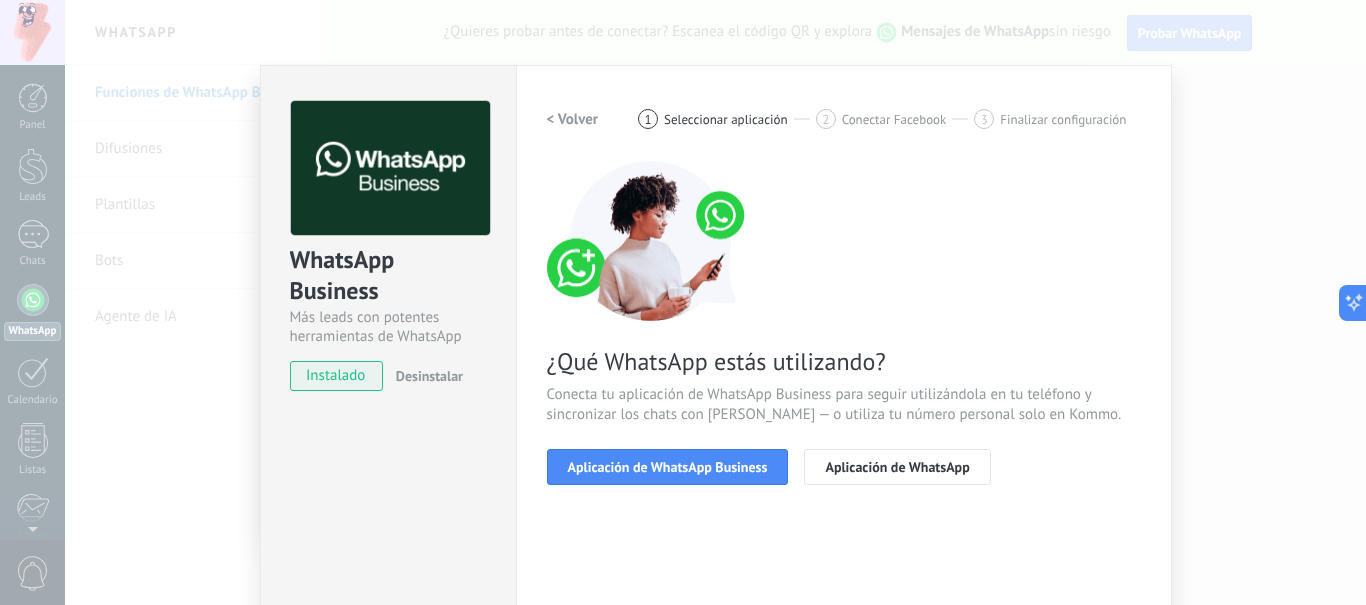 click on "instalado" at bounding box center [336, 376] 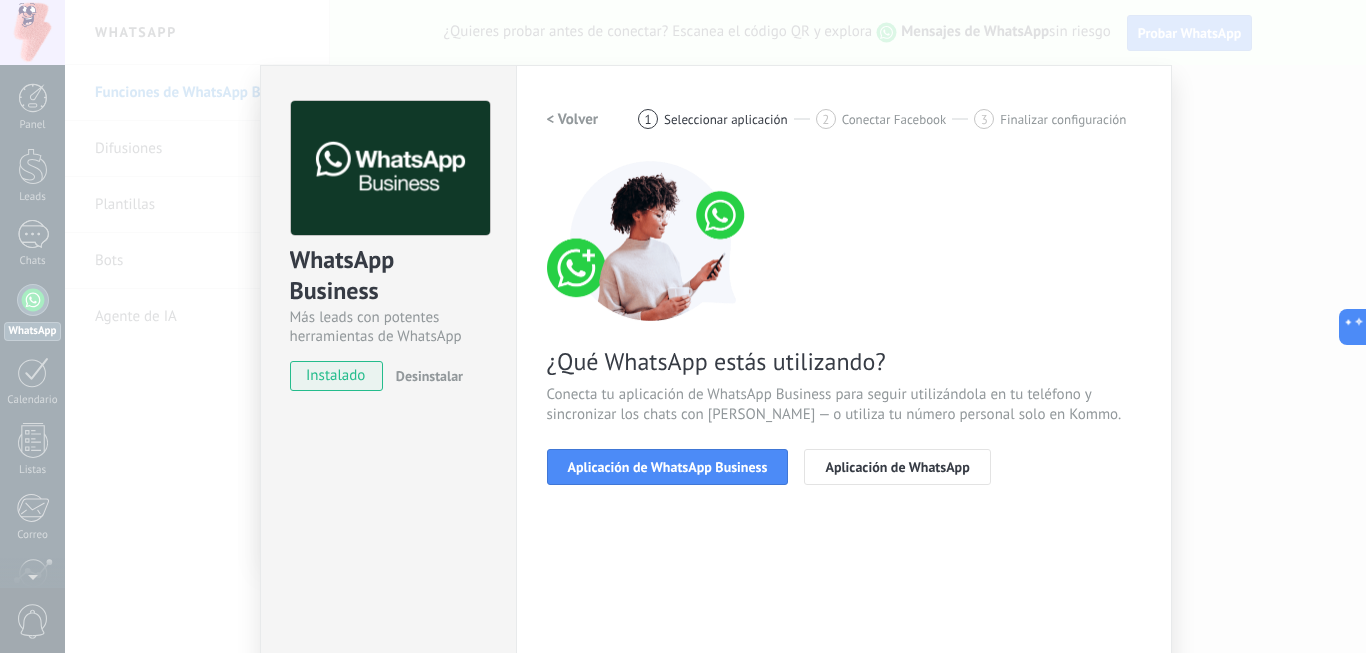 click on "instalado" at bounding box center (336, 376) 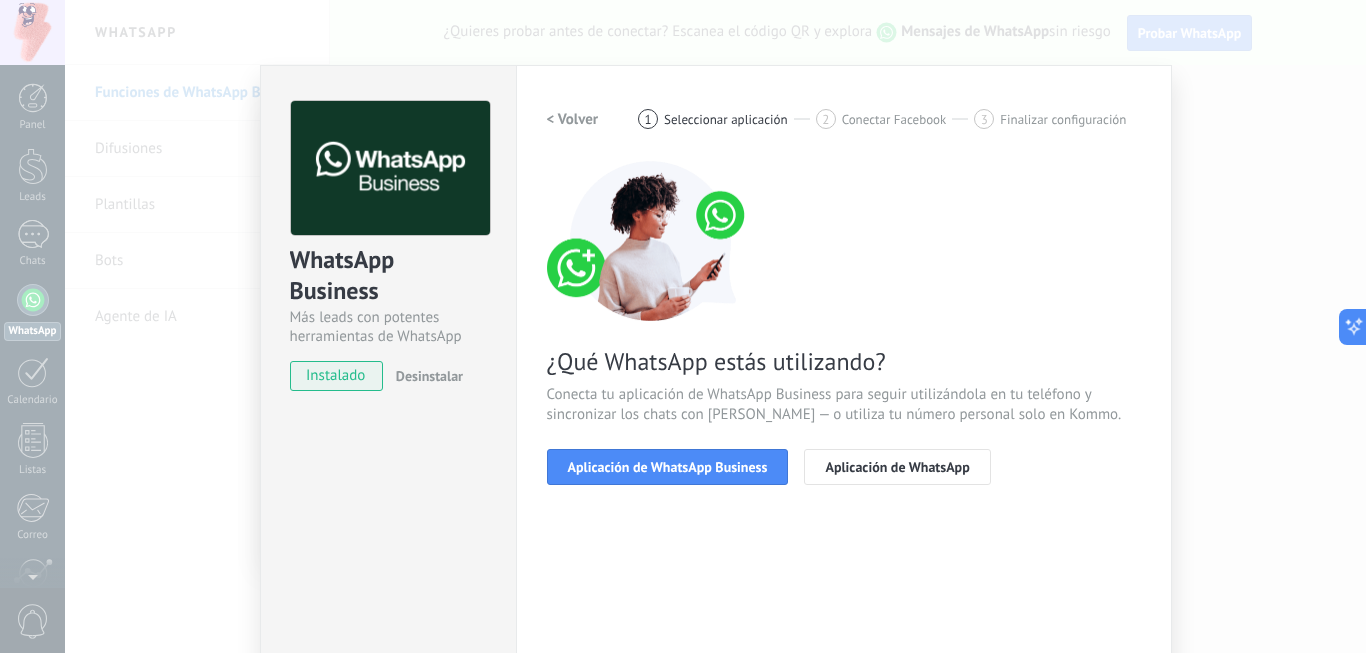 click on "instalado" at bounding box center [336, 376] 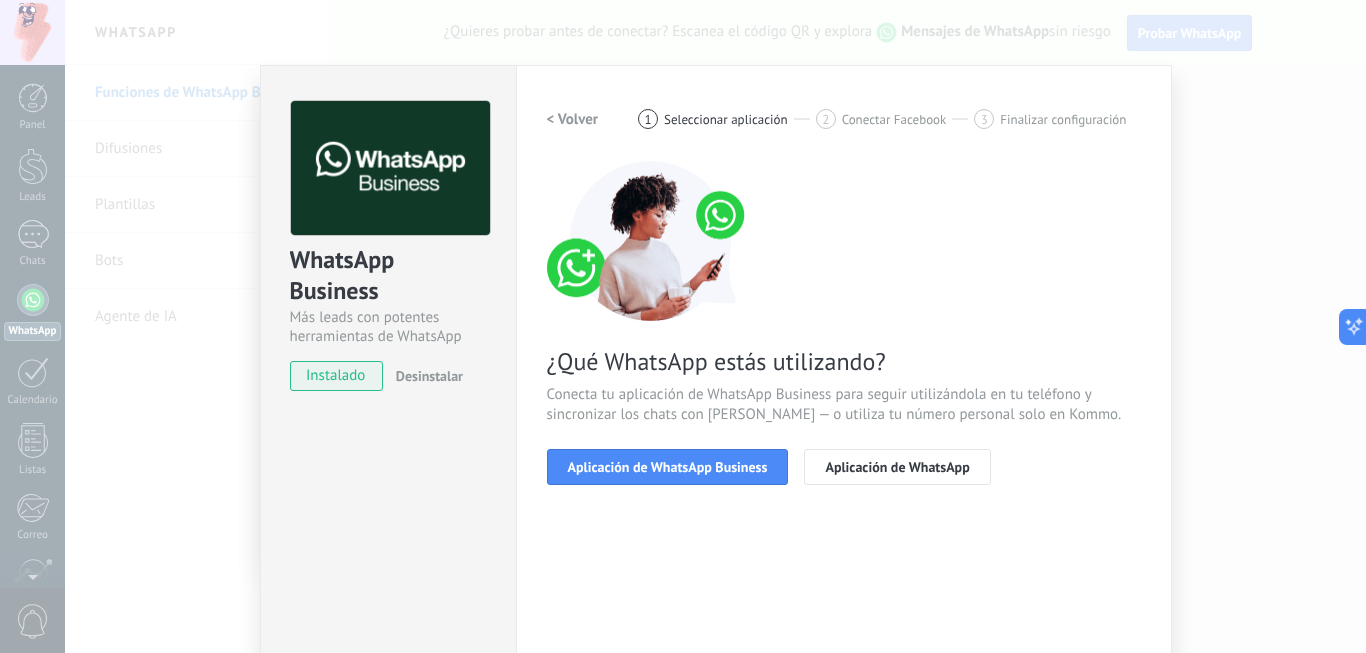 click on "instalado" at bounding box center (336, 376) 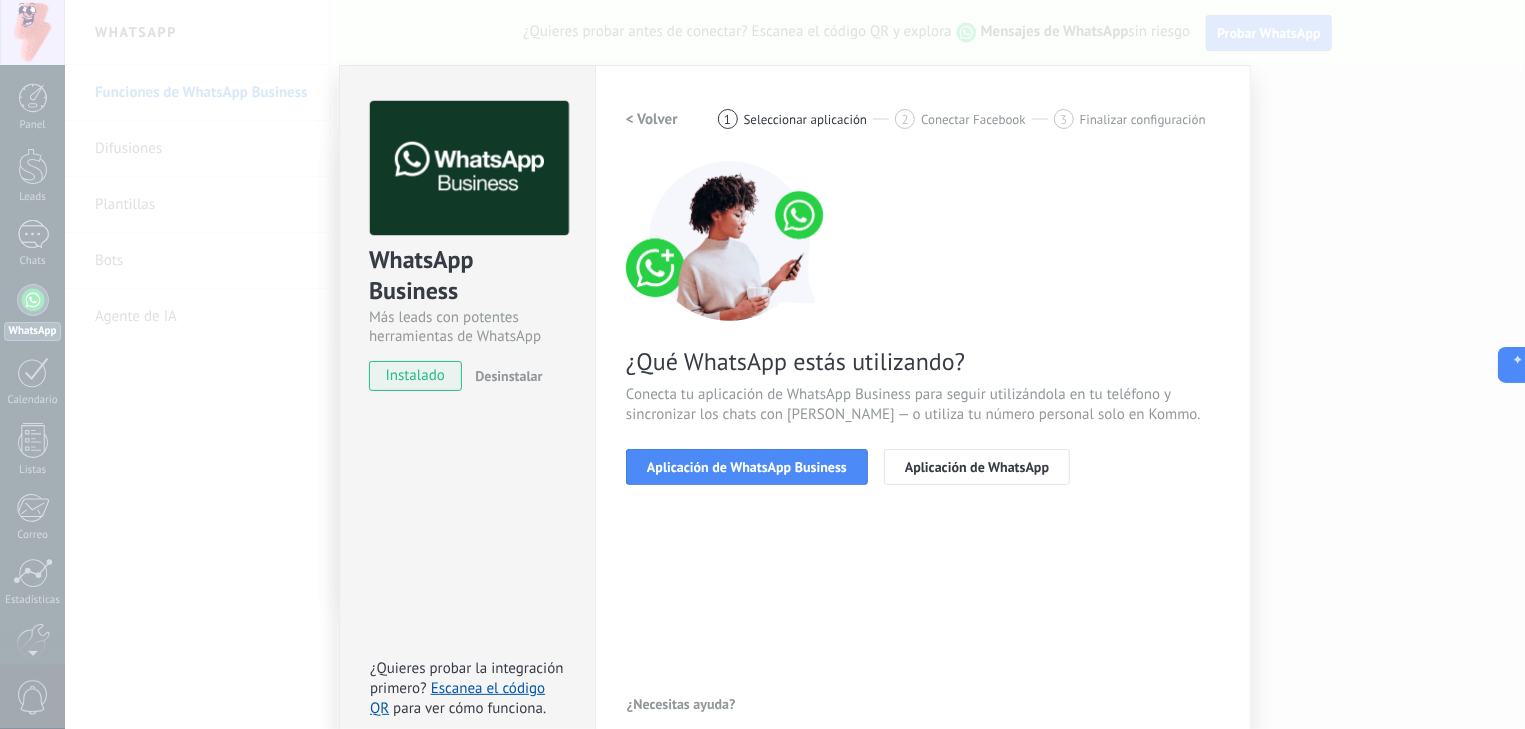 click on "¿Qué WhatsApp estás utilizando? Conecta tu aplicación de WhatsApp Business para seguir utilizándola en tu teléfono y sincronizar los chats con [PERSON_NAME] — o utiliza tu número personal solo en Kommo. Aplicación de WhatsApp Business Aplicación de WhatsApp" at bounding box center [923, 323] 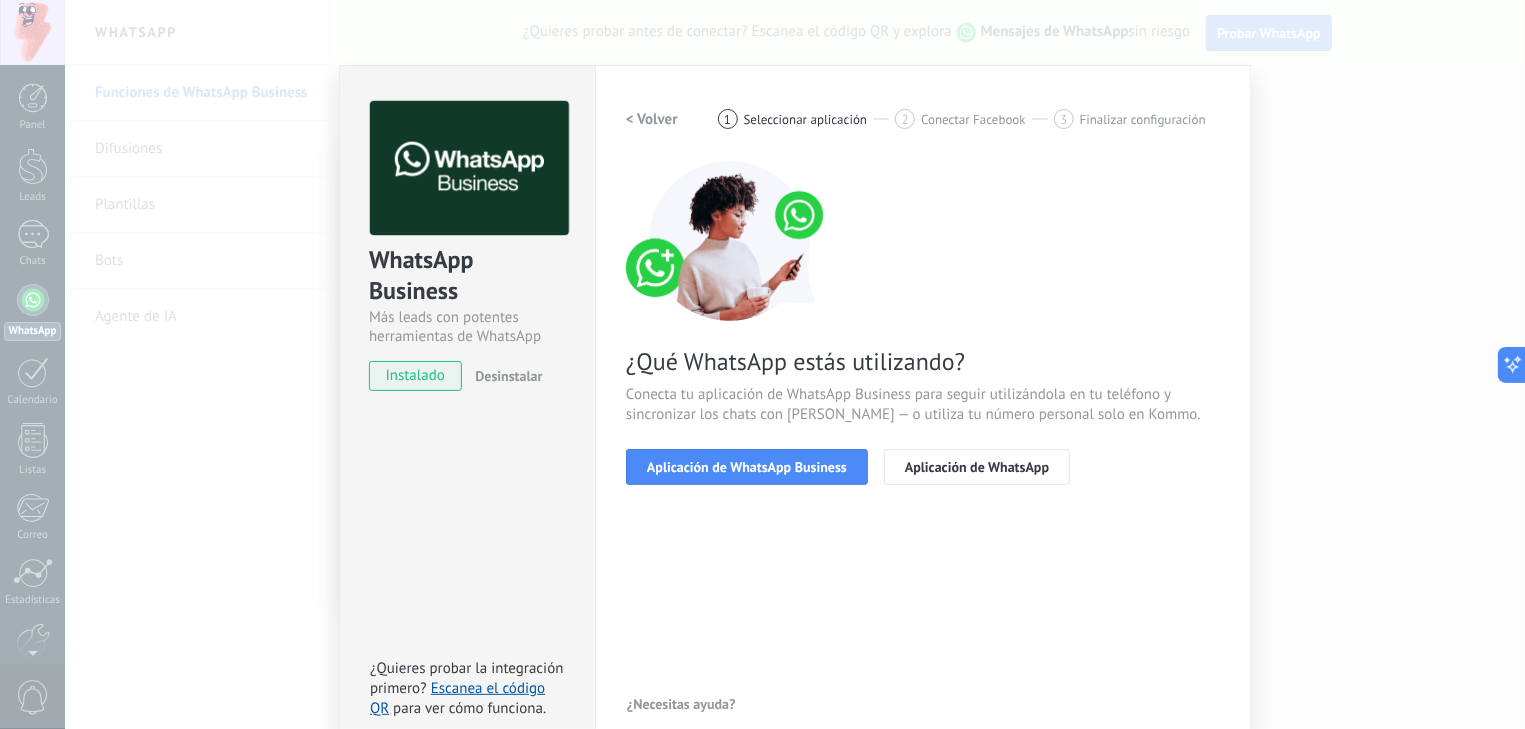 click on "WhatsApp Business Más leads con potentes herramientas de WhatsApp instalado Desinstalar ¿Quieres probar la integración primero?   Escanea el código QR   para ver cómo funciona. Configuraciones Autorizaciones This tab logs the users who have granted integration access to this account. If you want to to remove a user's ability to send requests to the account on behalf of this integration, you can revoke access. If access is revoked from all users, the integration will stop working. This app is installed, but no one has given it access yet. WhatsApp Cloud API más _:  Guardar < Volver 1 Seleccionar aplicación 2 Conectar Facebook  3 Finalizar configuración ¿Qué WhatsApp estás utilizando? Conecta tu aplicación de WhatsApp Business para seguir utilizándola en tu teléfono y sincronizar los chats con [PERSON_NAME] — o utiliza tu número personal solo en Kommo. Aplicación de WhatsApp Business Aplicación de WhatsApp ¿Necesitas ayuda?" at bounding box center [795, 364] 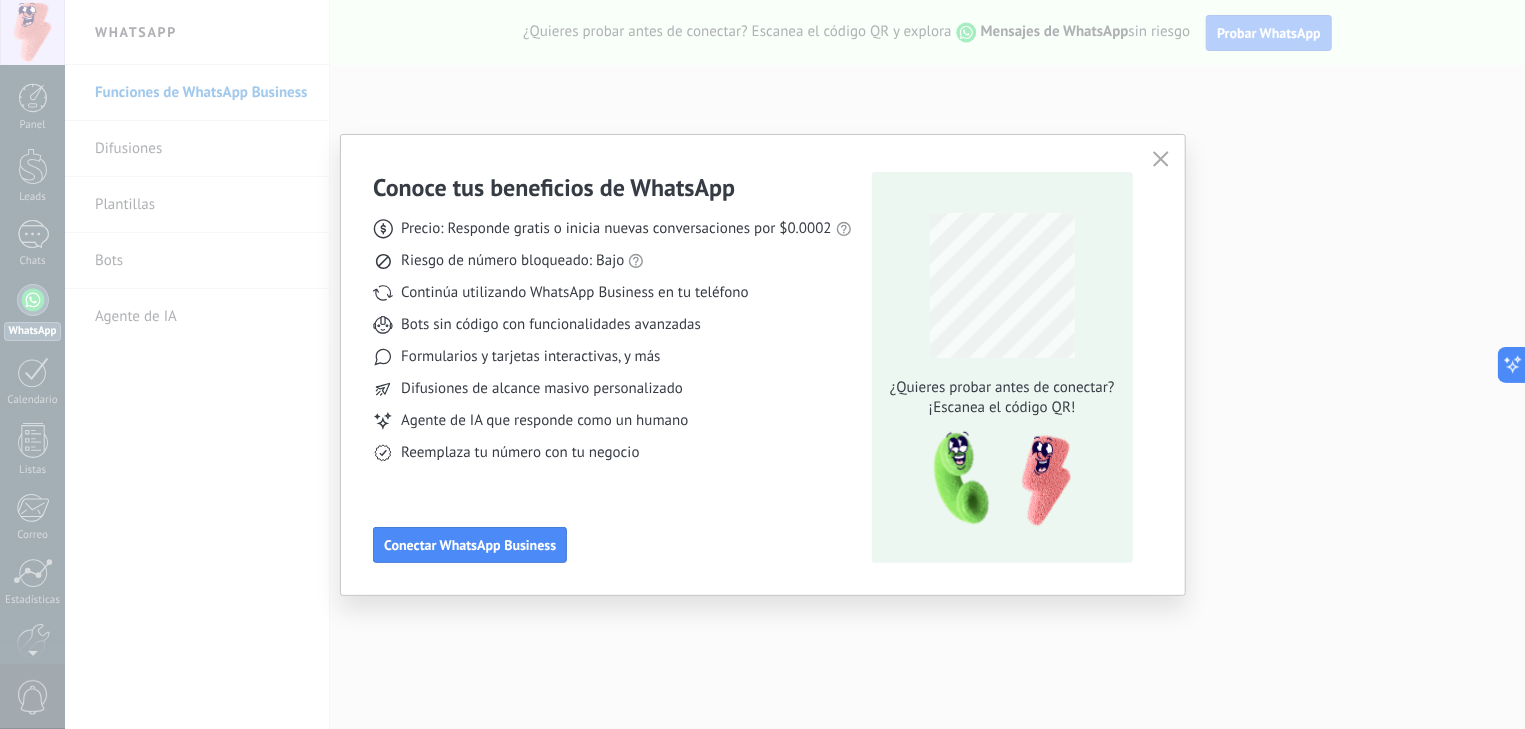 click on "Conoce tus beneficios de WhatsApp Precio: Responde gratis o inicia nuevas conversaciones por $0.0002 Riesgo de número bloqueado: Bajo Continúa utilizando WhatsApp Business en tu teléfono Bots sin código con funcionalidades avanzadas Formularios y tarjetas interactivas, y más Difusiones de alcance masivo personalizado Agente de IA que responde como un humano Reemplaza tu número con tu negocio Conectar WhatsApp Business ¿Quieres probar antes de conectar? ¡Escanea el código QR!" at bounding box center (762, 364) 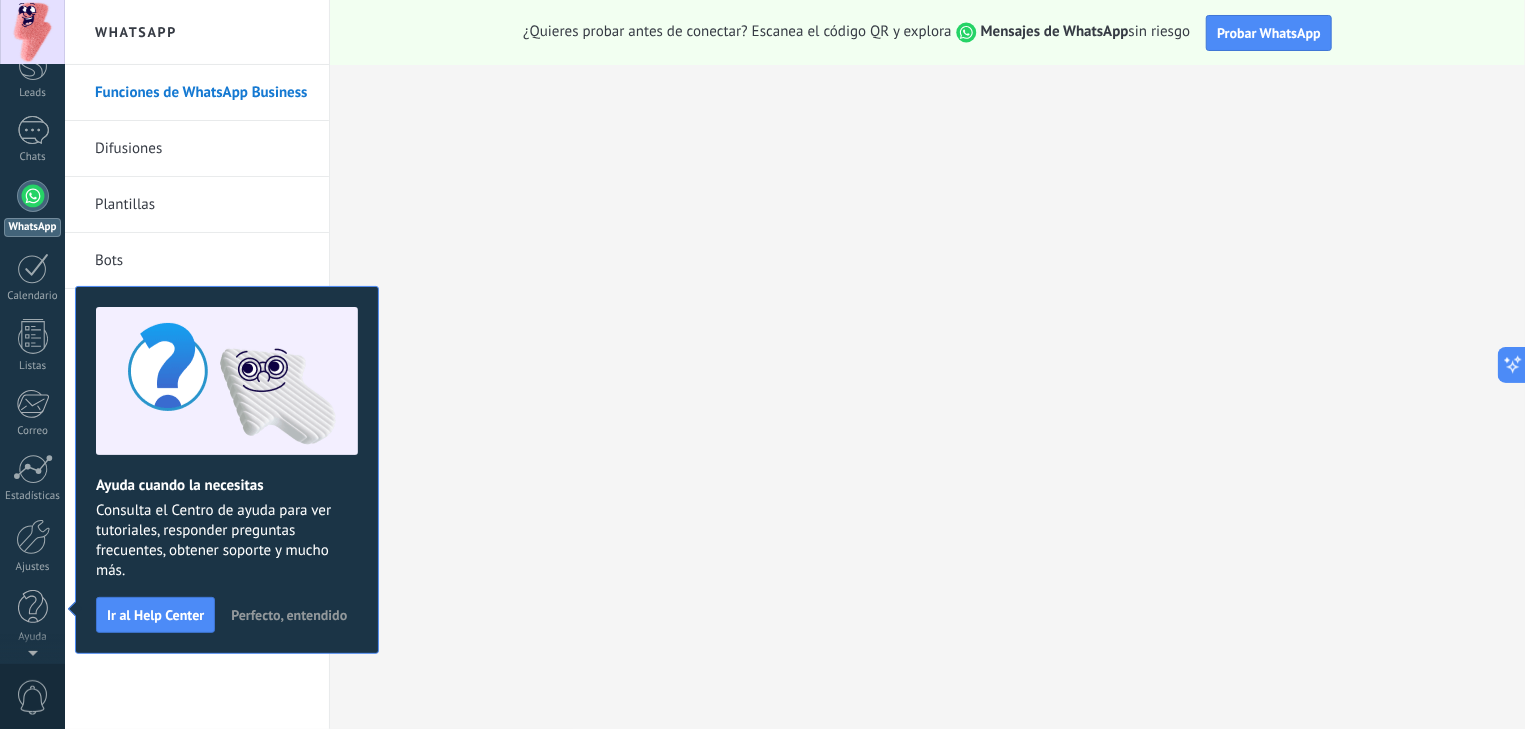 scroll, scrollTop: 0, scrollLeft: 0, axis: both 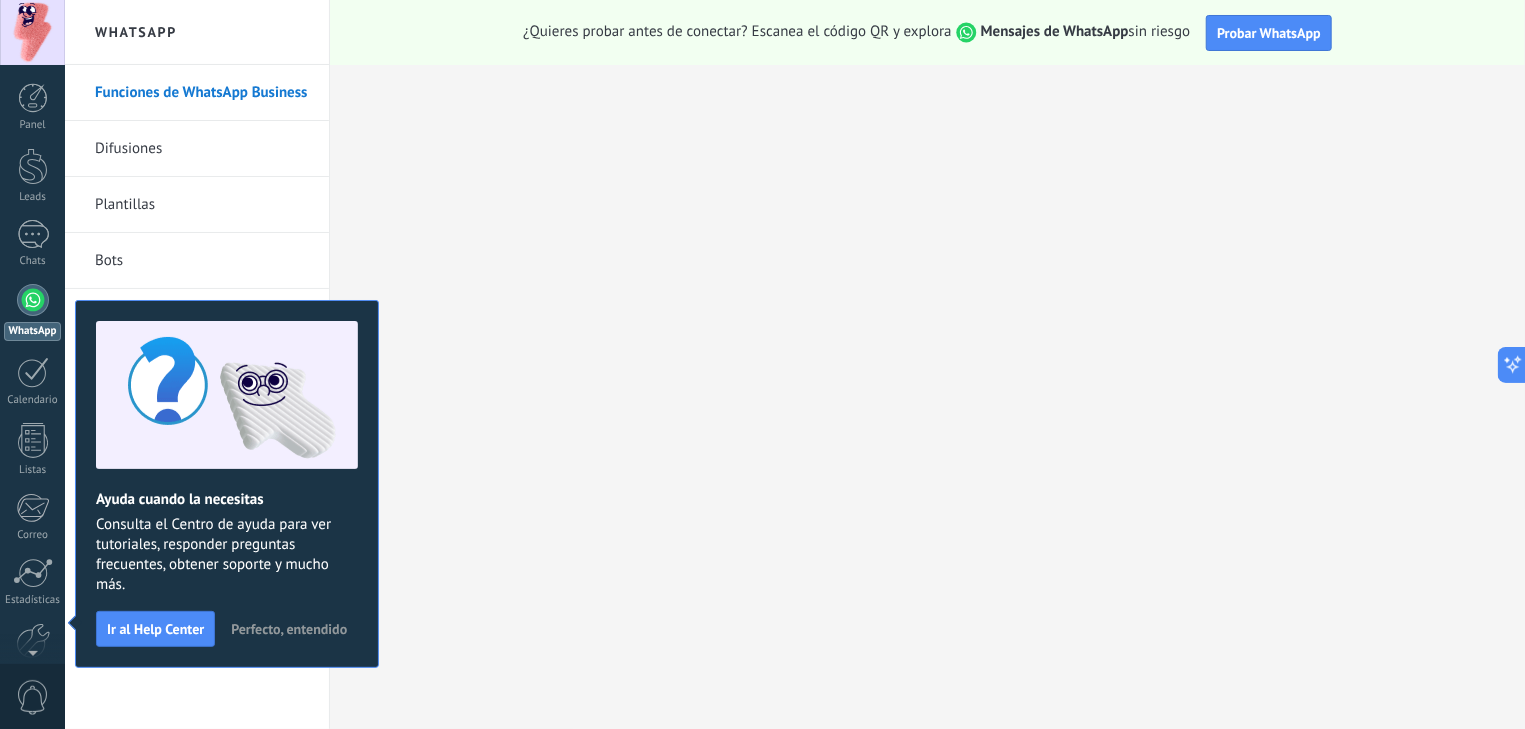 click on "Perfecto, entendido" at bounding box center [289, 629] 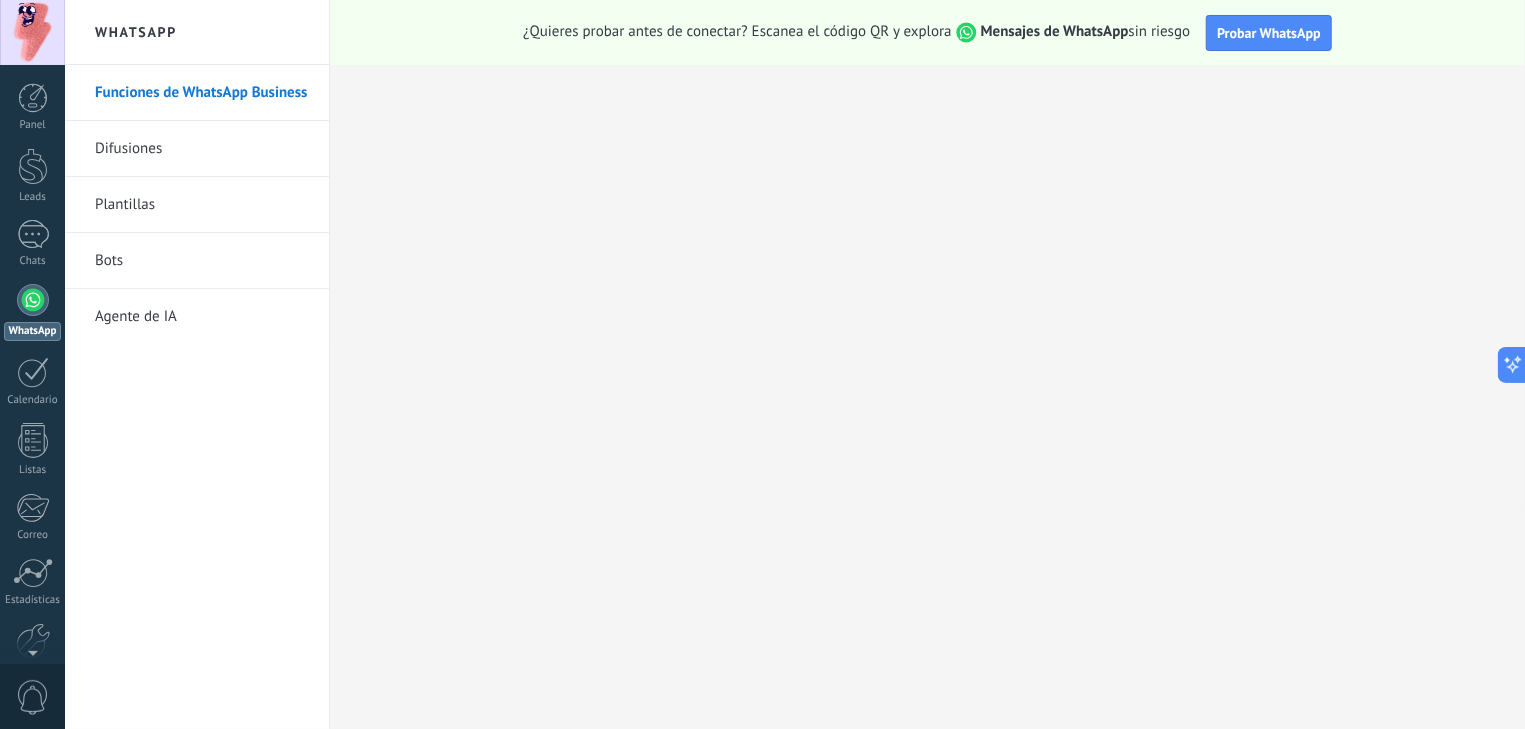 click on "Difusiones" at bounding box center (202, 149) 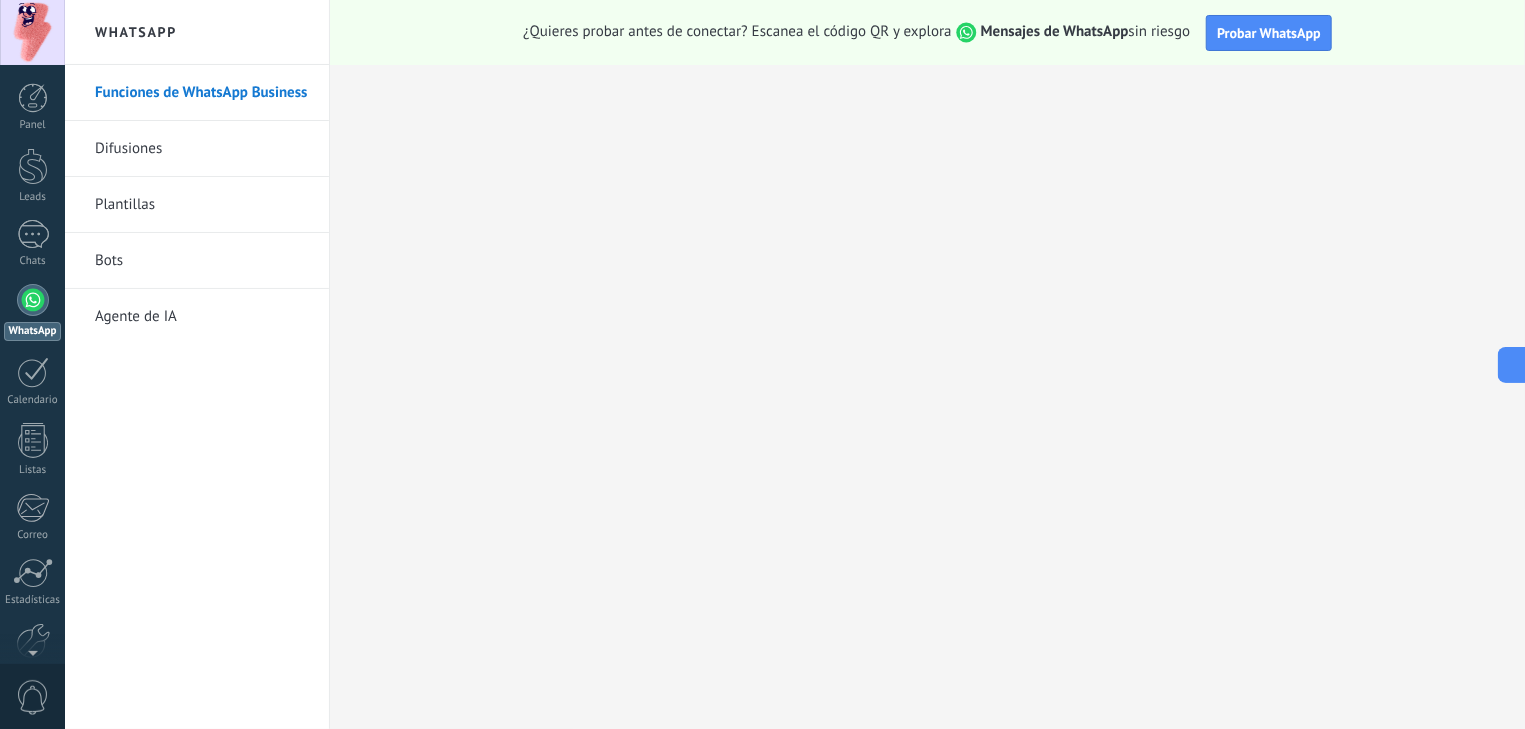 click on "Difusiones" at bounding box center (202, 149) 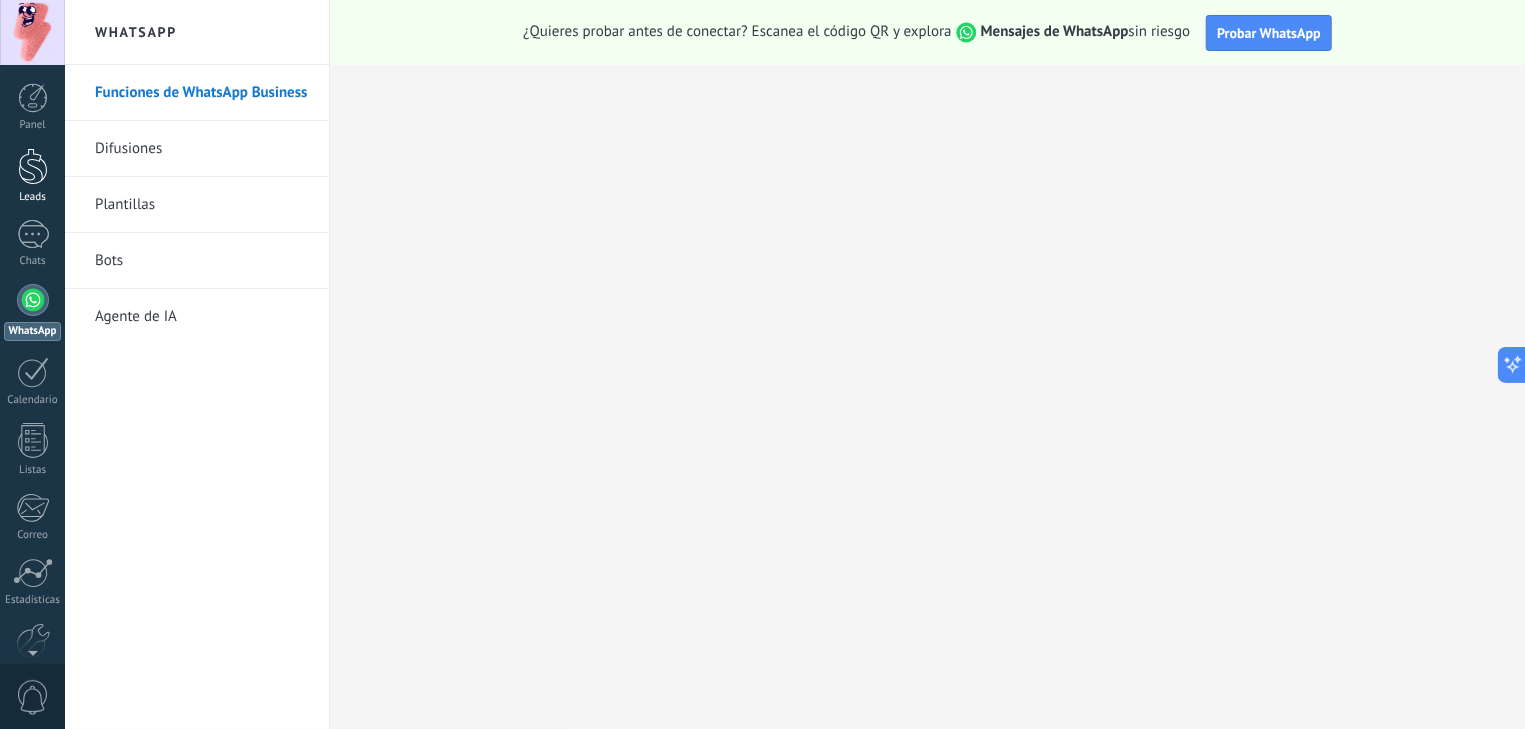 click on "Leads" at bounding box center (32, 176) 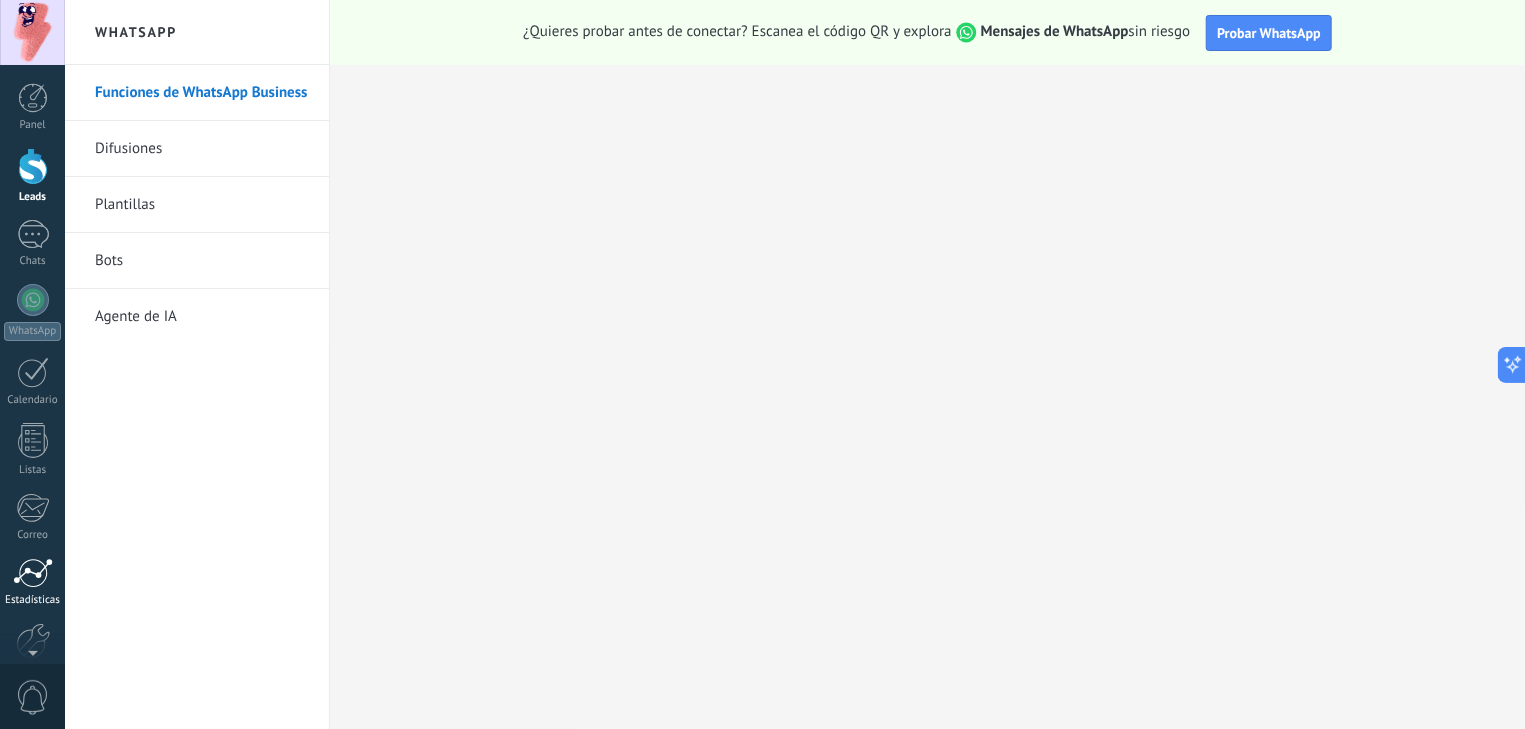 click at bounding box center (33, 573) 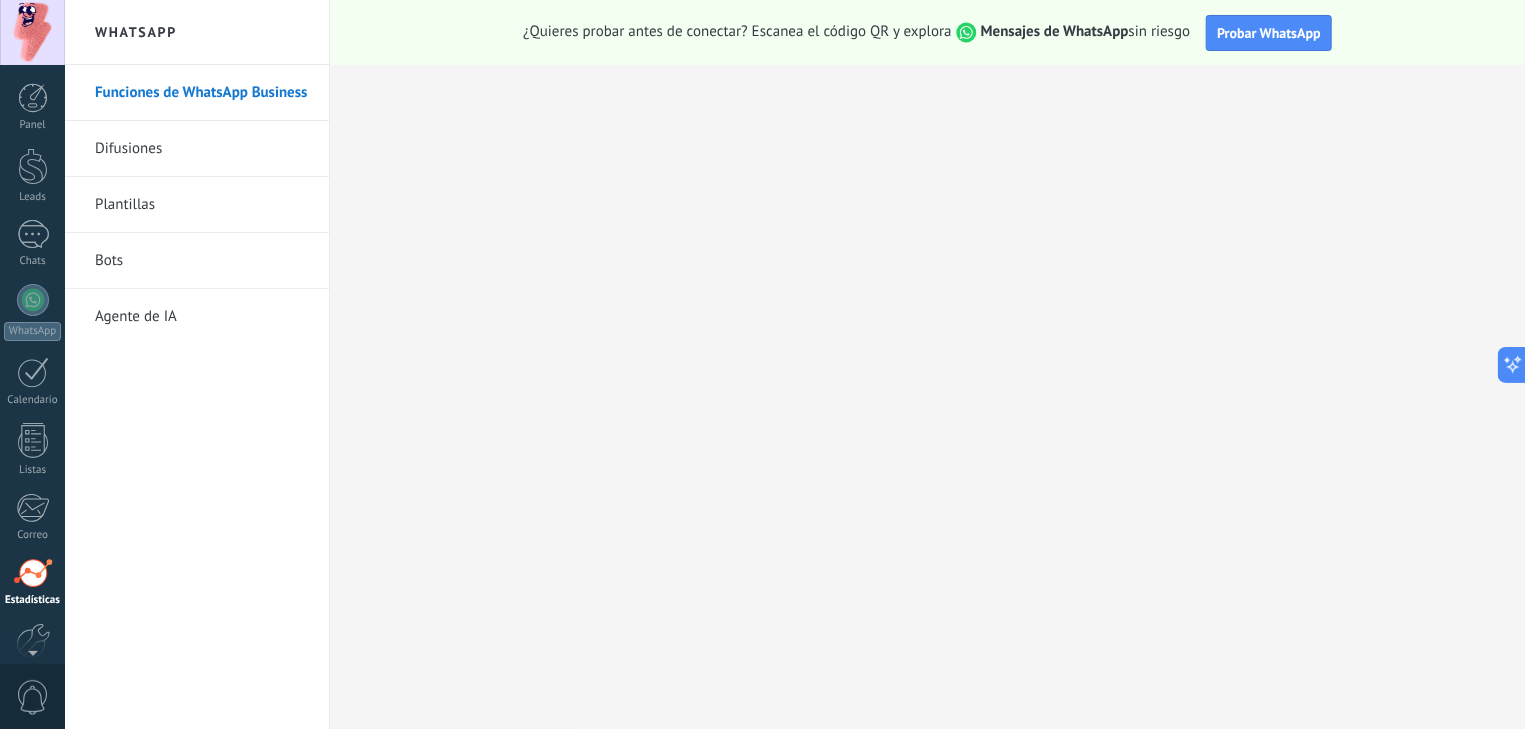 scroll, scrollTop: 104, scrollLeft: 0, axis: vertical 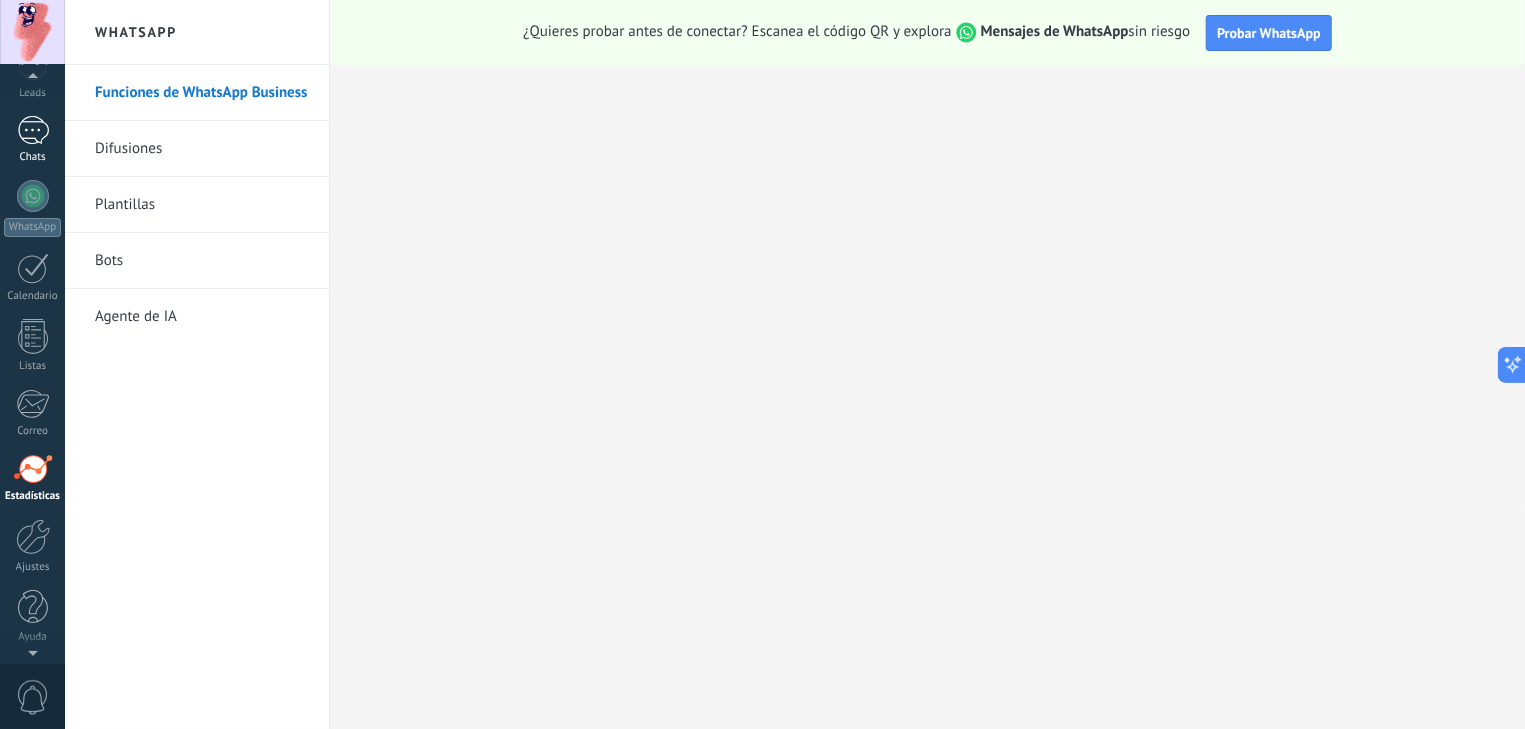click on "Chats" at bounding box center (32, 140) 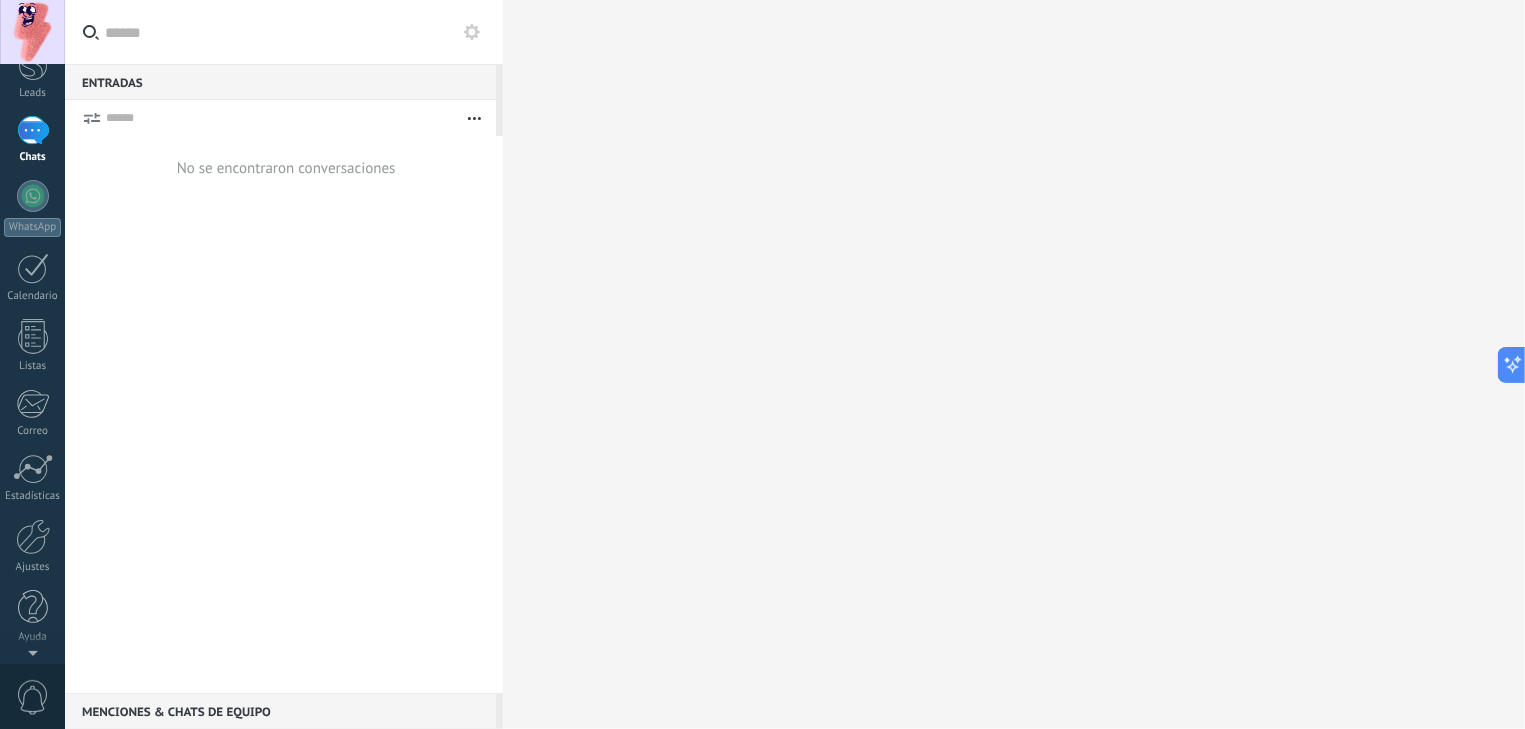 scroll, scrollTop: 0, scrollLeft: 0, axis: both 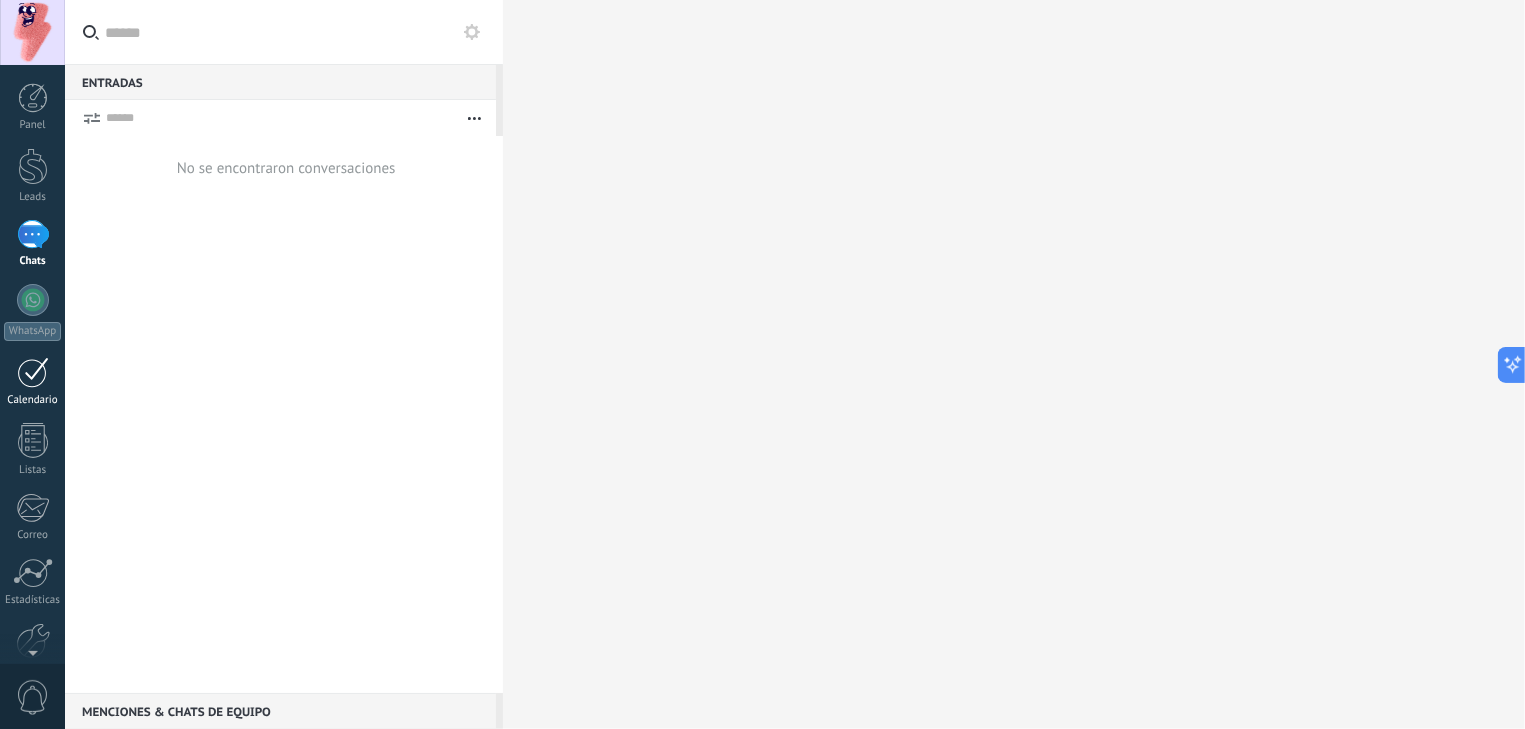 click at bounding box center [33, 372] 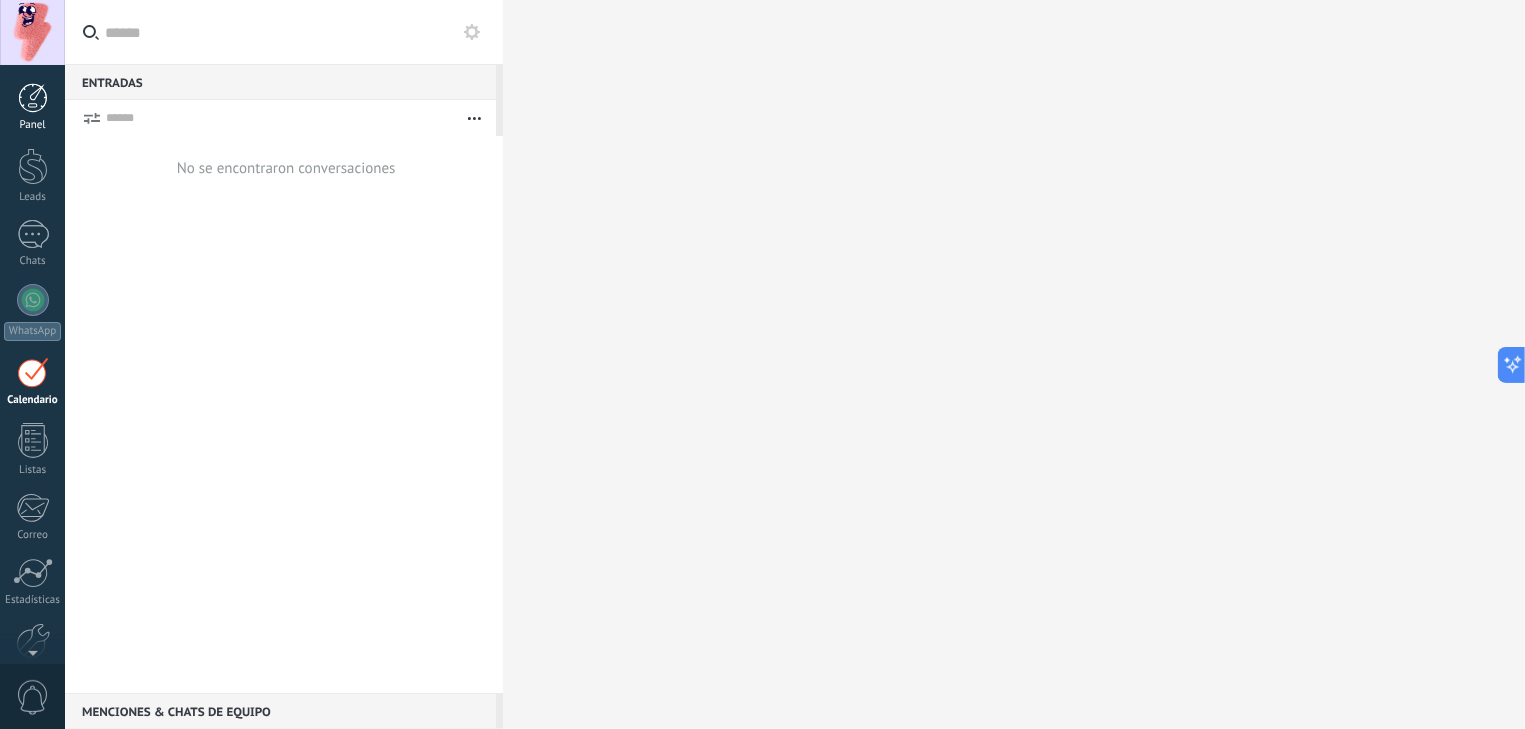 click at bounding box center [33, 98] 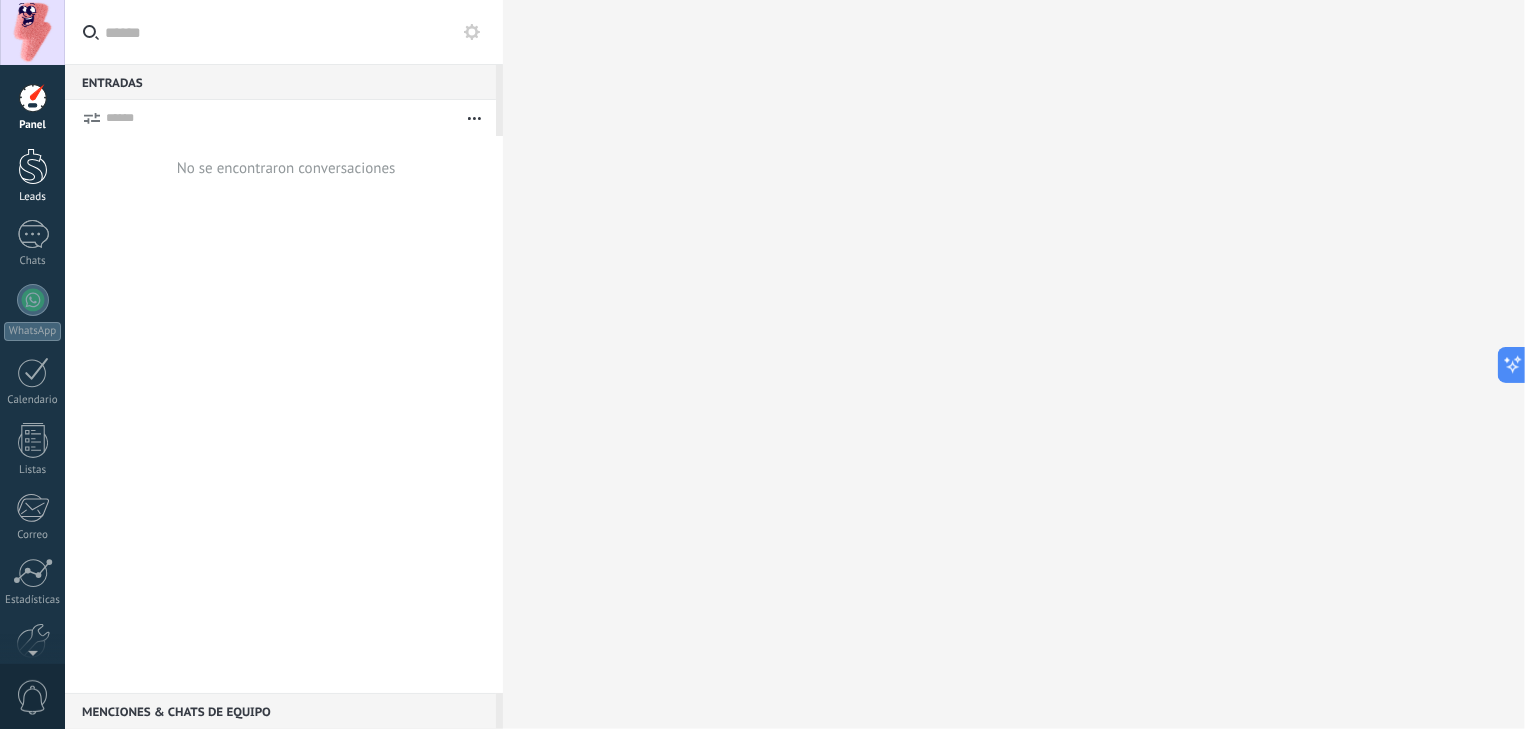 click at bounding box center (33, 166) 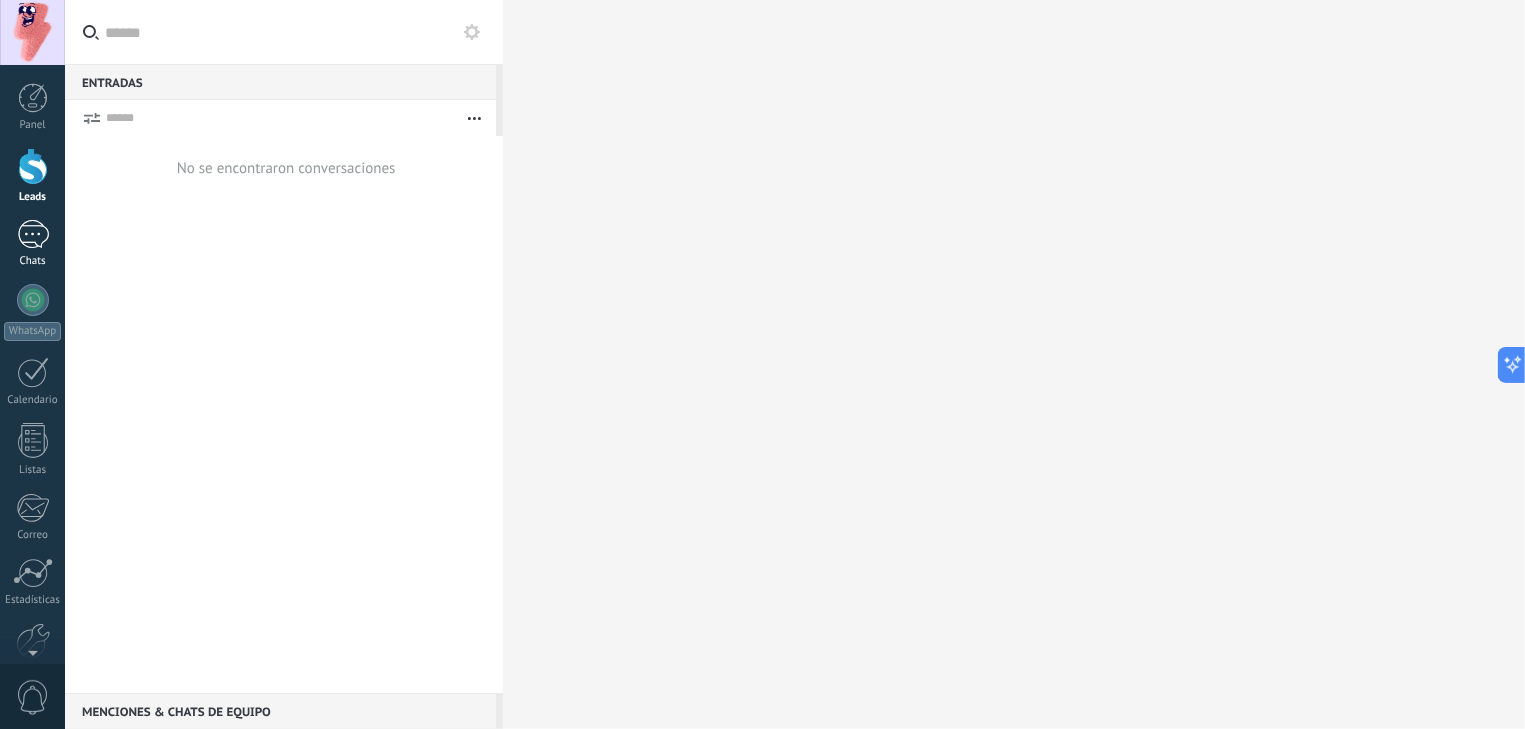 click at bounding box center [33, 234] 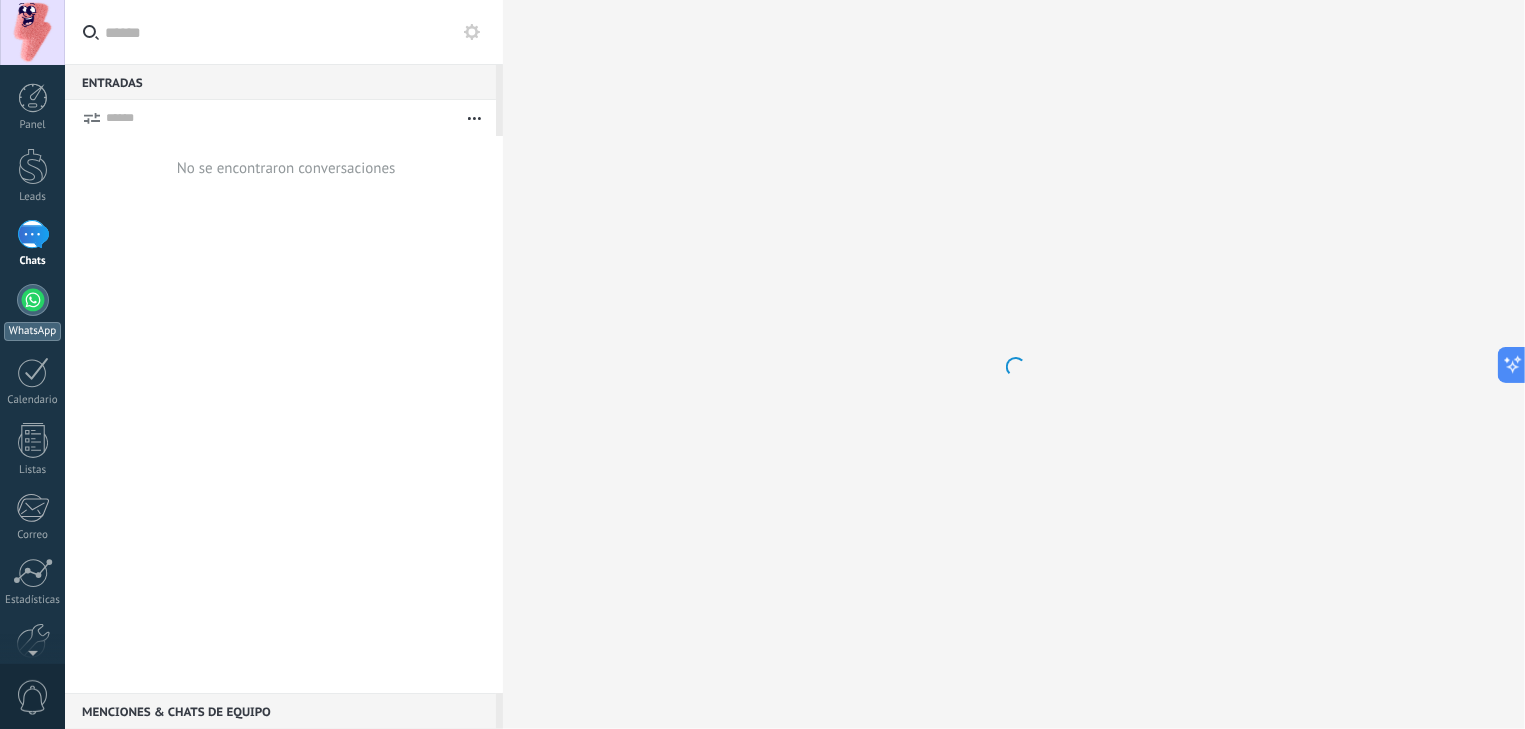 click on "WhatsApp" at bounding box center (32, 312) 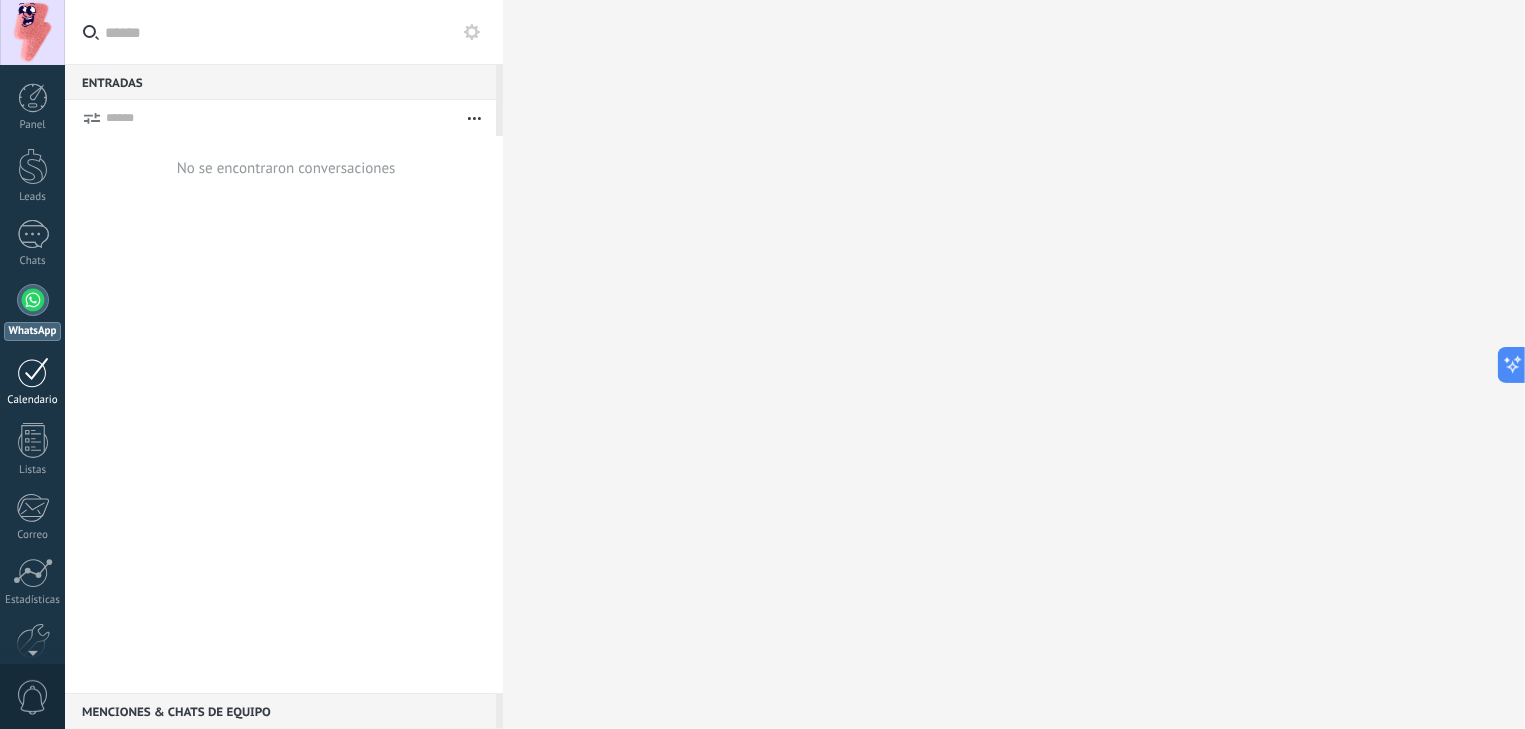 click at bounding box center [33, 372] 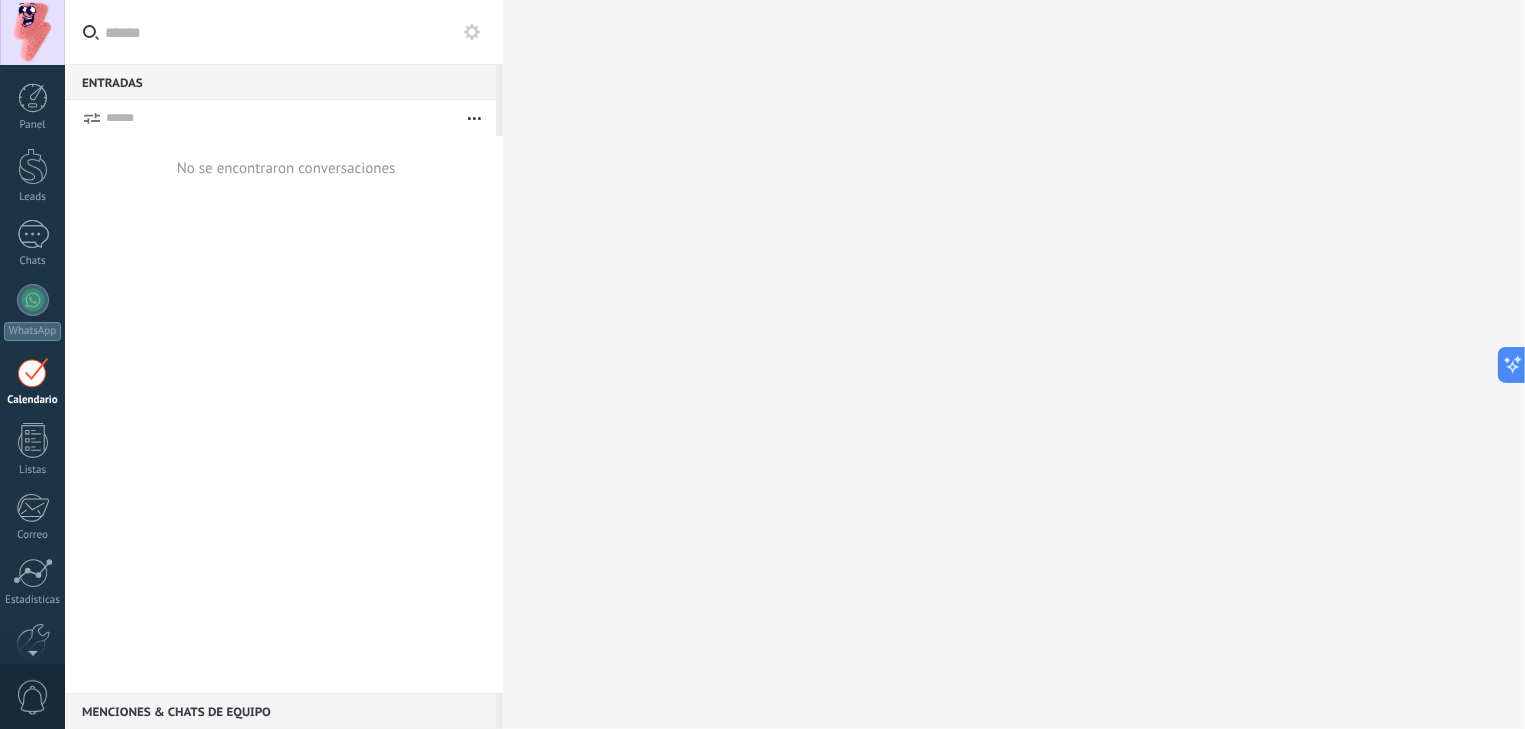 click at bounding box center [33, 372] 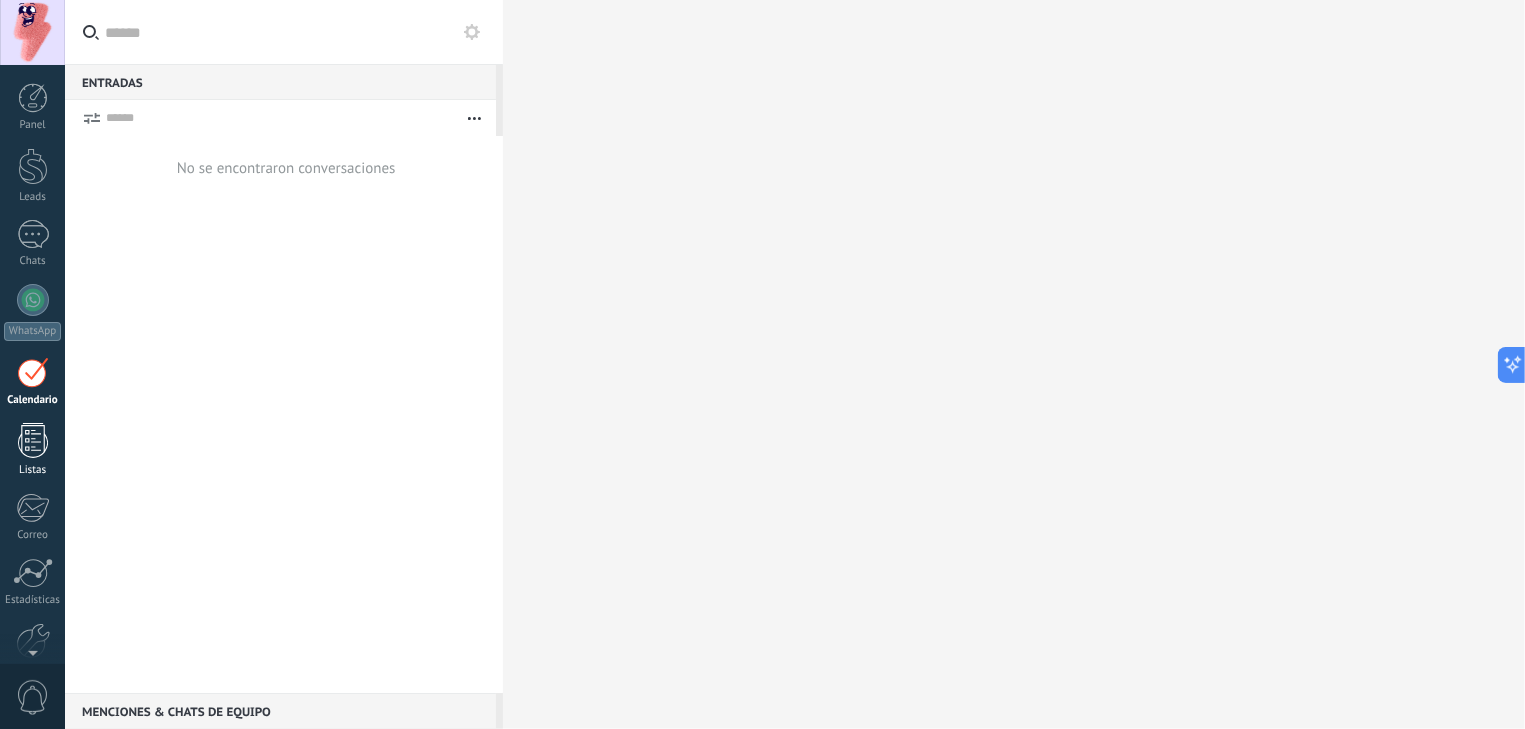 click at bounding box center (33, 440) 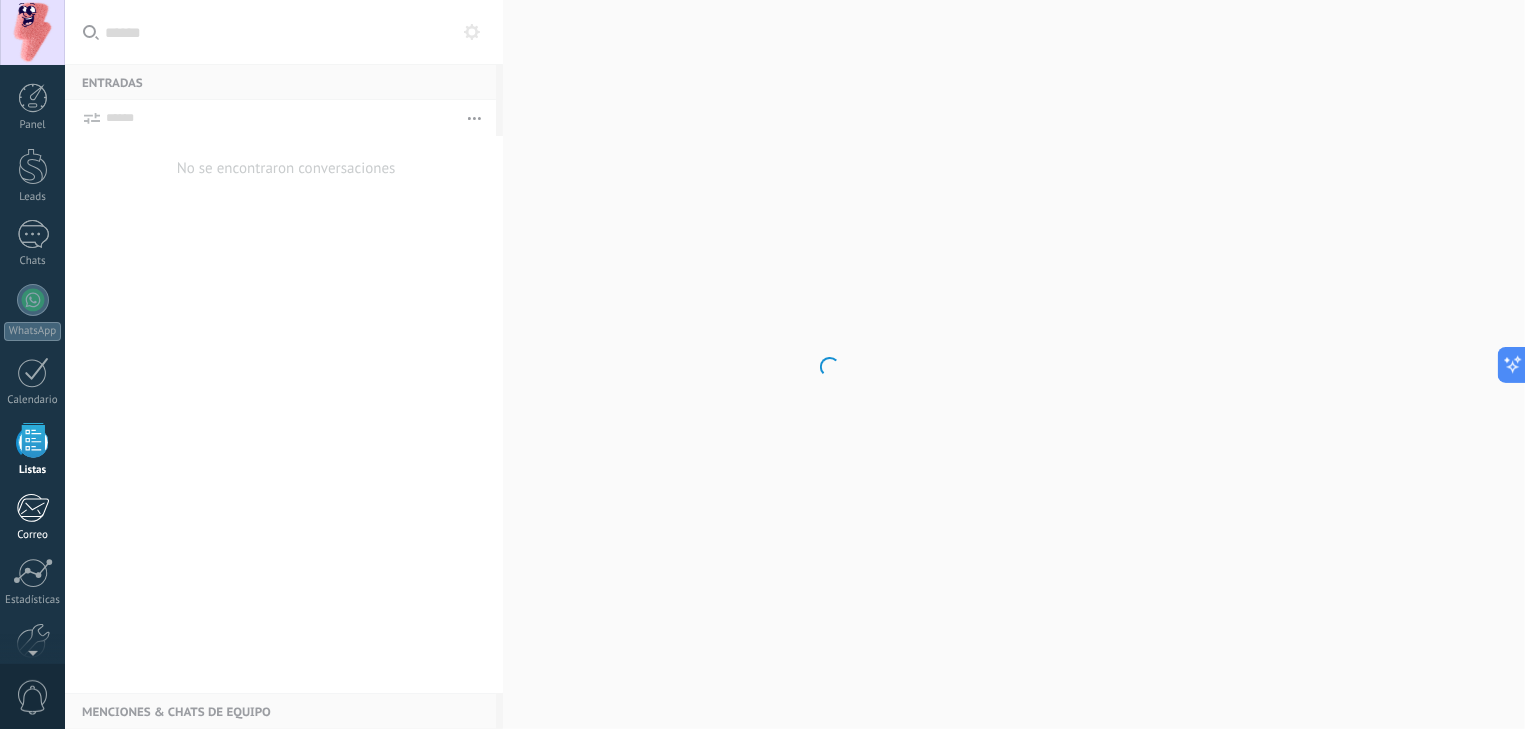 click at bounding box center [32, 508] 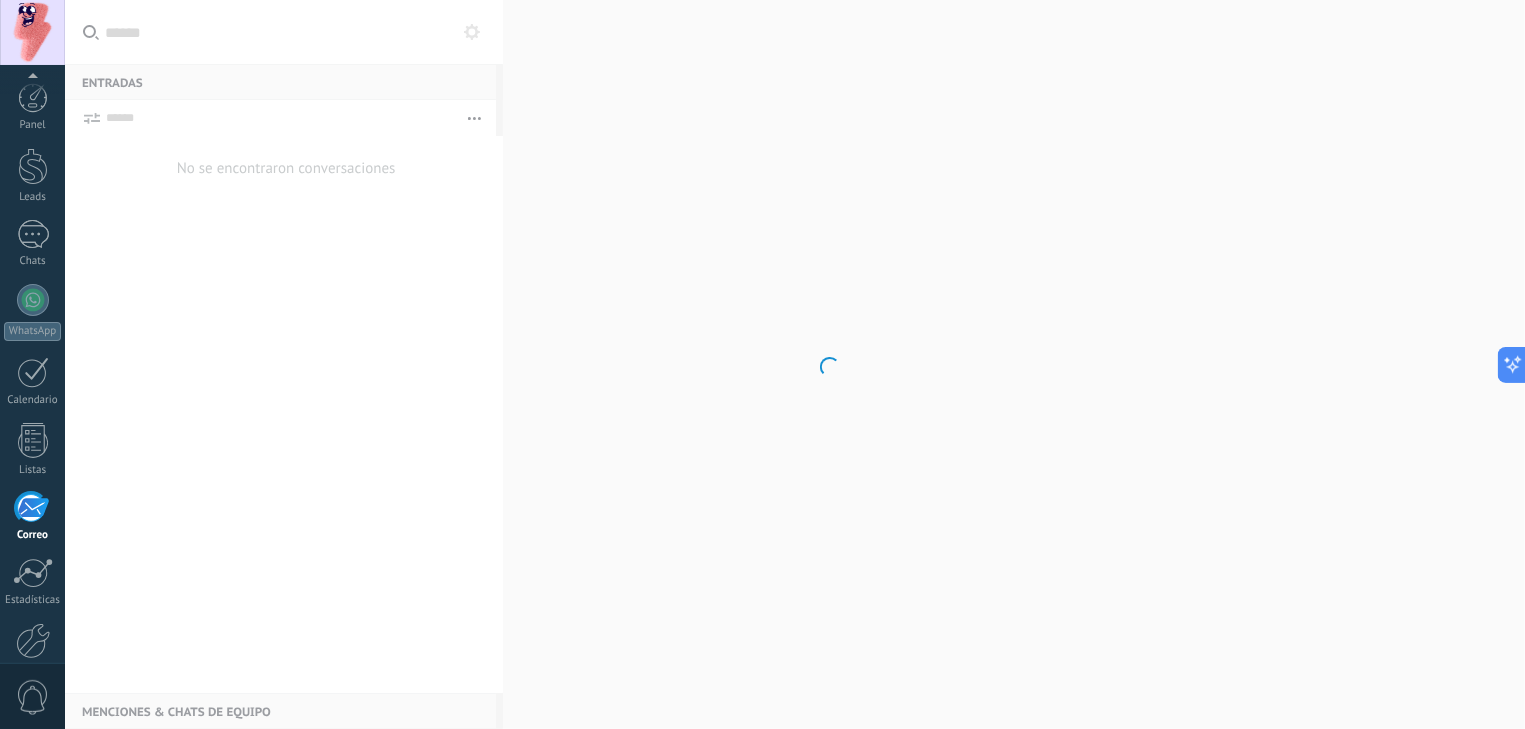 scroll, scrollTop: 104, scrollLeft: 0, axis: vertical 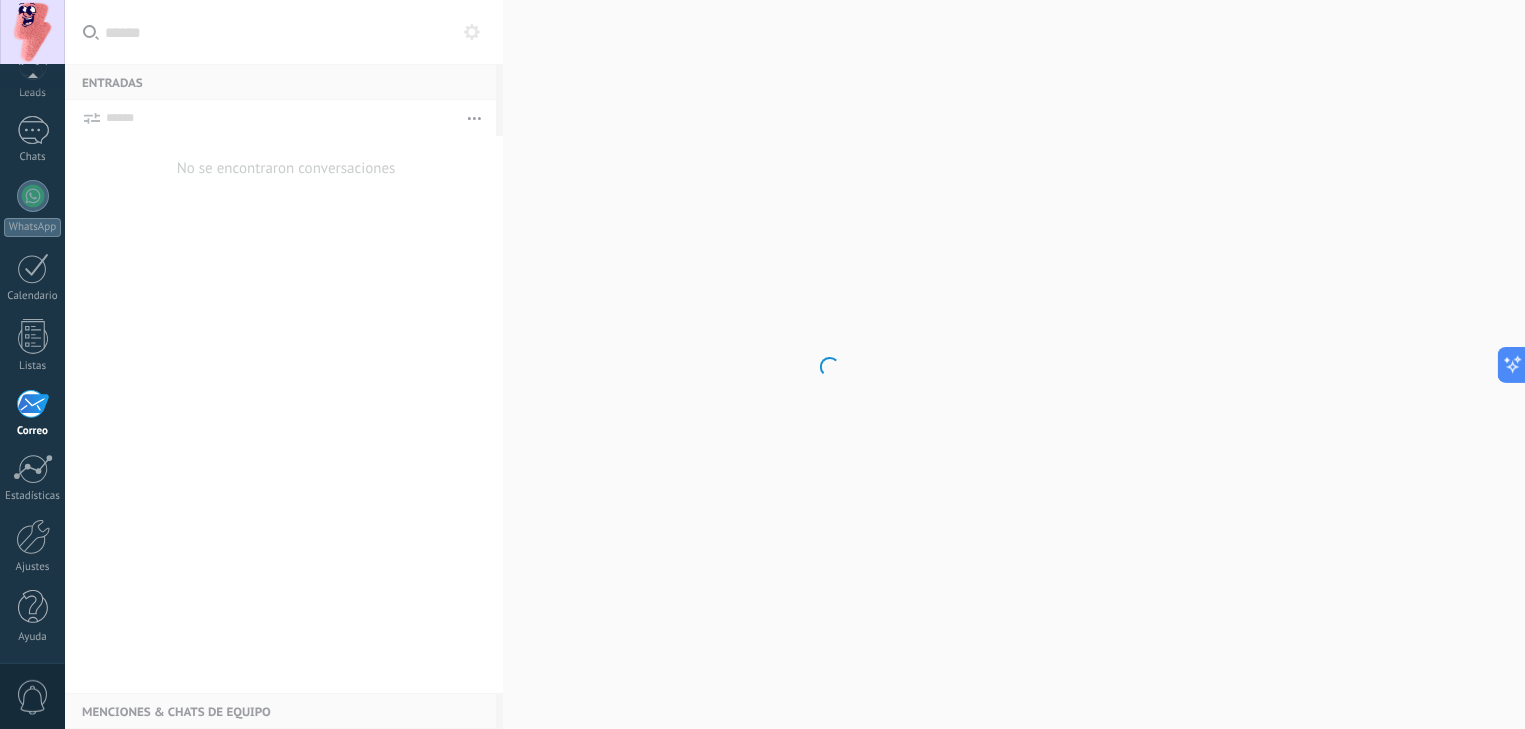click on "Panel
Leads
Chats
WhatsApp
Clientes" at bounding box center [32, 321] 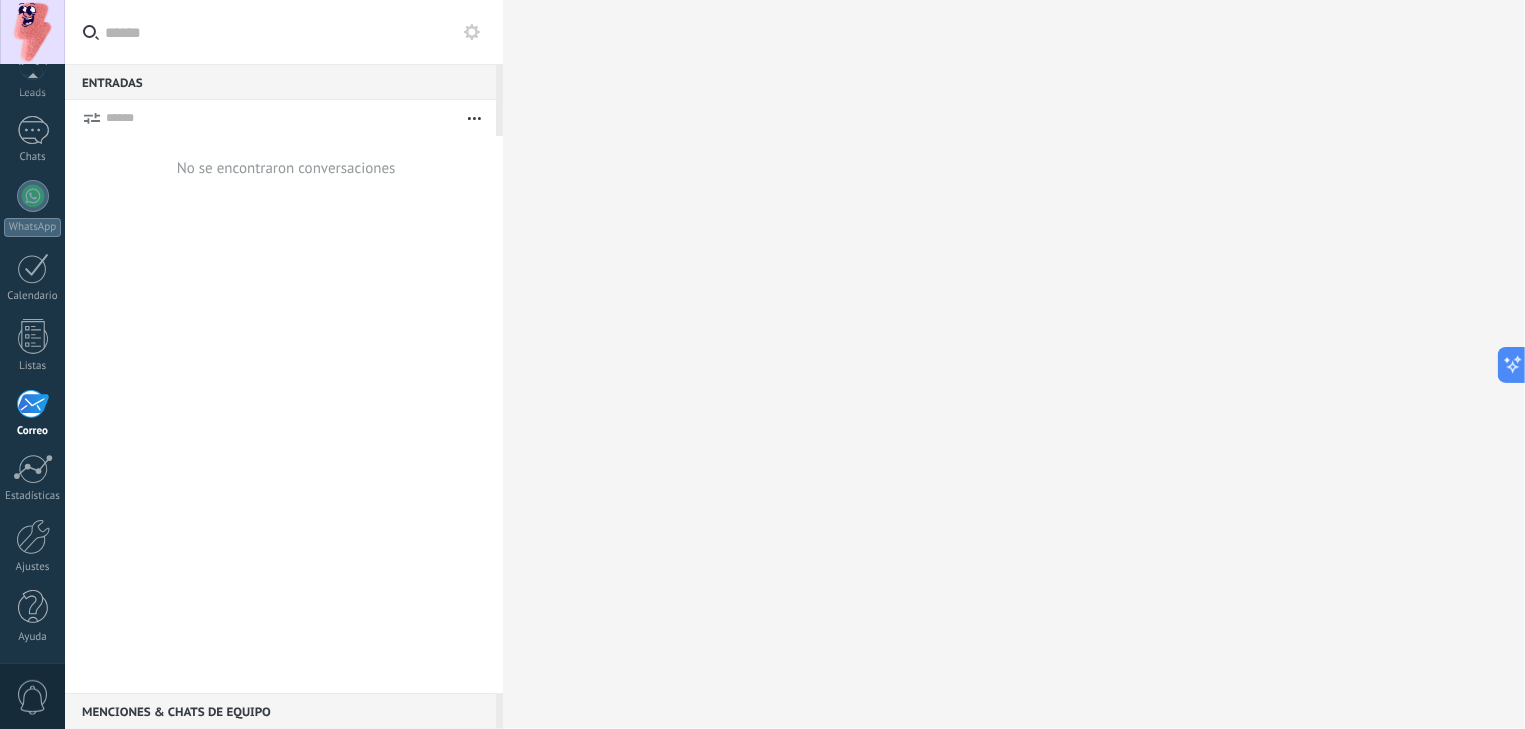click on "0" at bounding box center (33, 697) 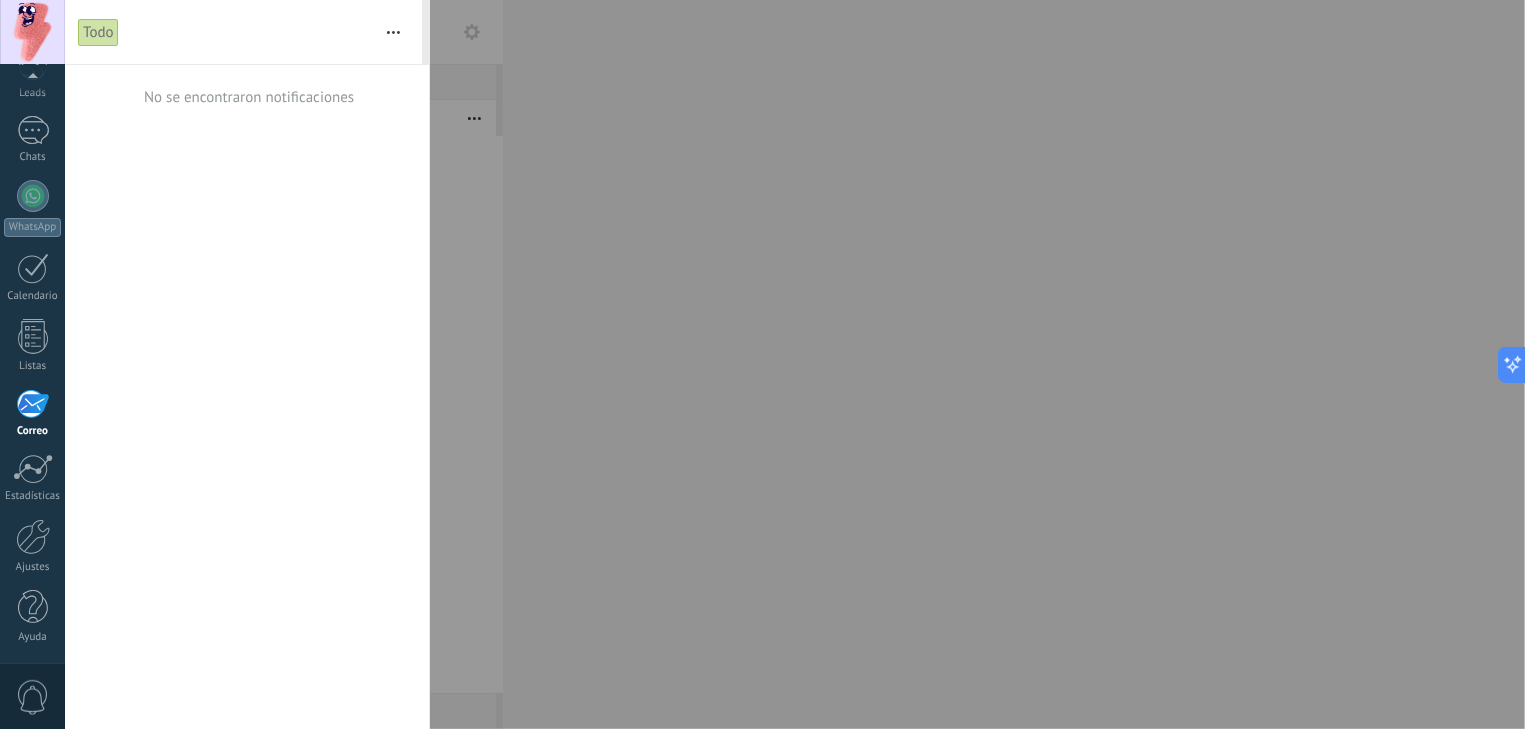 click on "0" at bounding box center (33, 697) 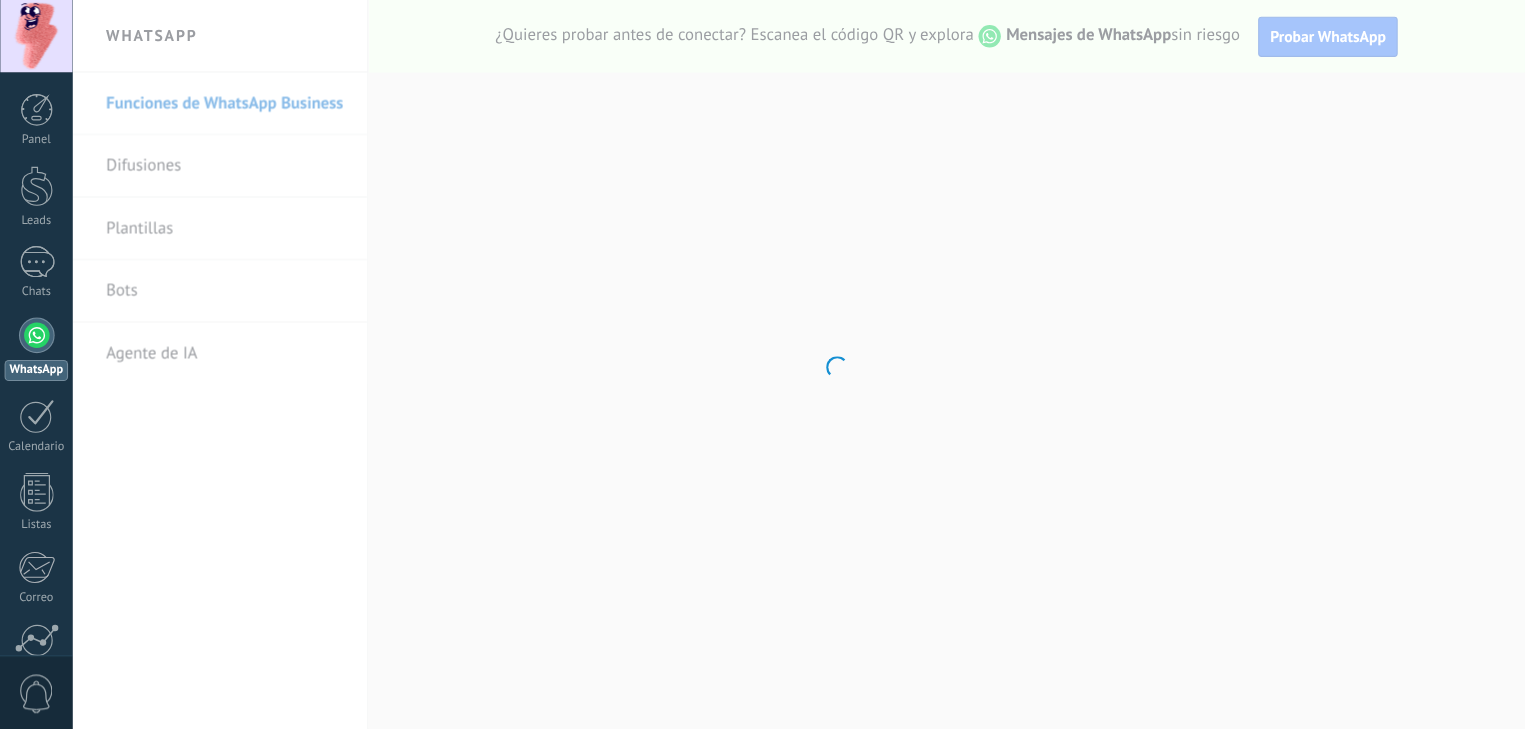 scroll, scrollTop: 0, scrollLeft: 0, axis: both 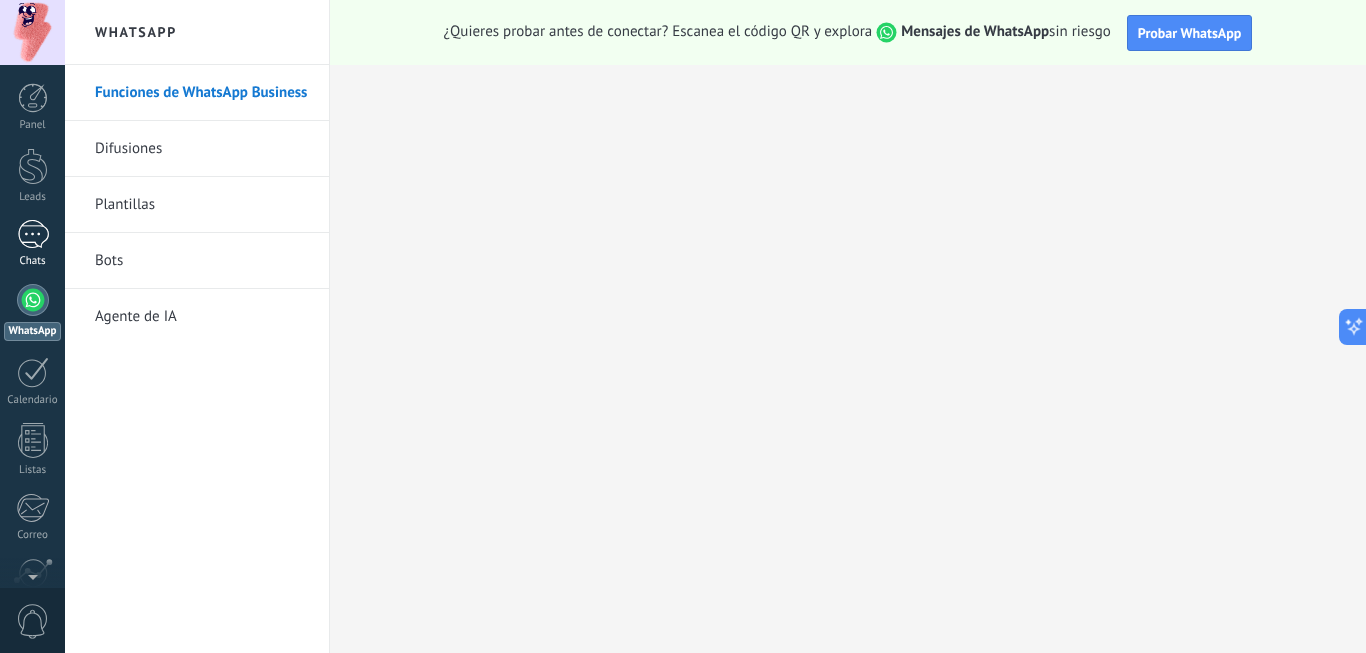 click at bounding box center [33, 234] 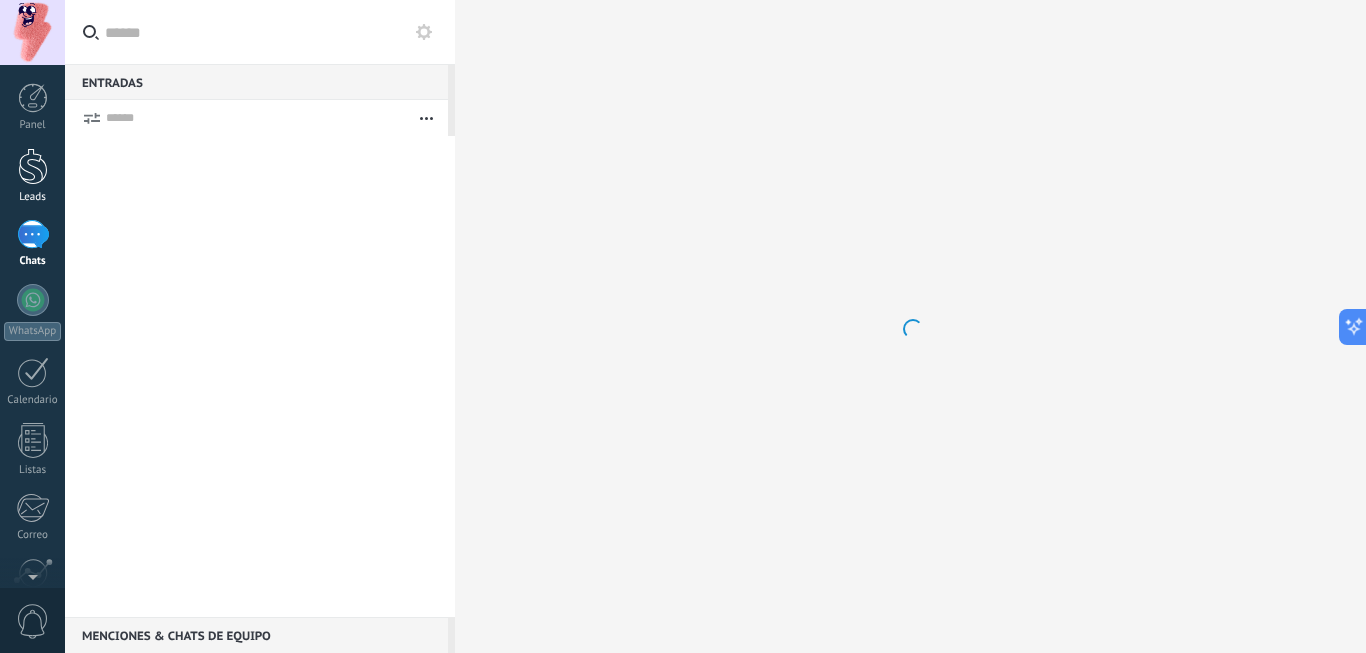 click at bounding box center (33, 166) 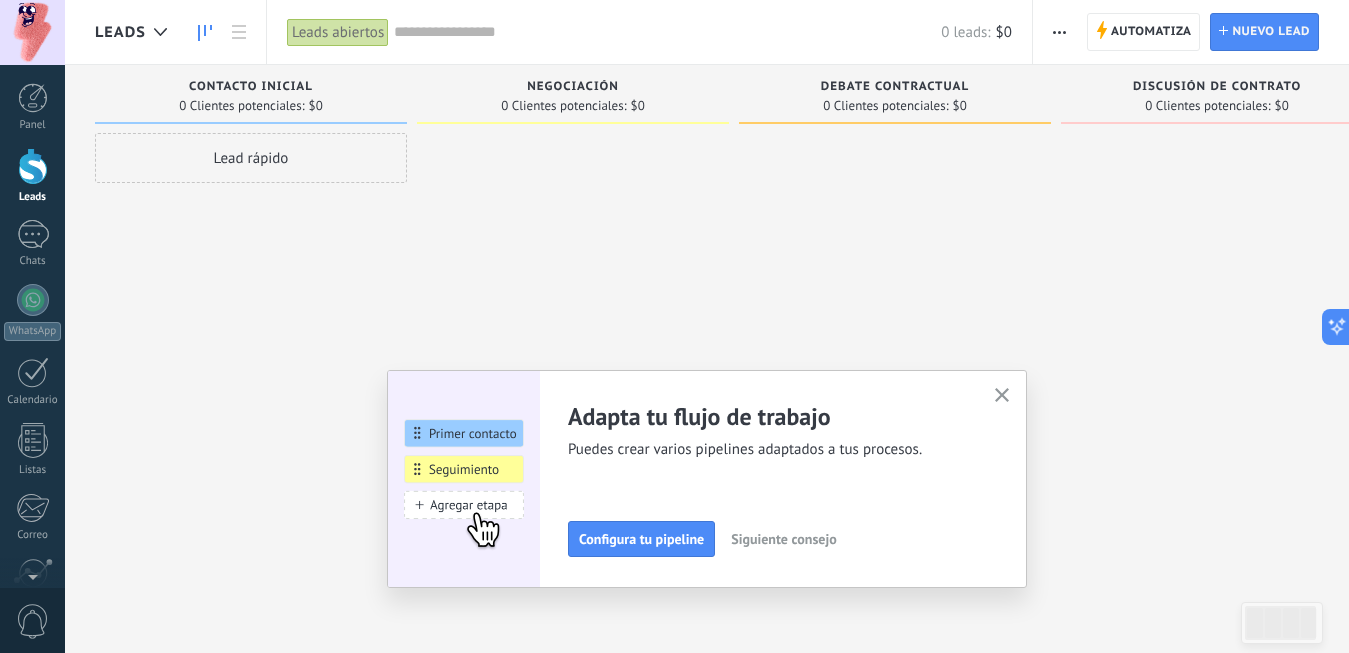 click 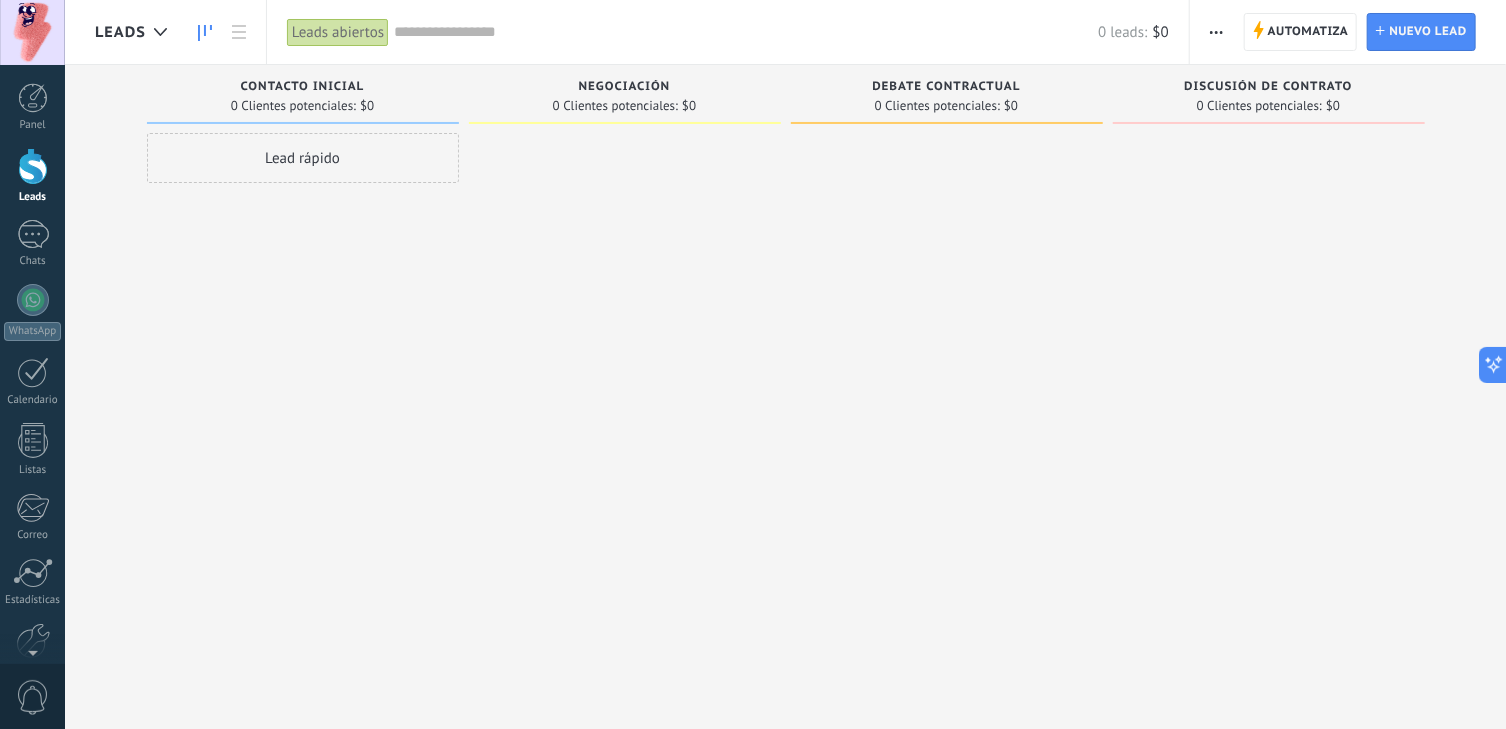 click at bounding box center [947, 367] 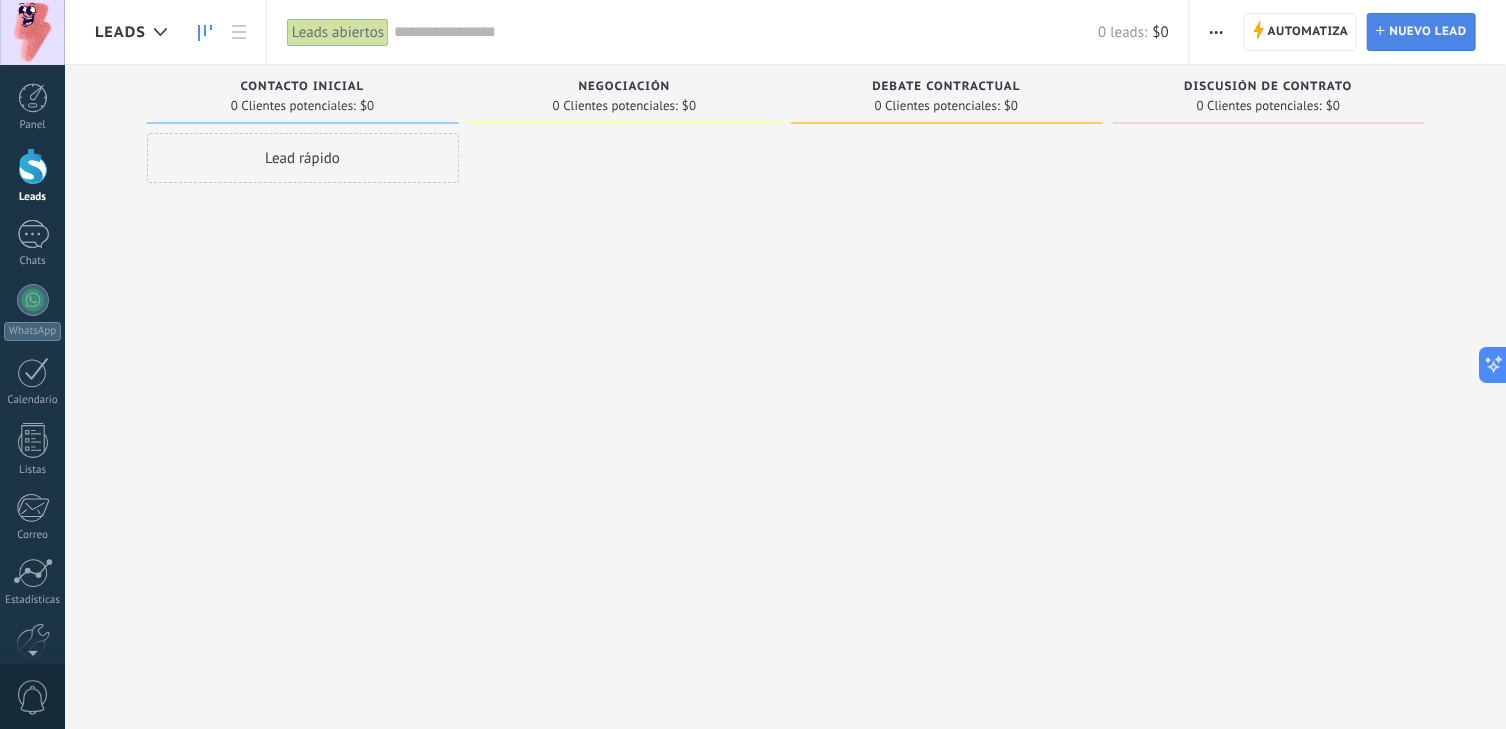 click on "Nuevo lead" at bounding box center (1428, 32) 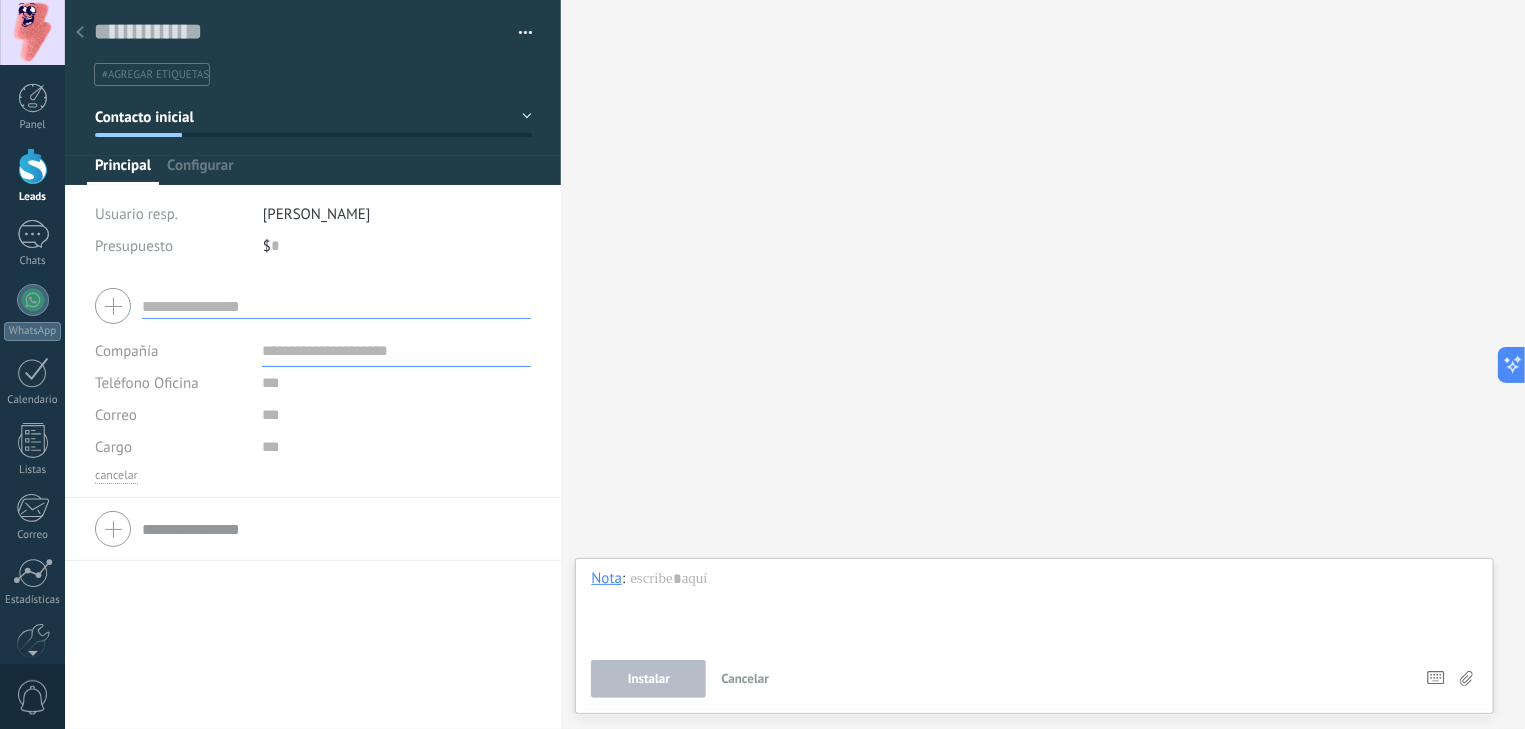 click on "[PERSON_NAME]" at bounding box center (317, 214) 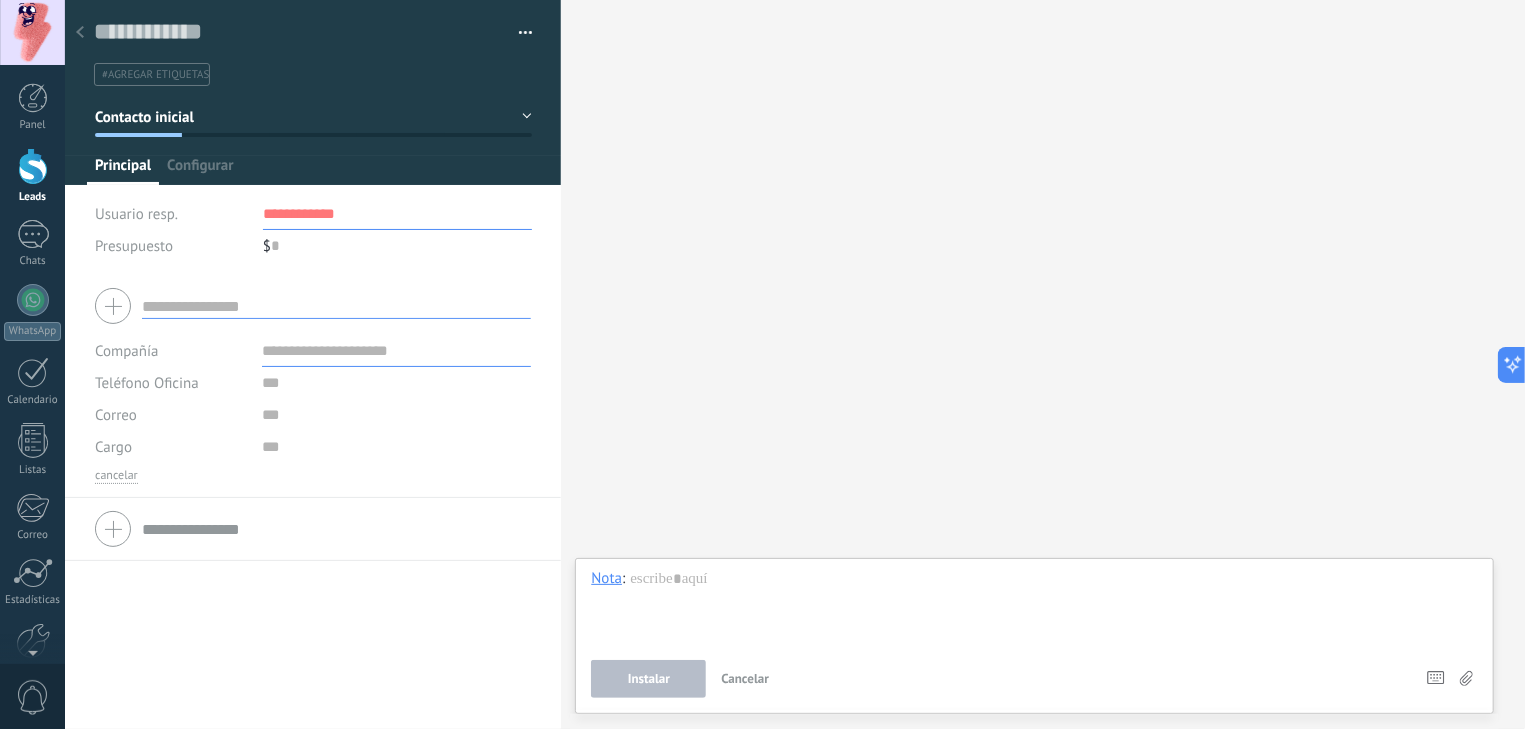 type on "**********" 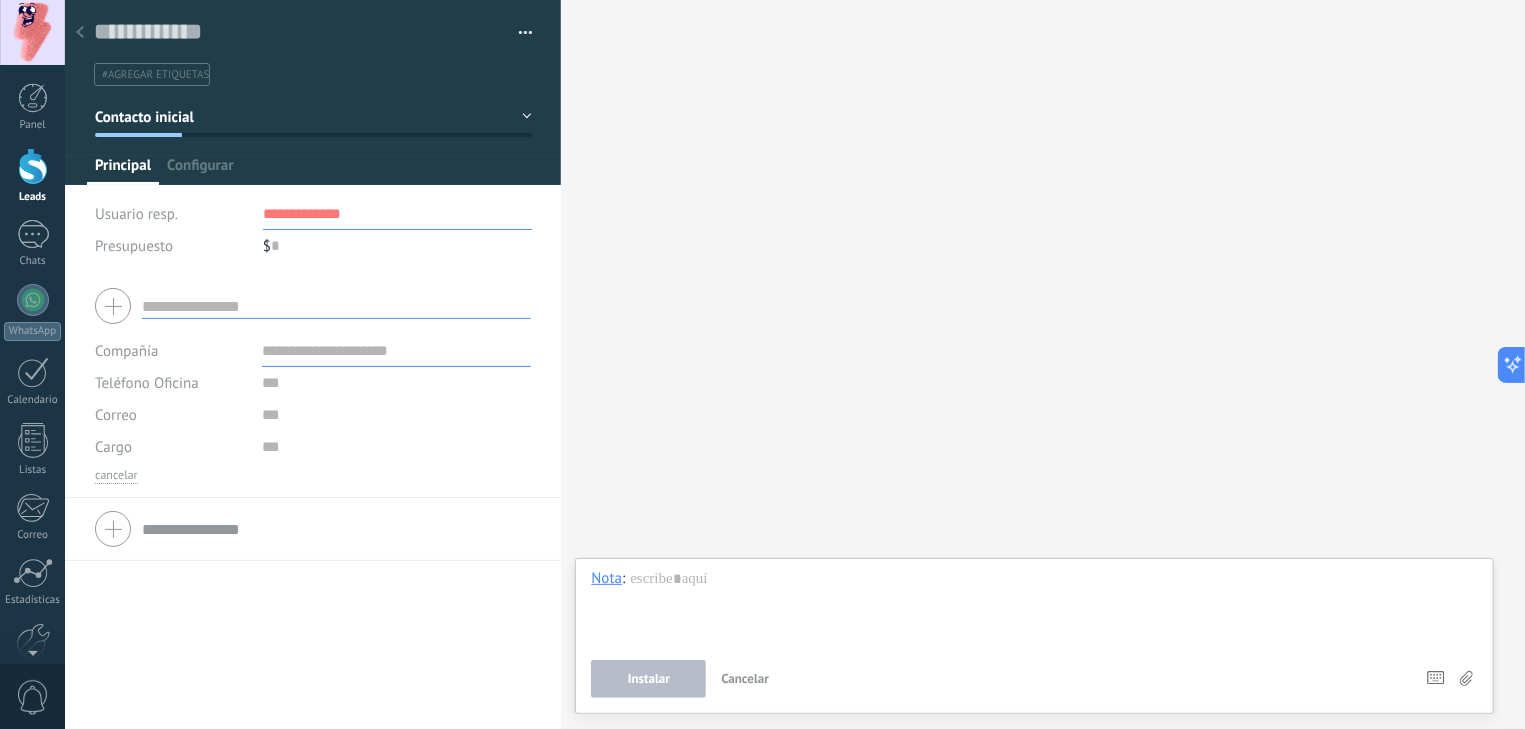 click at bounding box center (336, 306) 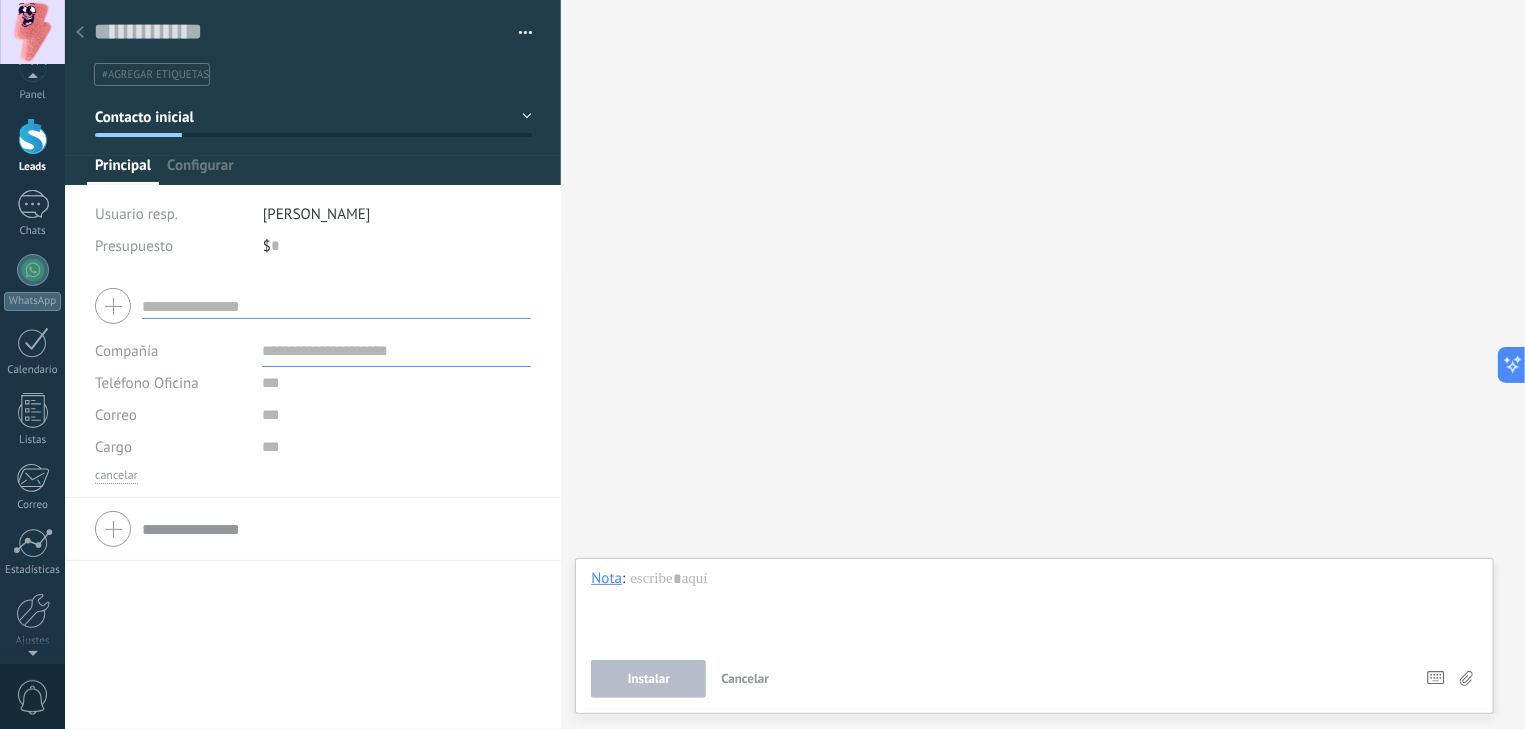 click at bounding box center [32, 649] 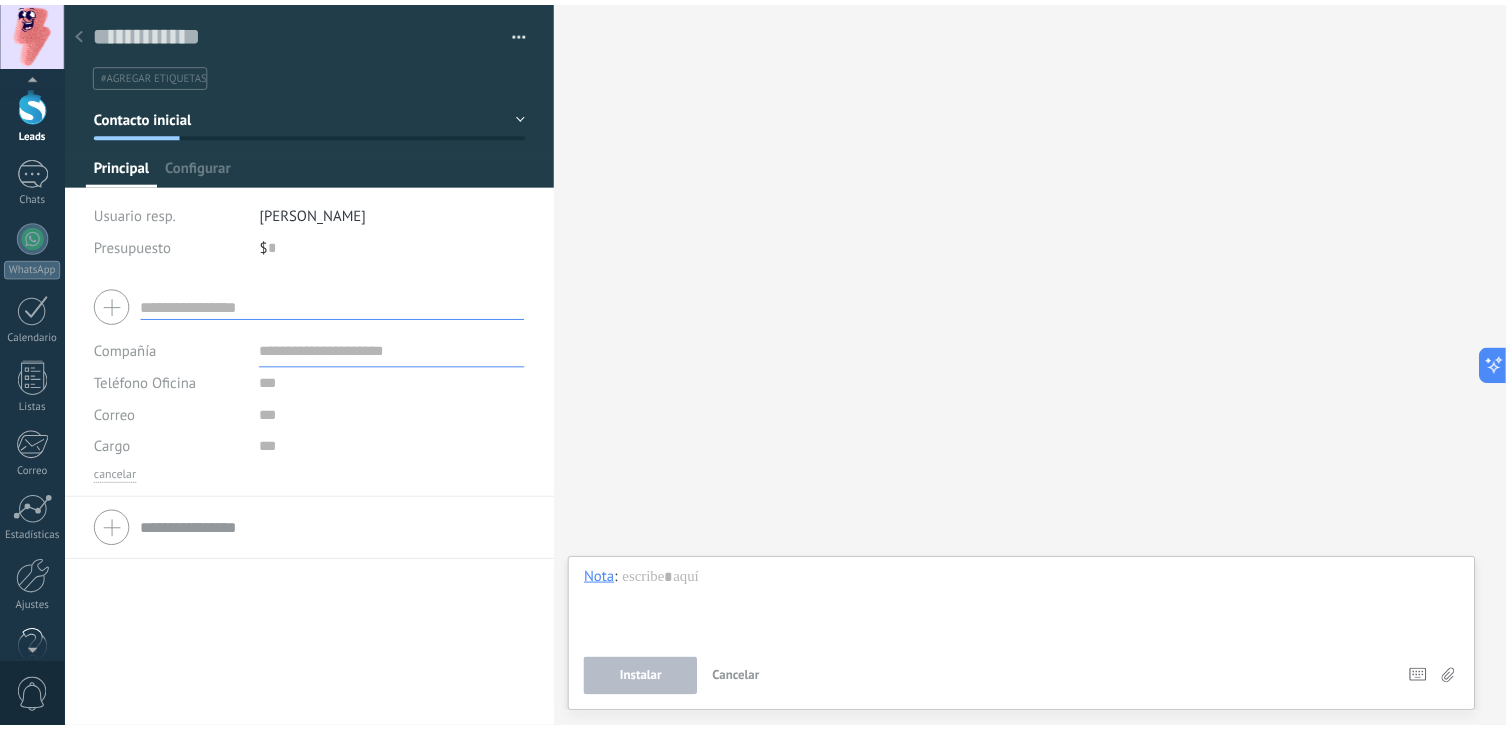 scroll, scrollTop: 69, scrollLeft: 0, axis: vertical 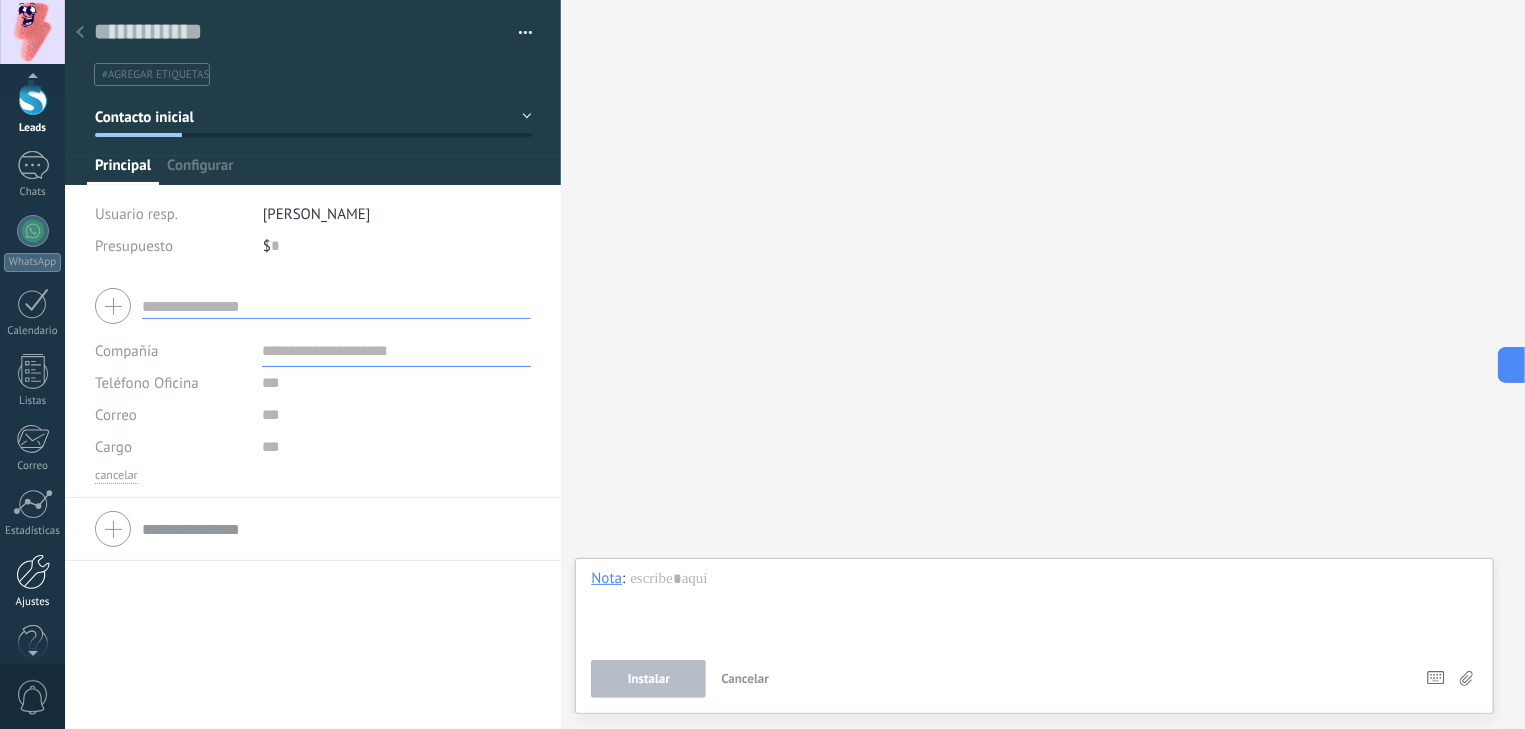 click at bounding box center (33, 572) 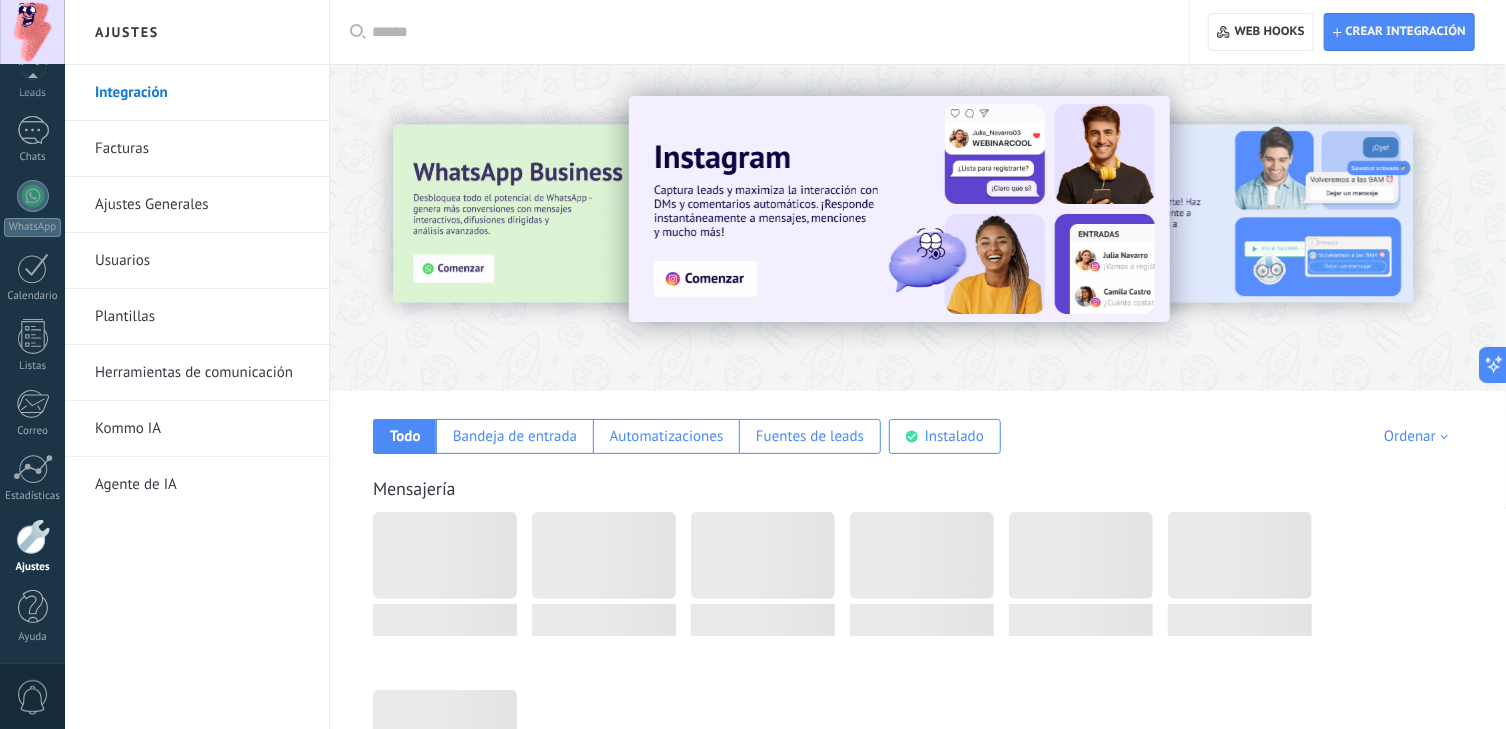 scroll, scrollTop: 104, scrollLeft: 0, axis: vertical 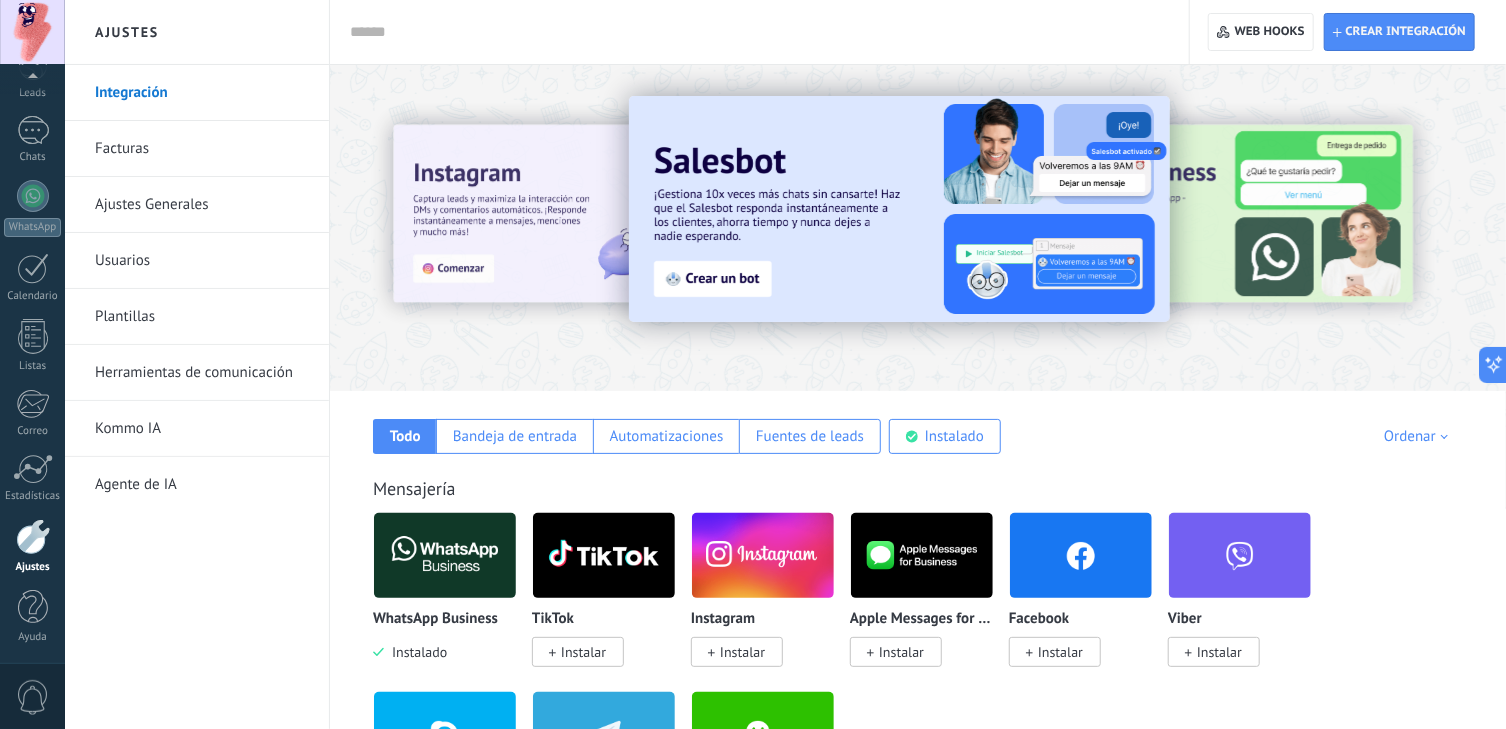click on "Agente de IA" at bounding box center [202, 485] 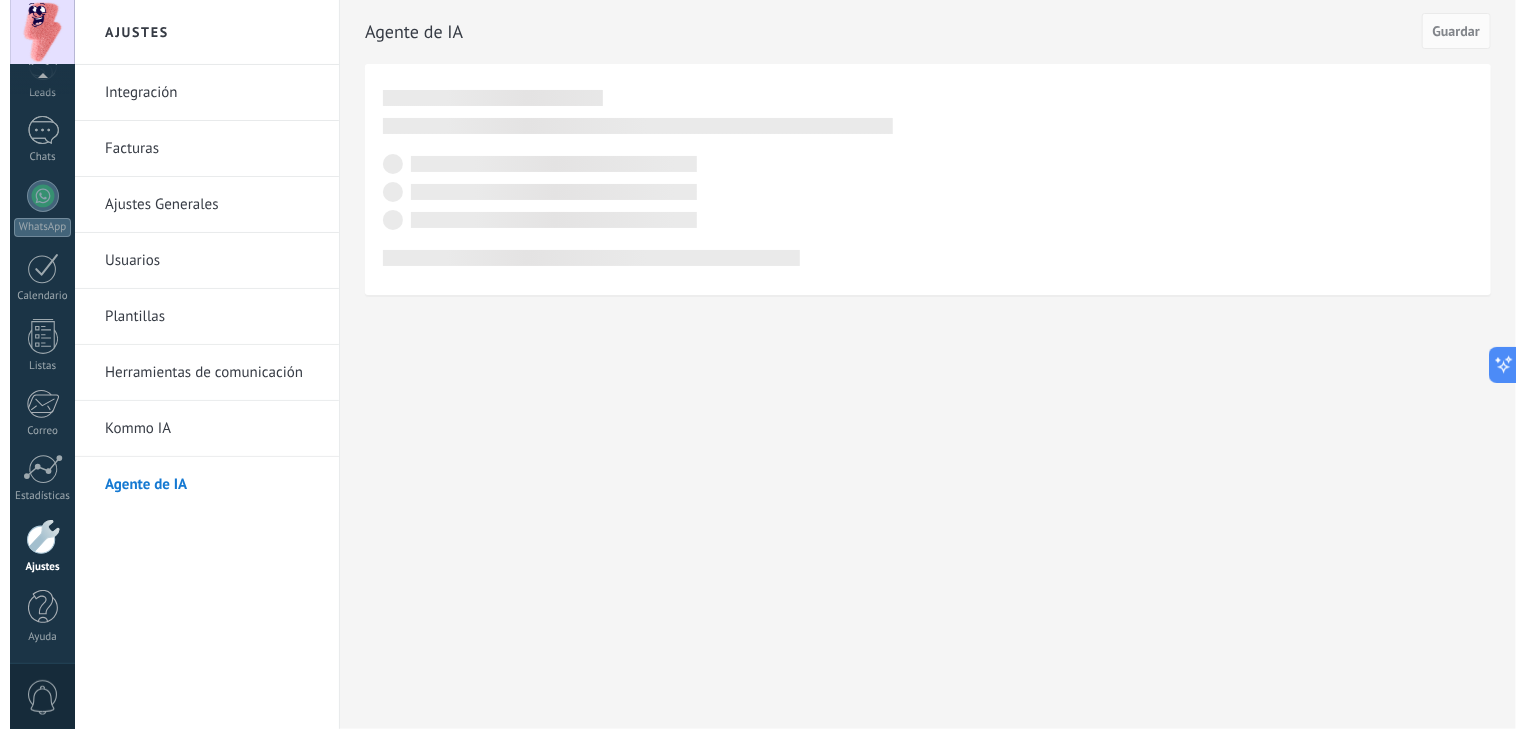 scroll, scrollTop: 104, scrollLeft: 0, axis: vertical 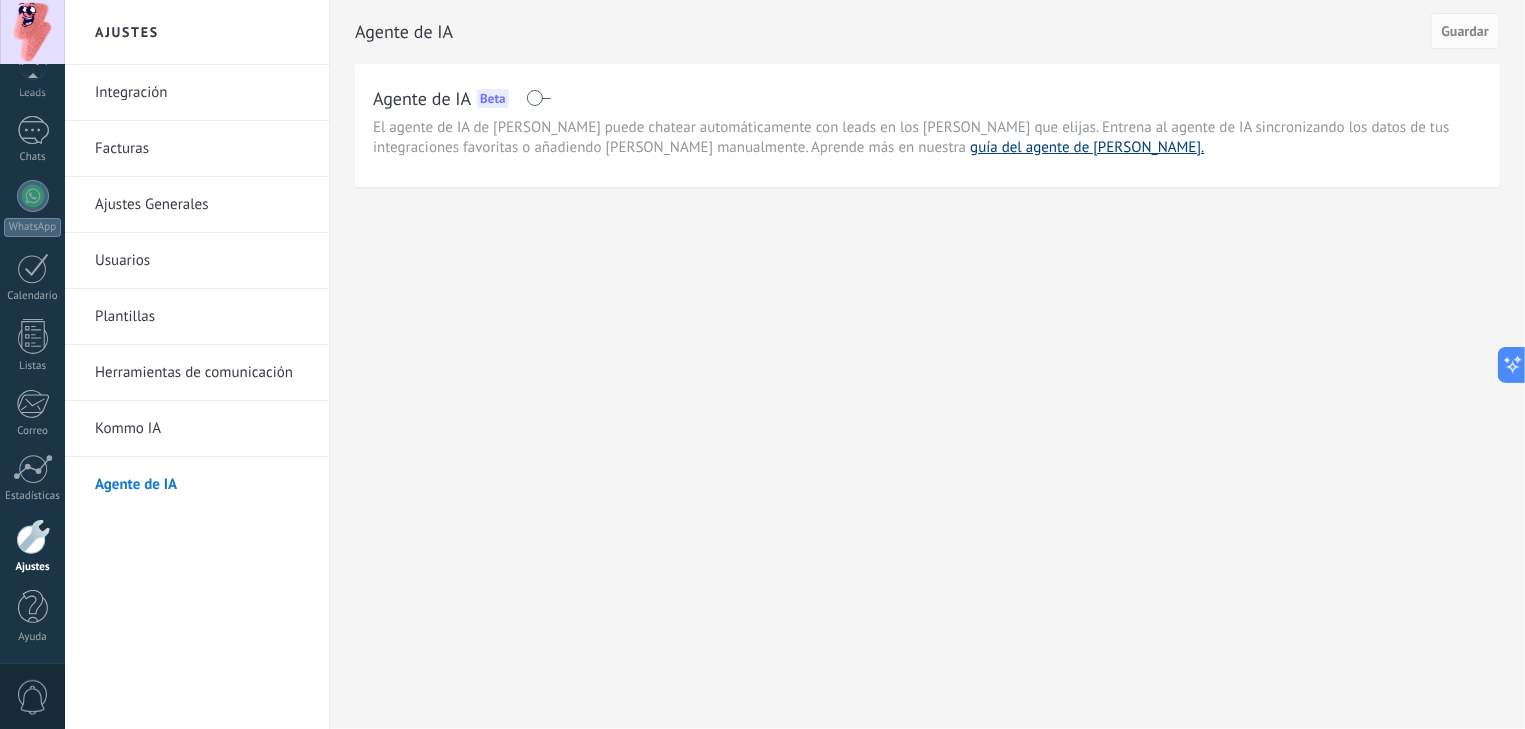 click on "guía del agente de IA." at bounding box center (1087, 147) 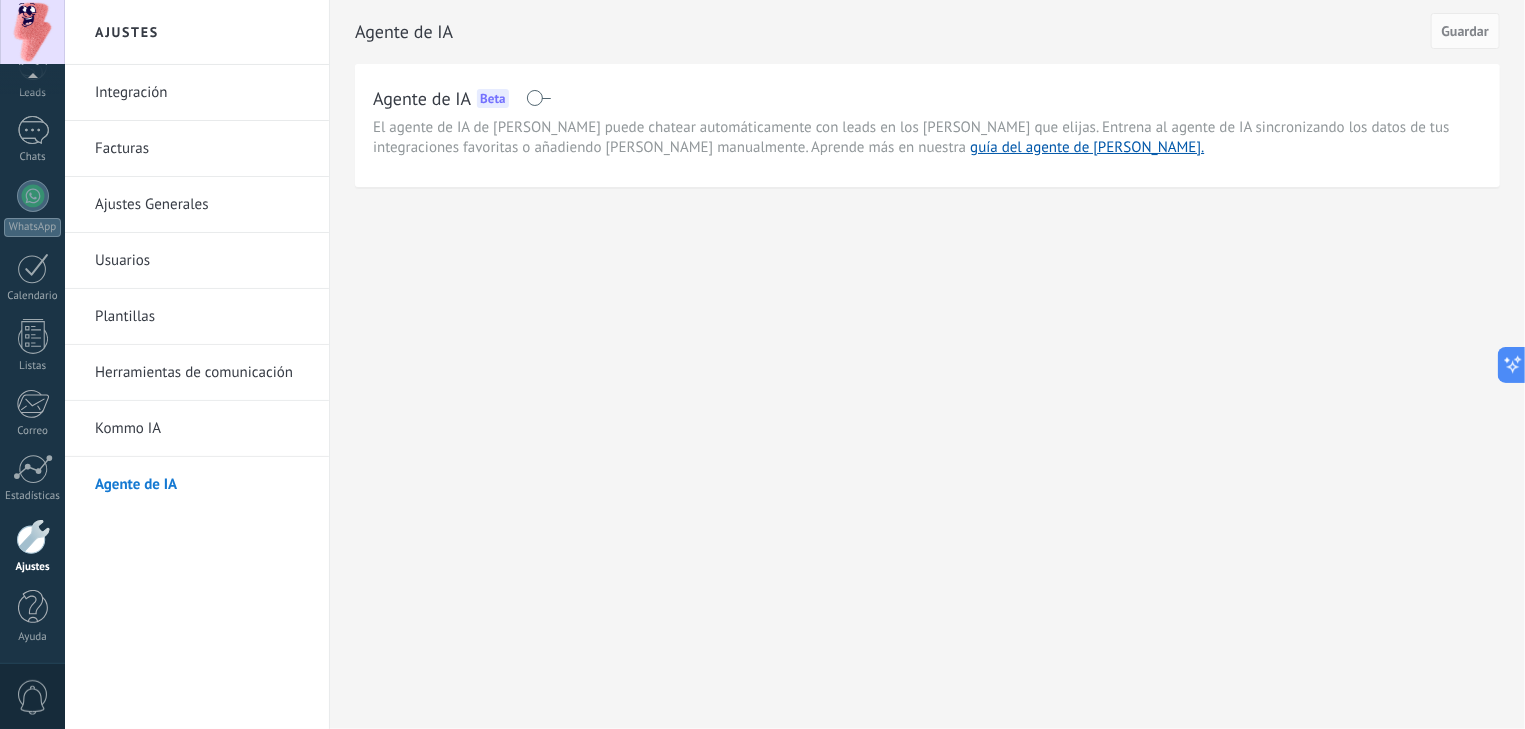 click on "Plantillas" at bounding box center (202, 317) 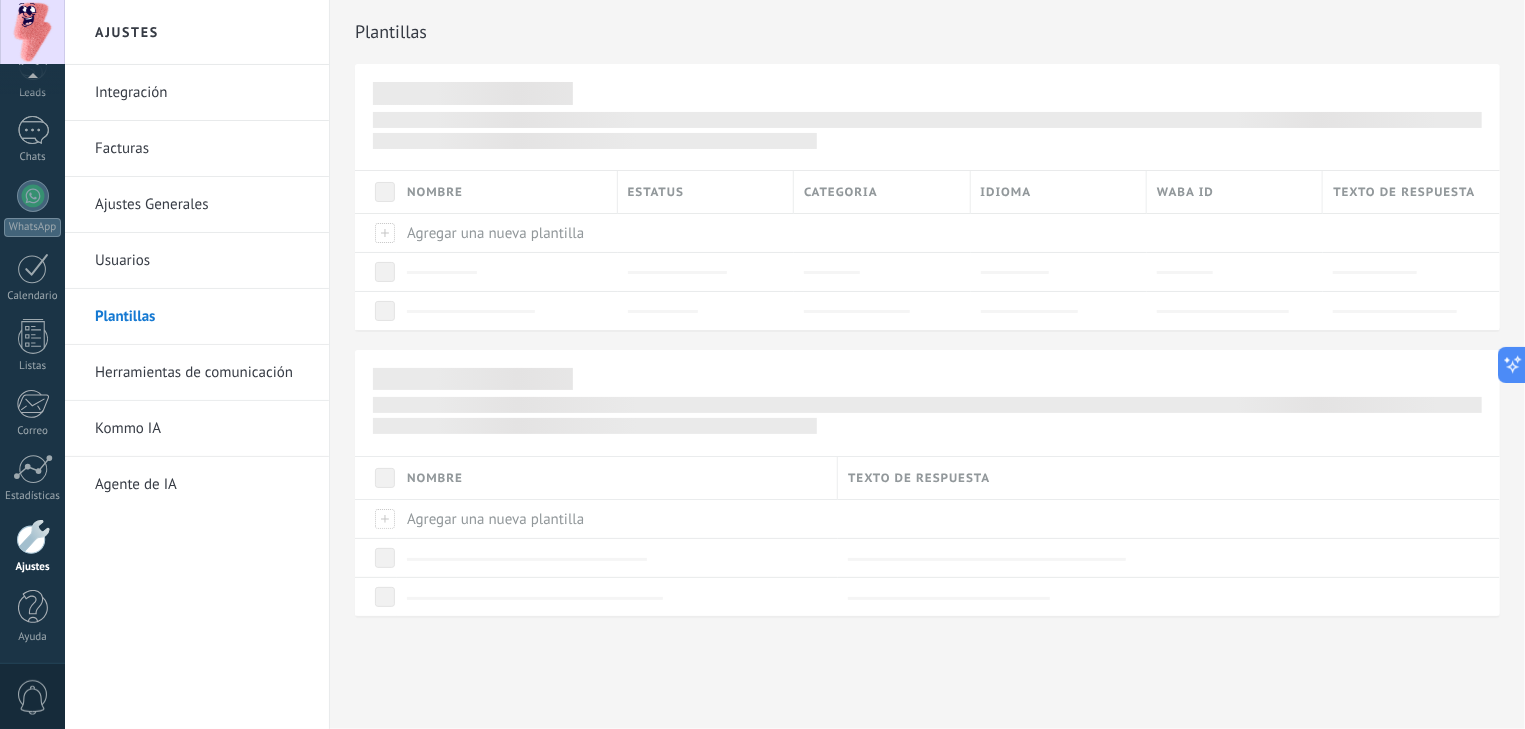 scroll, scrollTop: 104, scrollLeft: 0, axis: vertical 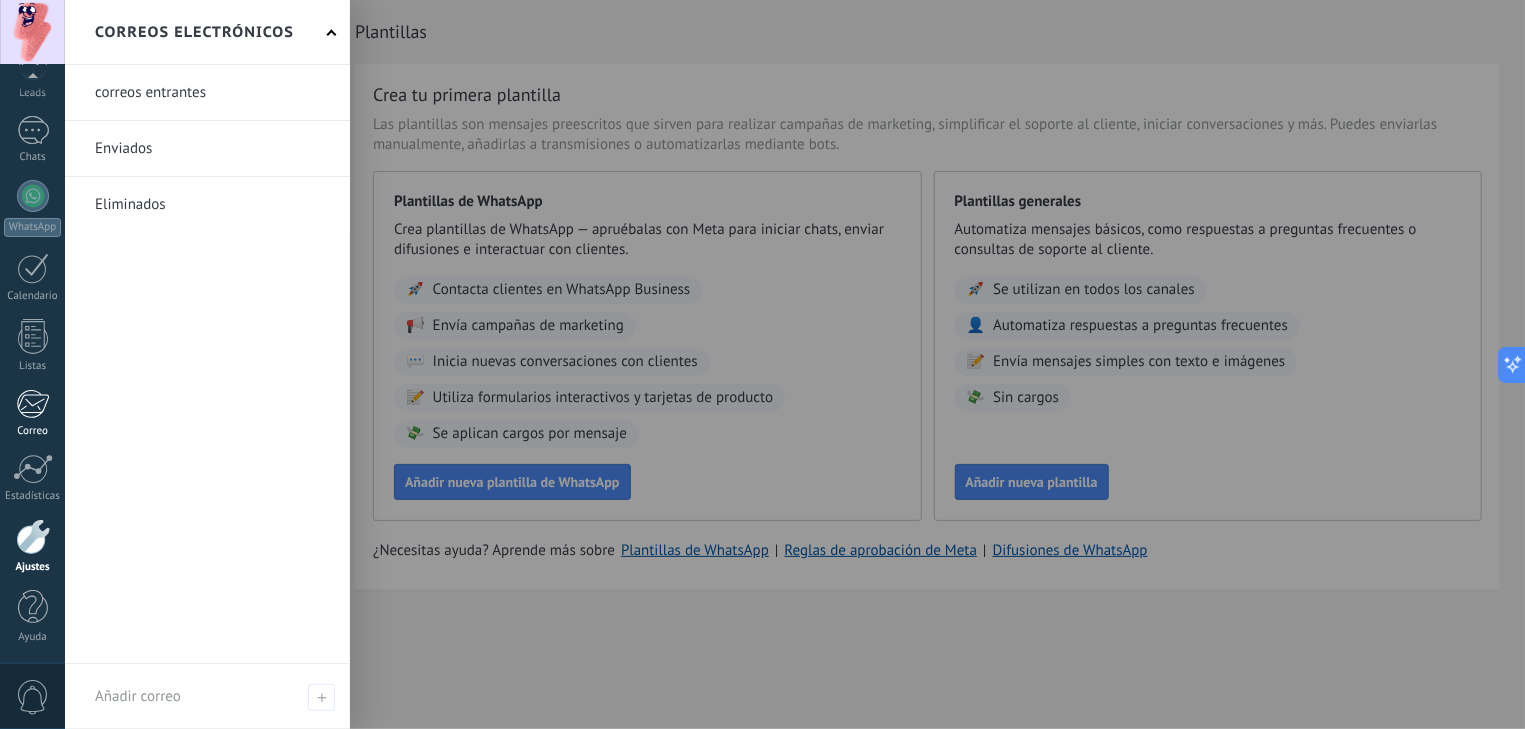 click on "Correo" at bounding box center (32, 413) 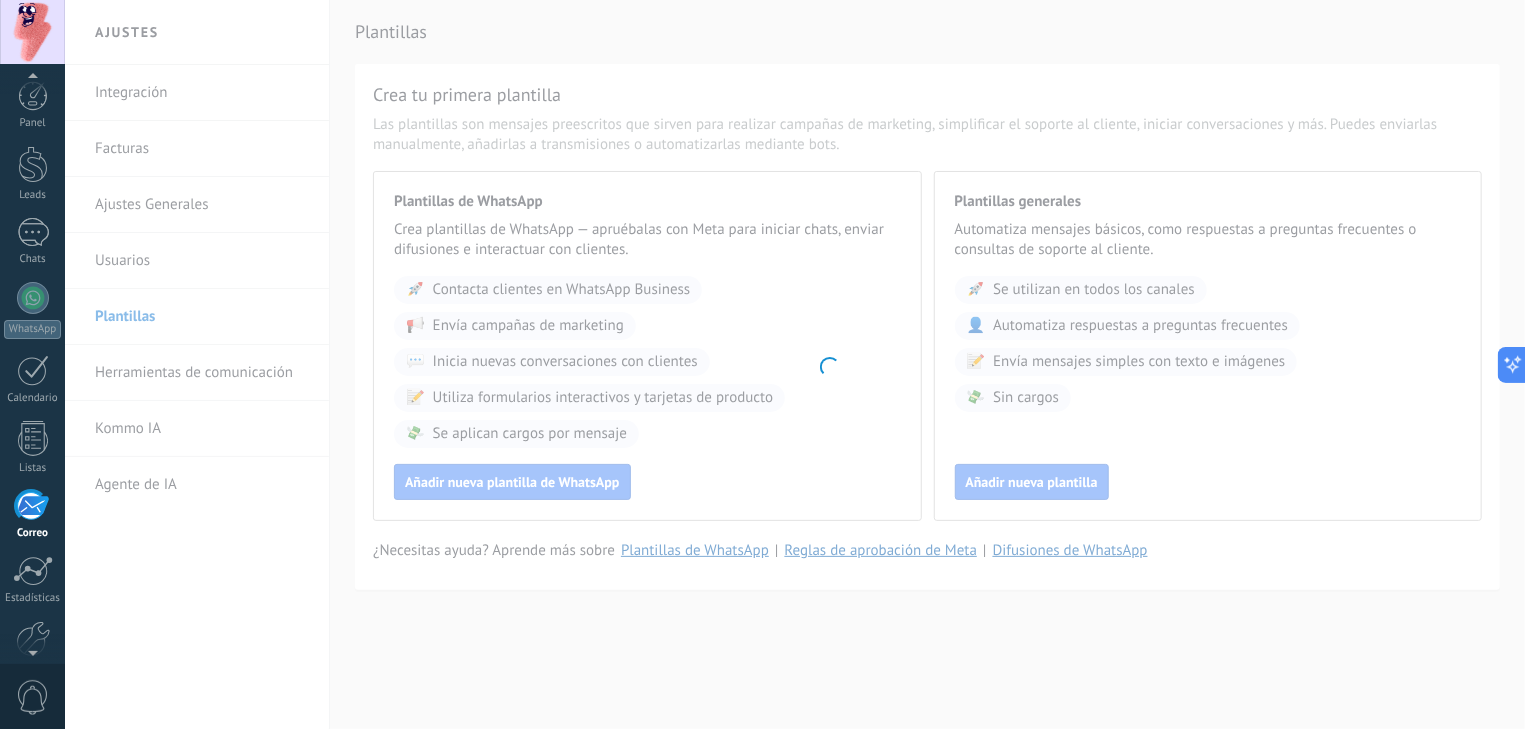 scroll, scrollTop: 0, scrollLeft: 0, axis: both 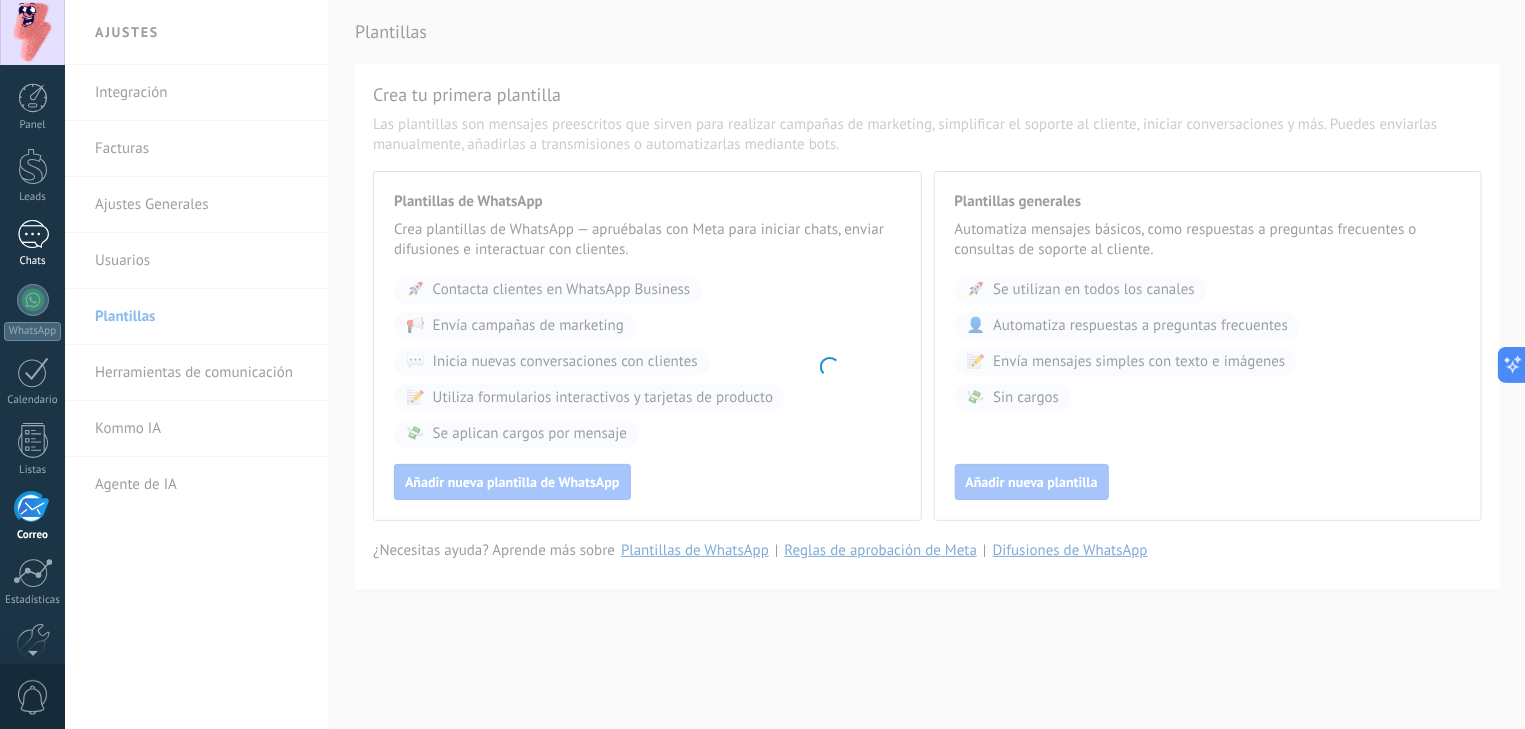 click at bounding box center (33, 234) 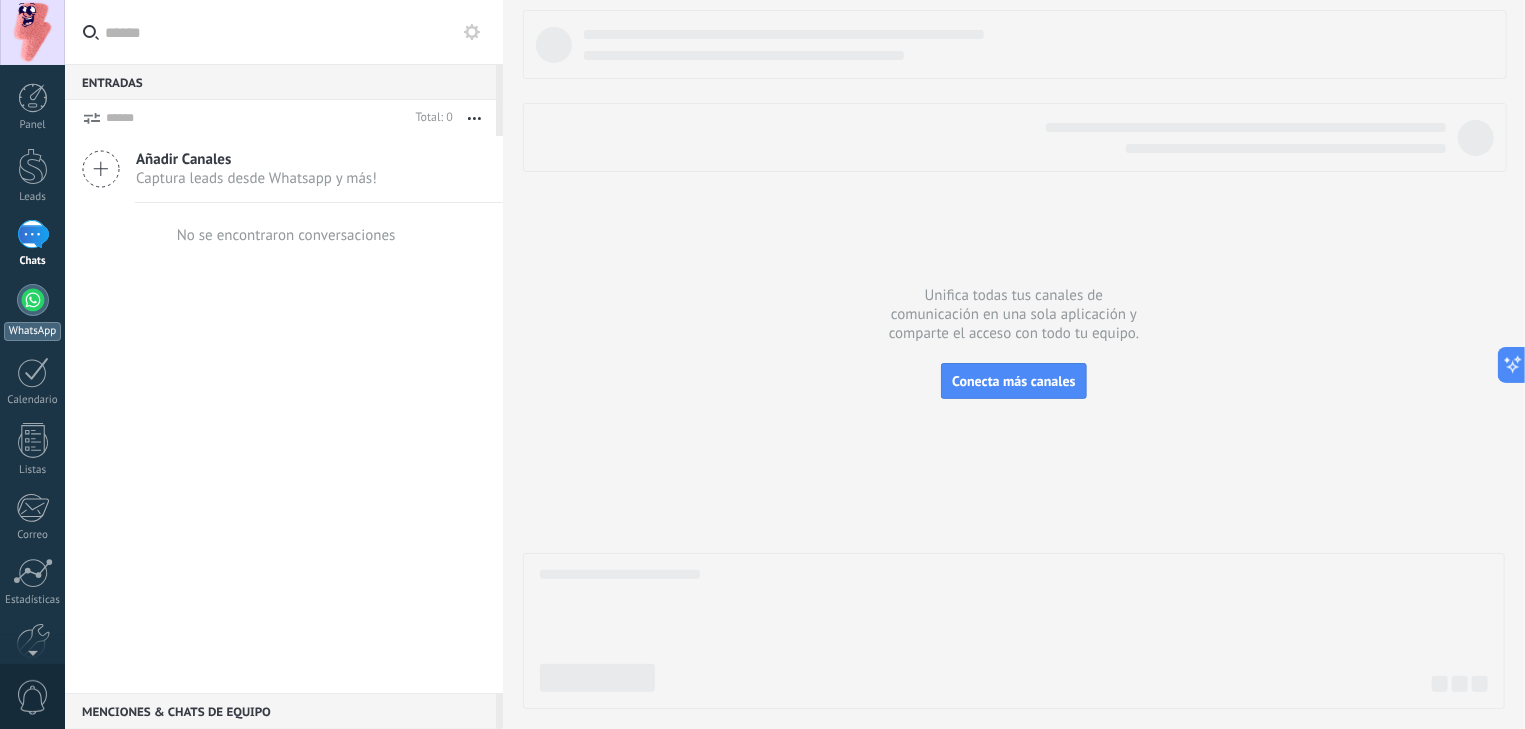 click at bounding box center (33, 300) 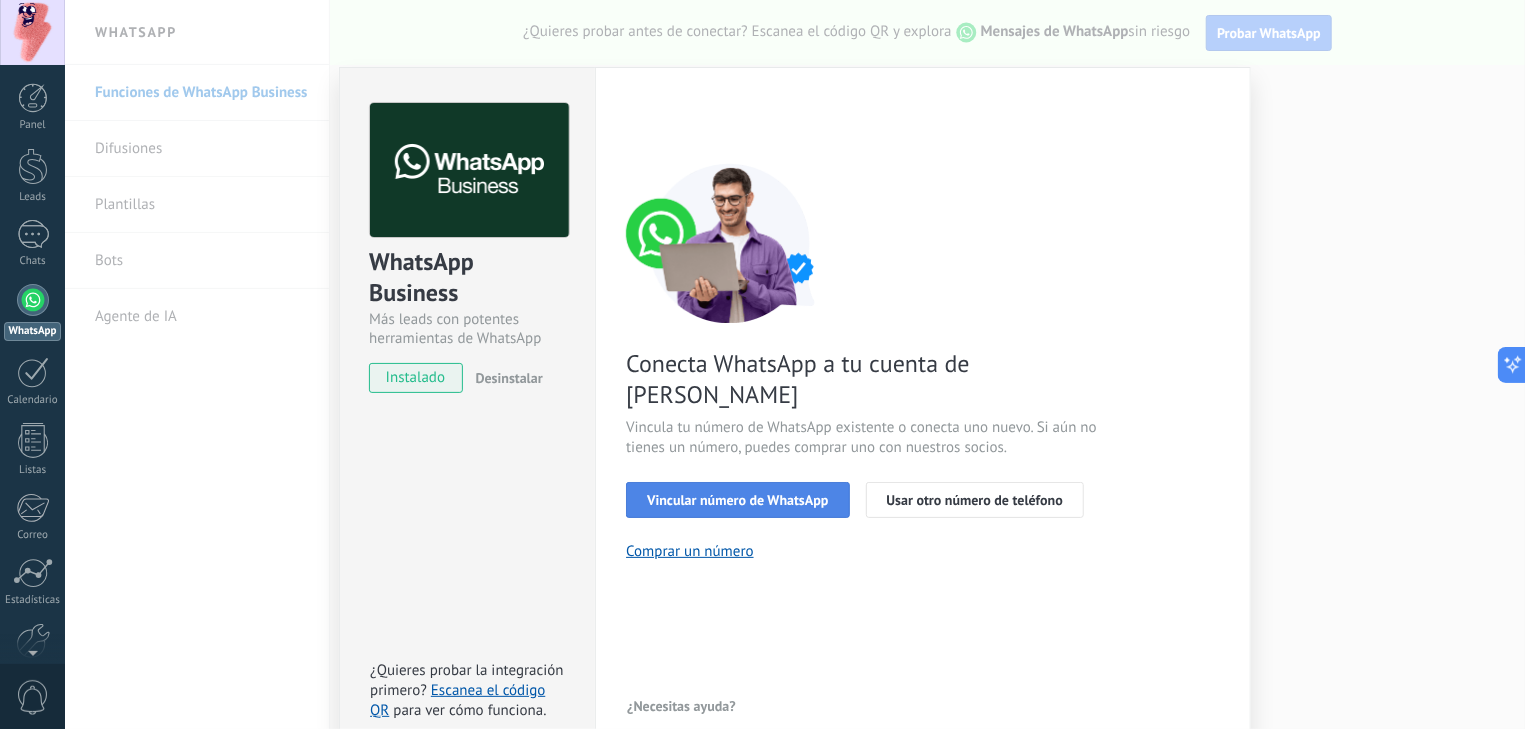 click on "Vincular número de WhatsApp" at bounding box center (737, 500) 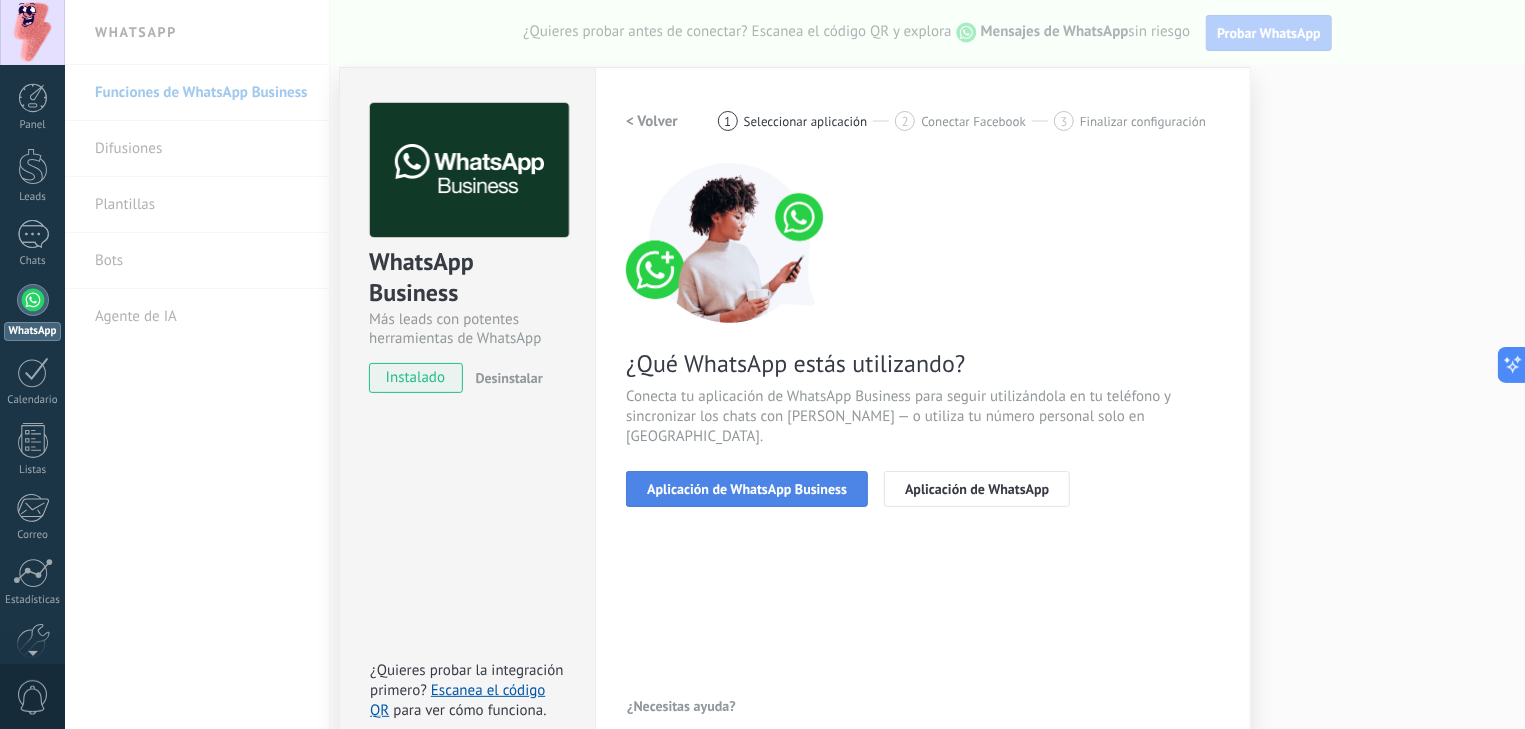 click on "Aplicación de WhatsApp Business" at bounding box center (747, 489) 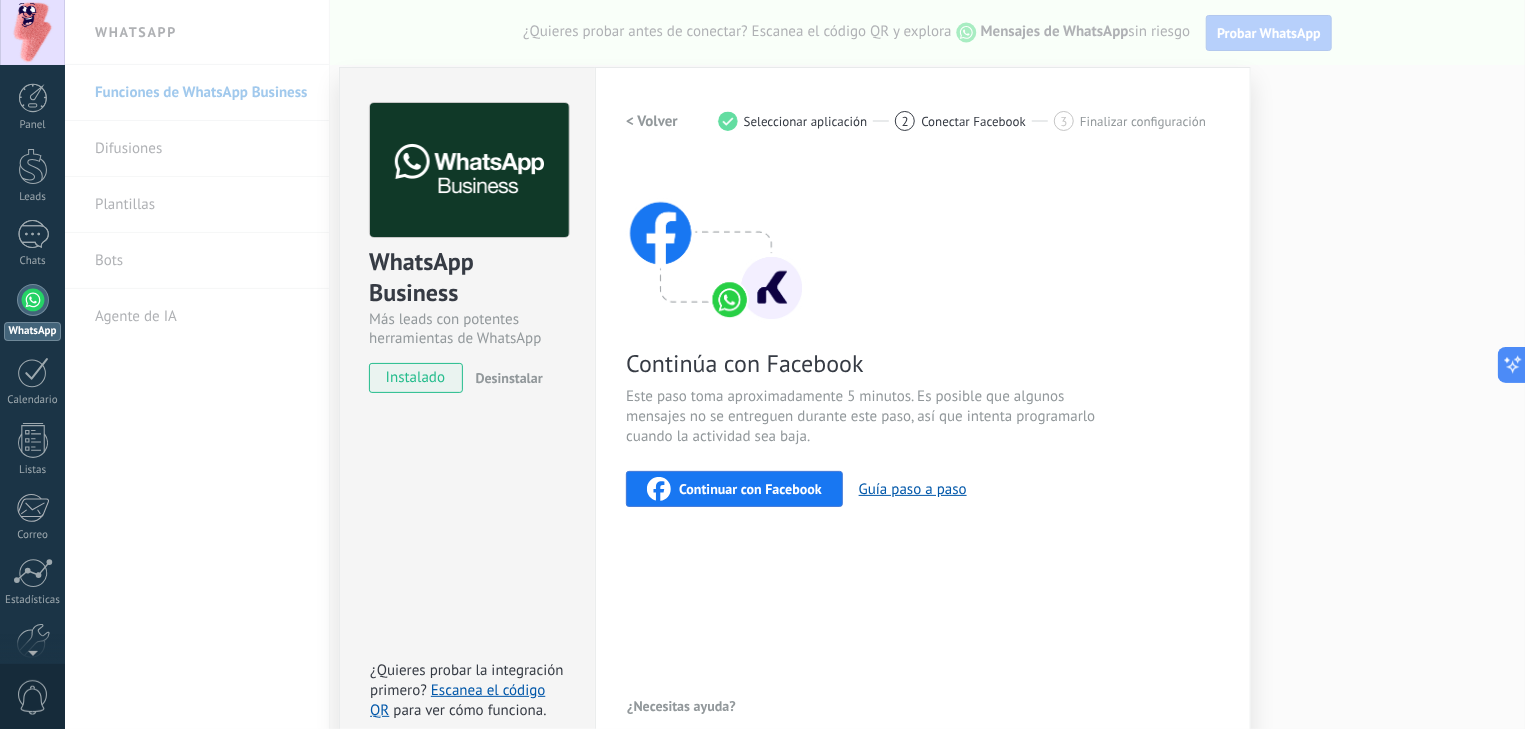 click on "Continuar con Facebook" at bounding box center [750, 489] 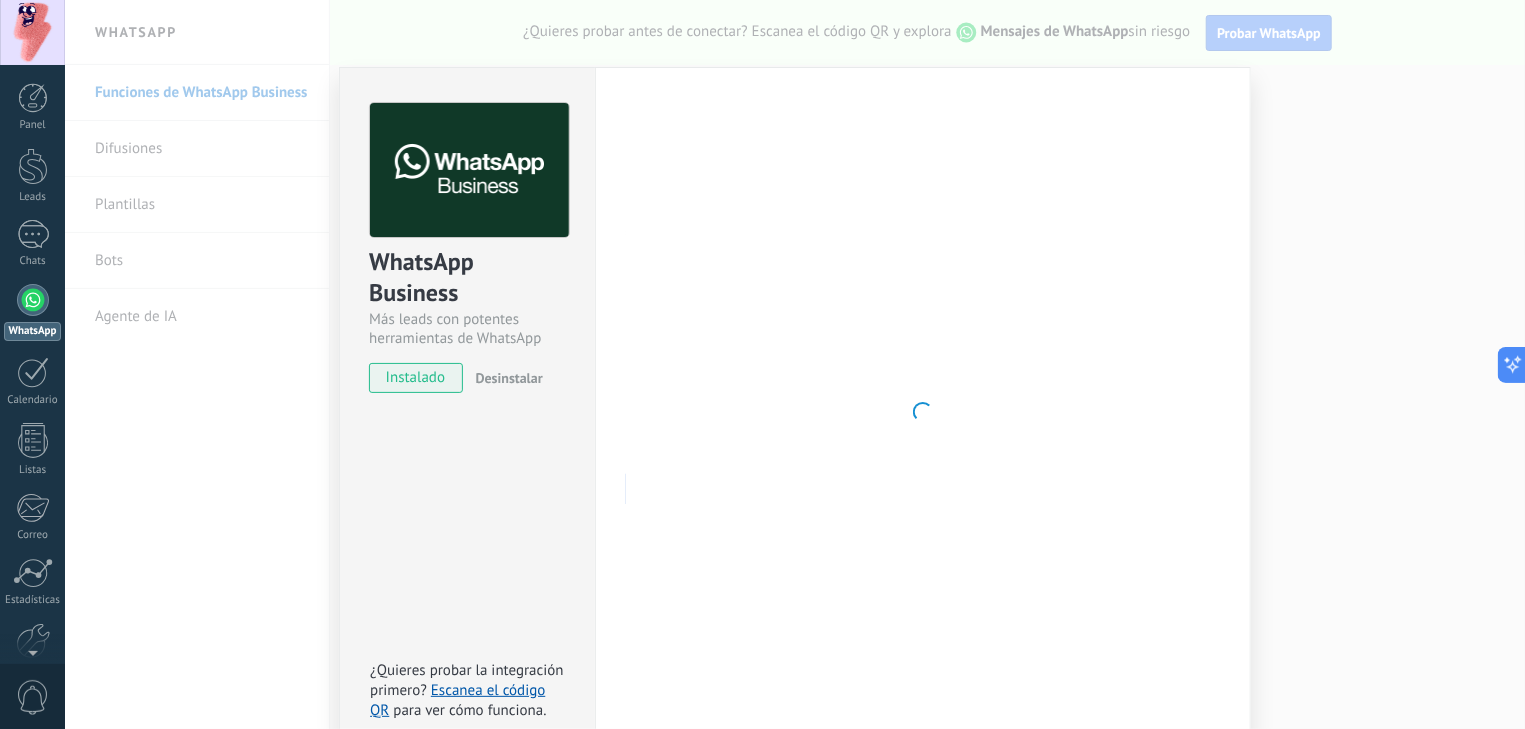 type 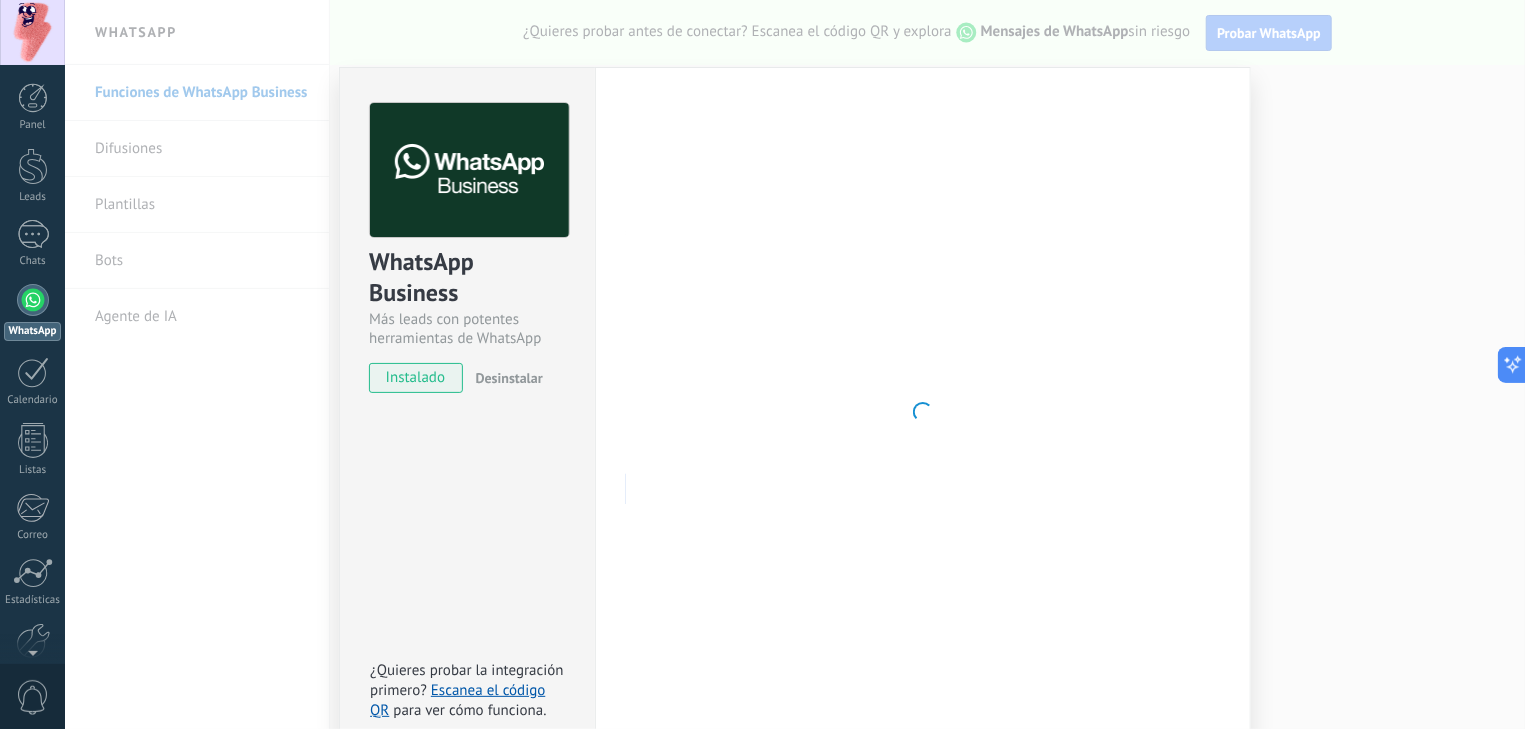 click on "0" at bounding box center (33, 697) 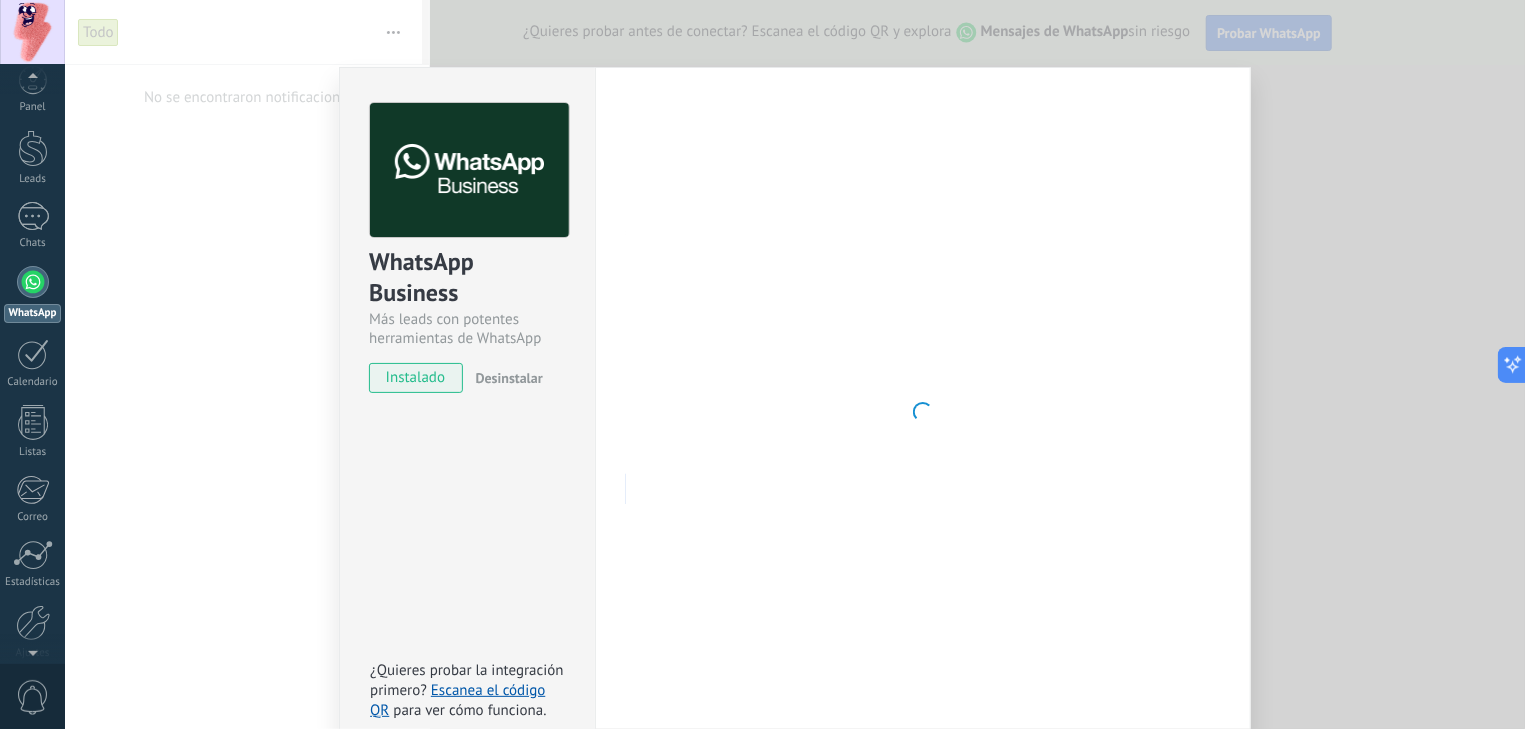 click at bounding box center (32, 649) 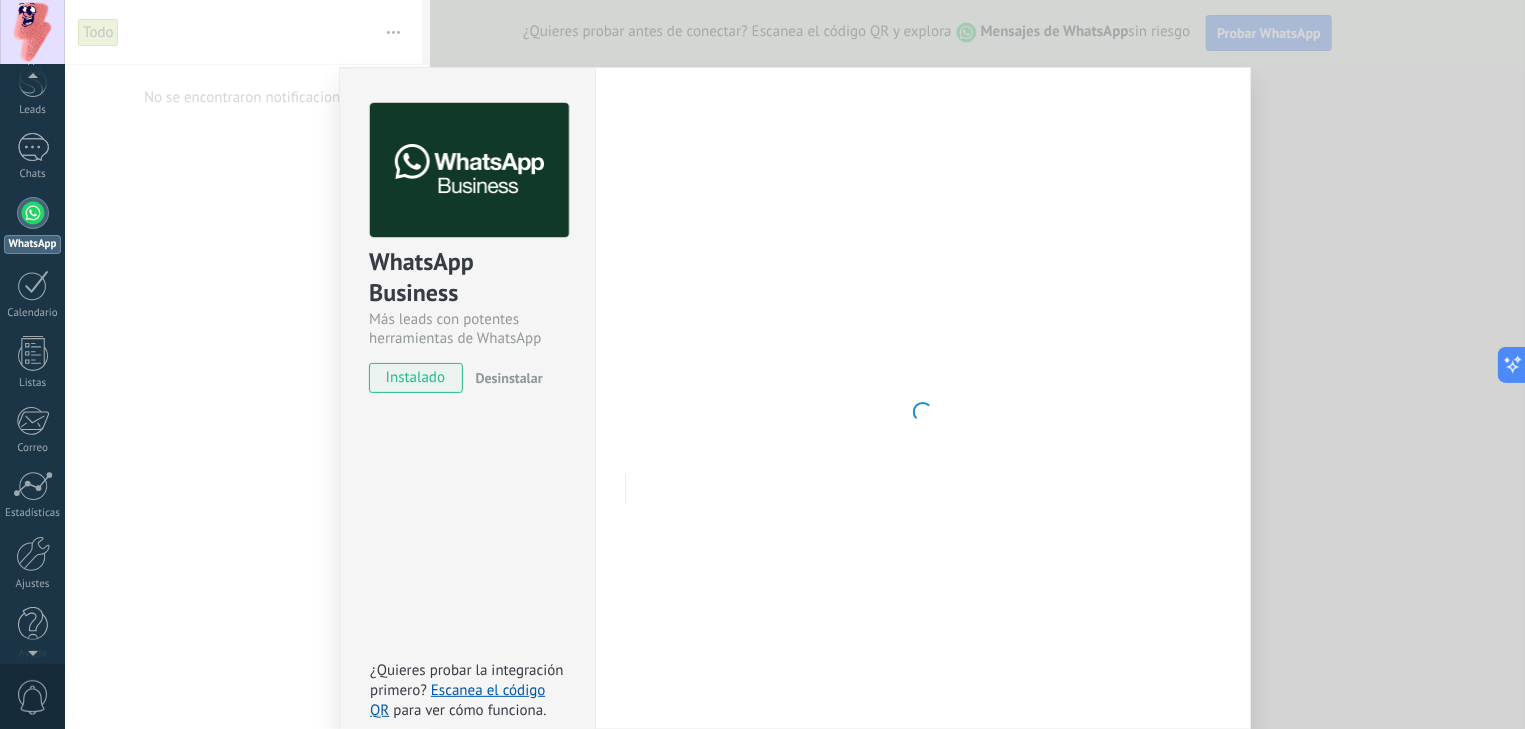 click at bounding box center (32, 649) 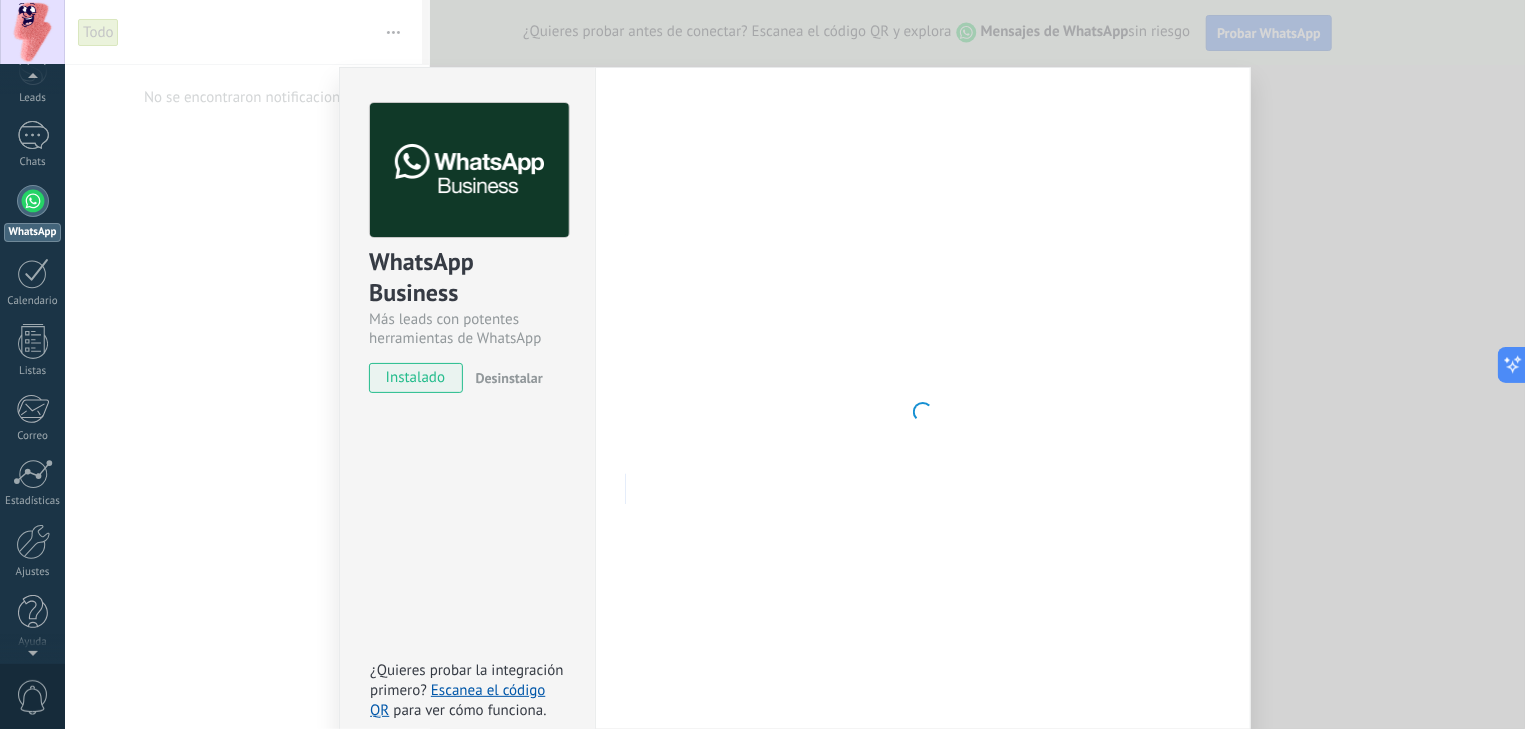 drag, startPoint x: 37, startPoint y: 653, endPoint x: 37, endPoint y: 670, distance: 17 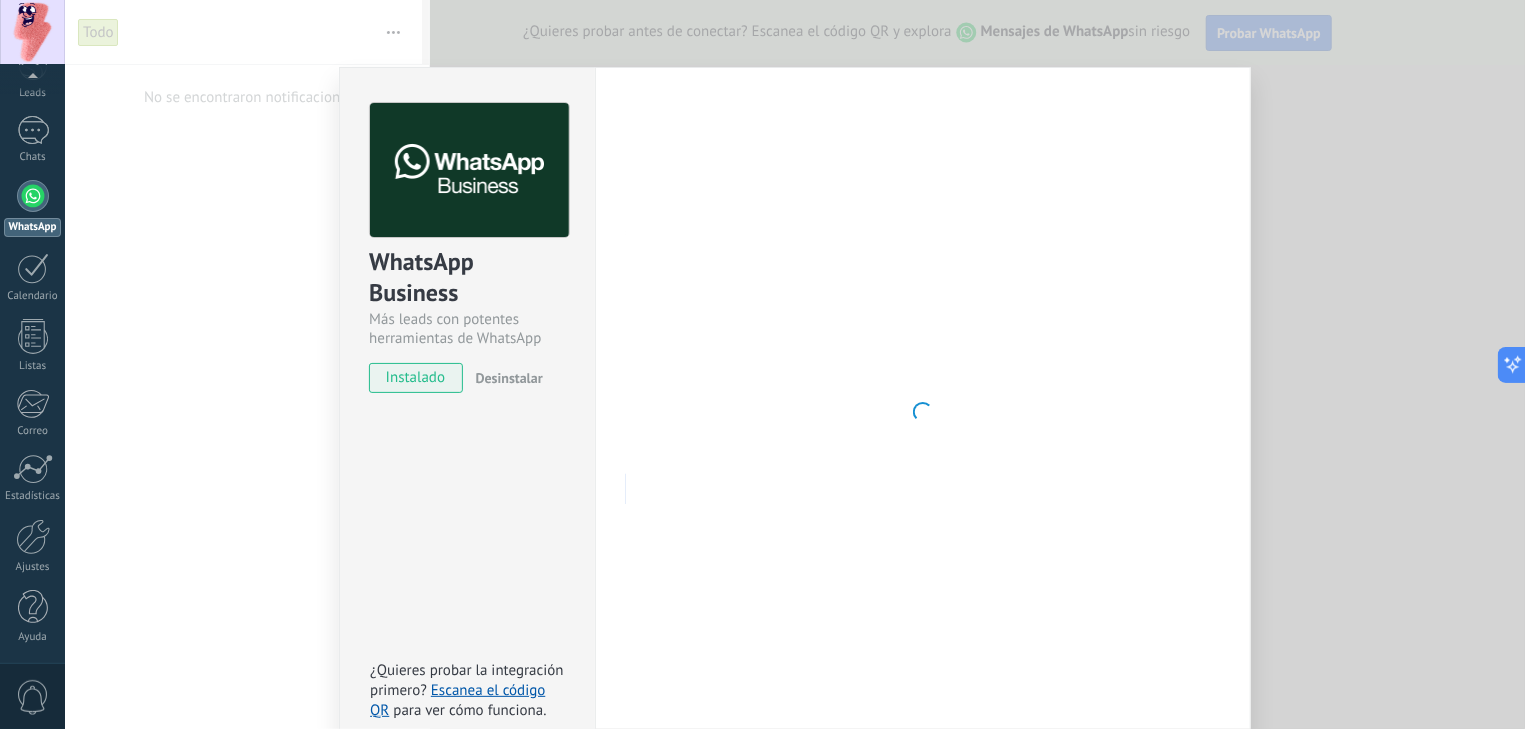 click on "Panel
Leads
Chats
WhatsApp
Clientes" at bounding box center (32, 321) 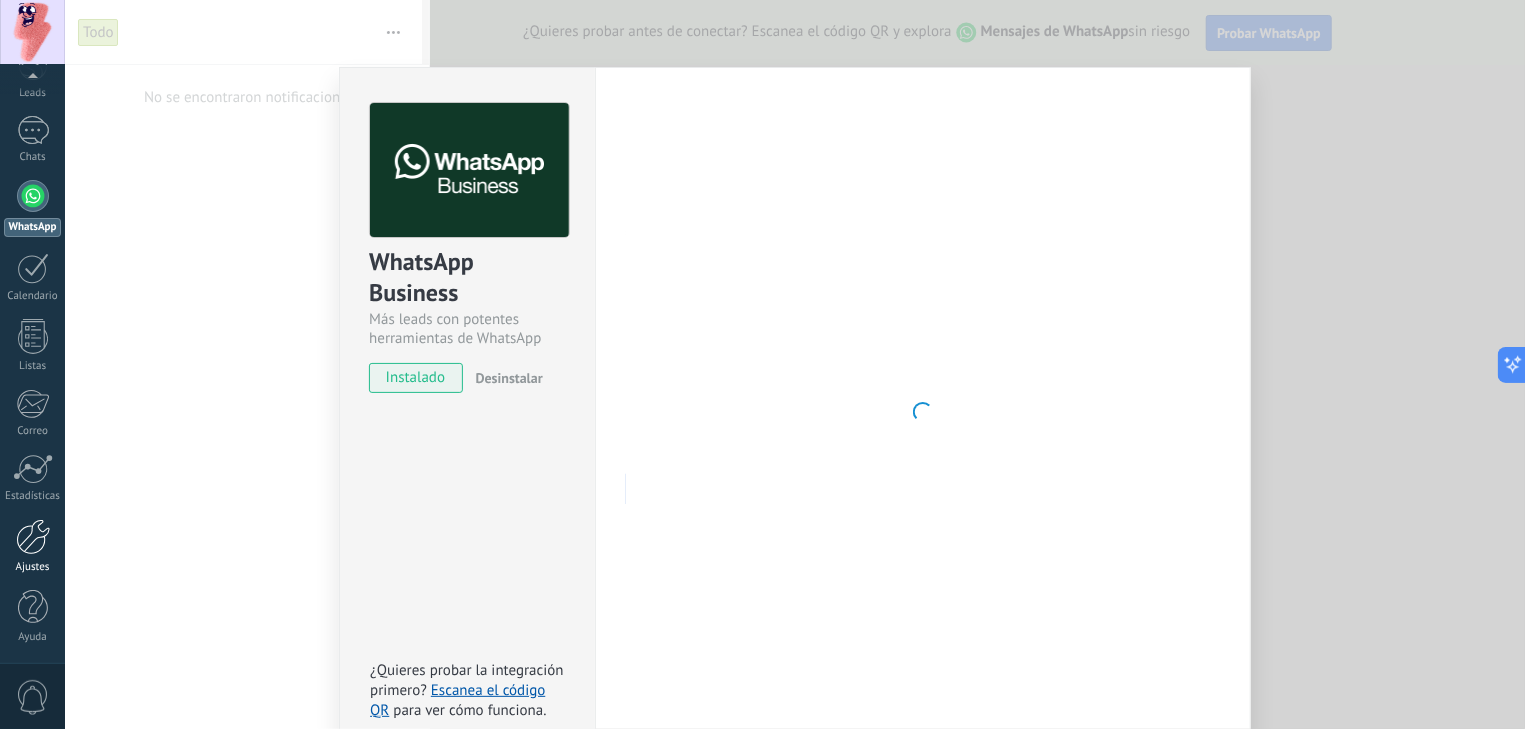 click at bounding box center (33, 537) 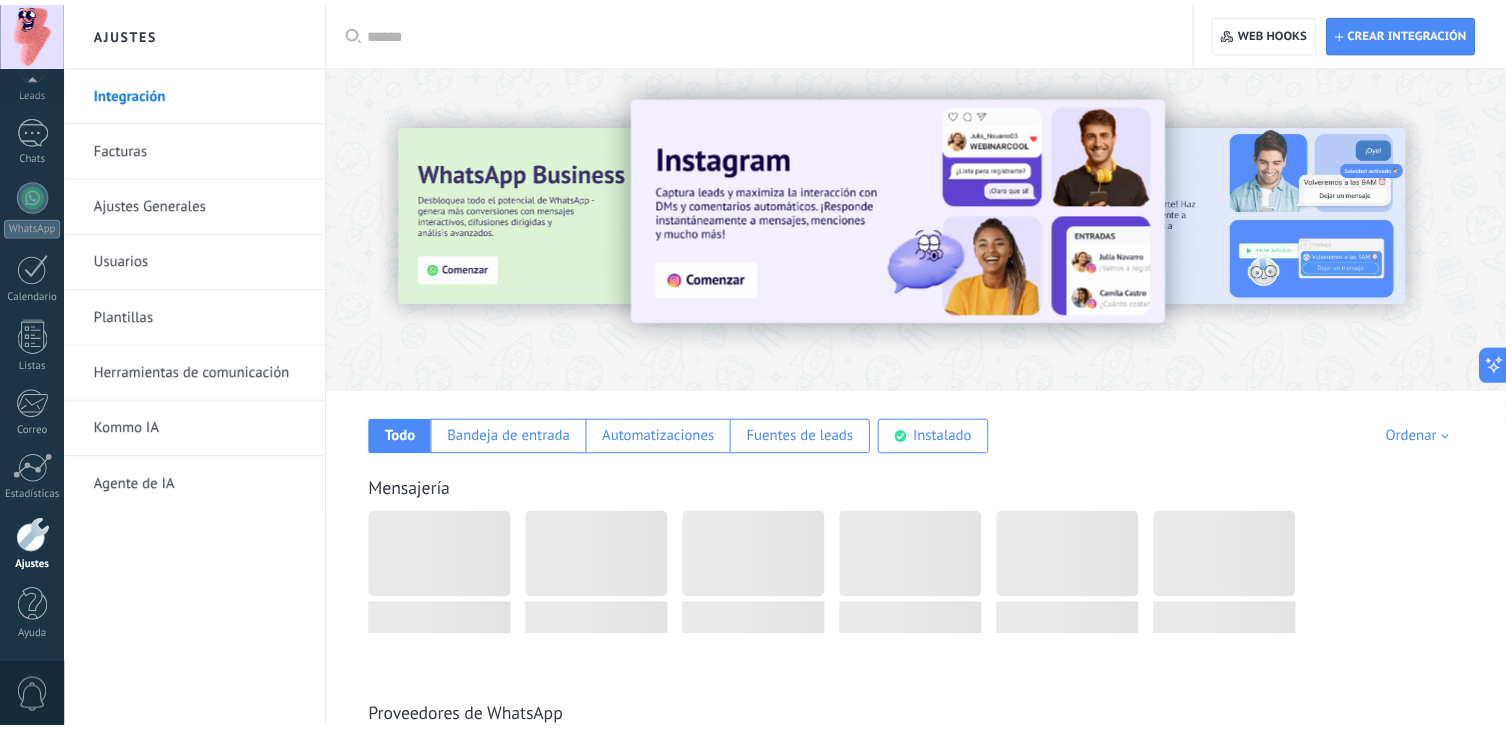 scroll, scrollTop: 104, scrollLeft: 0, axis: vertical 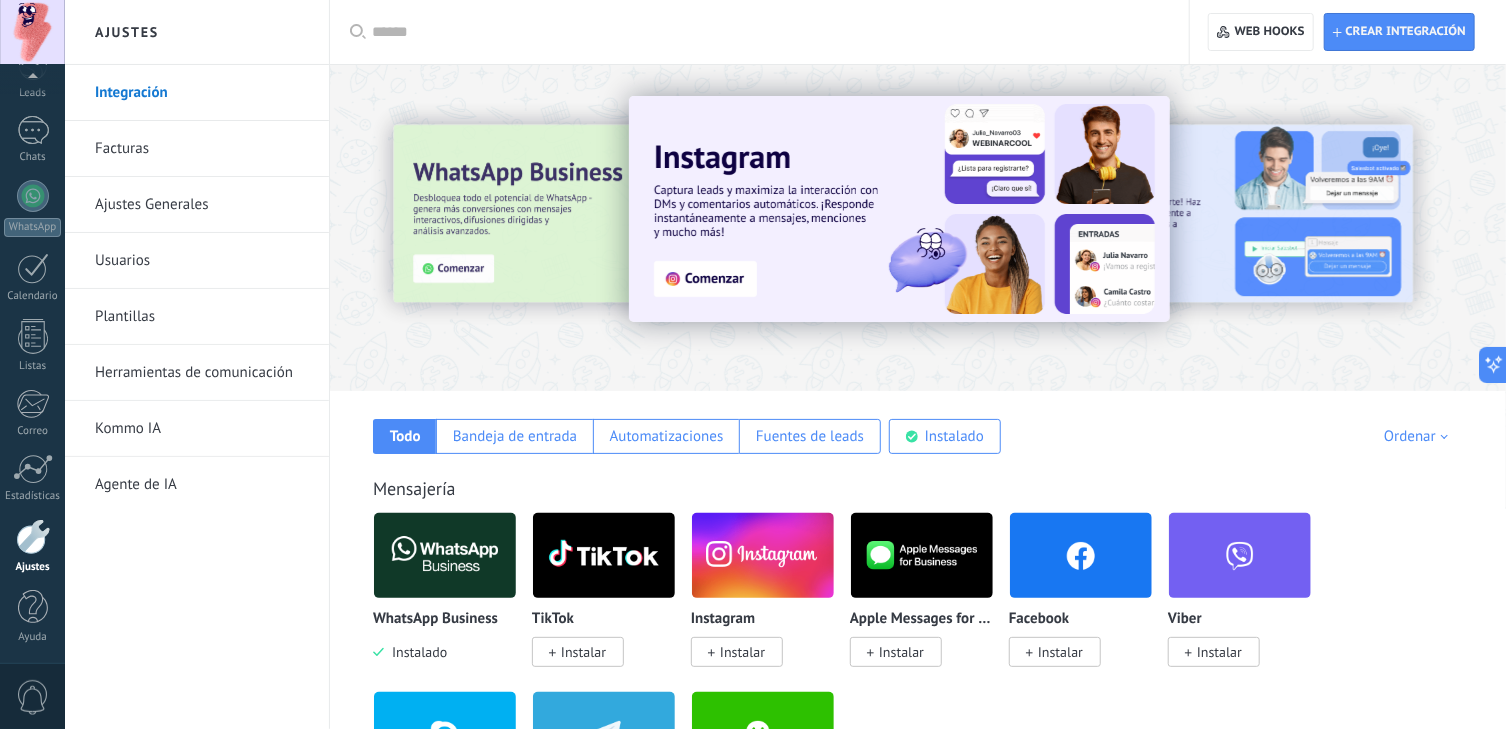 click on "Ajustes Generales" at bounding box center (202, 205) 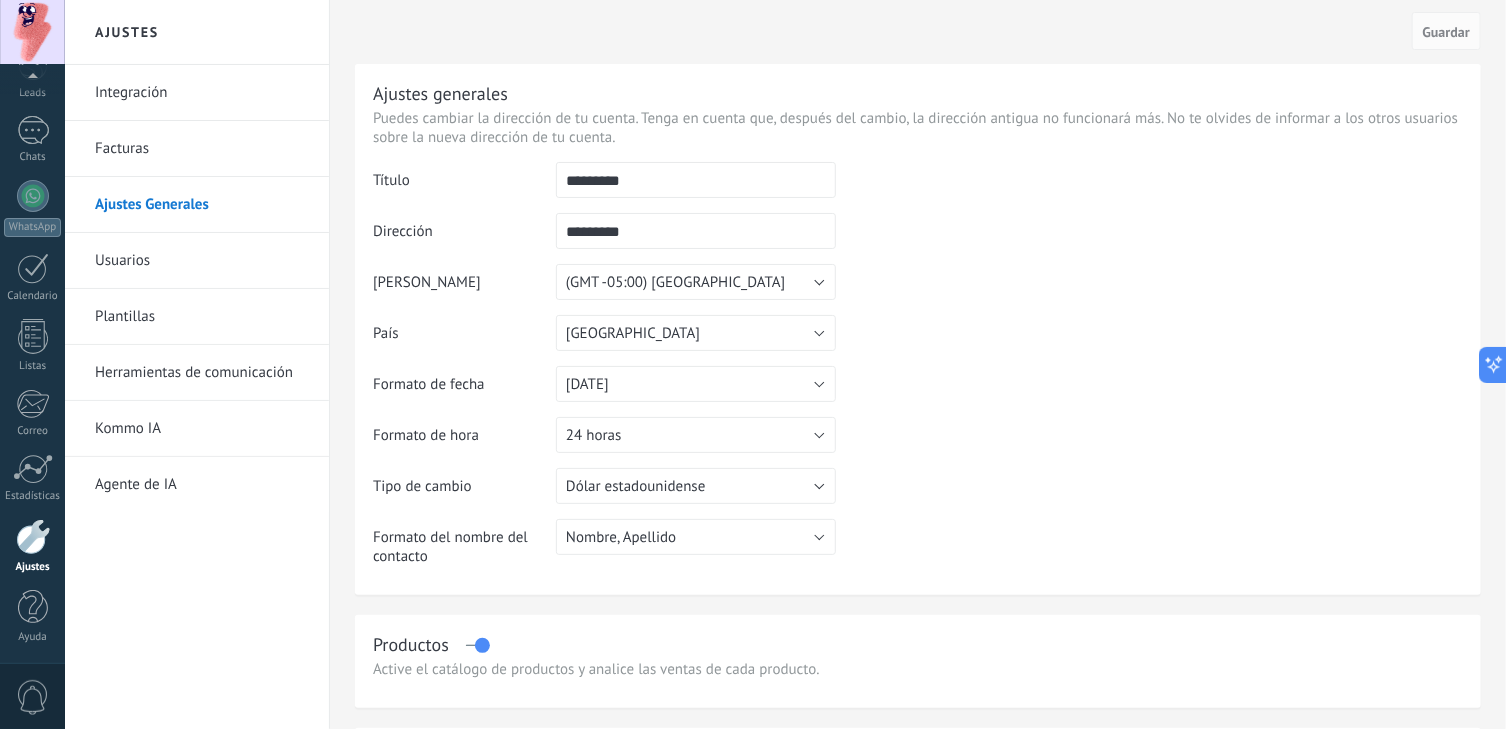 scroll, scrollTop: 104, scrollLeft: 0, axis: vertical 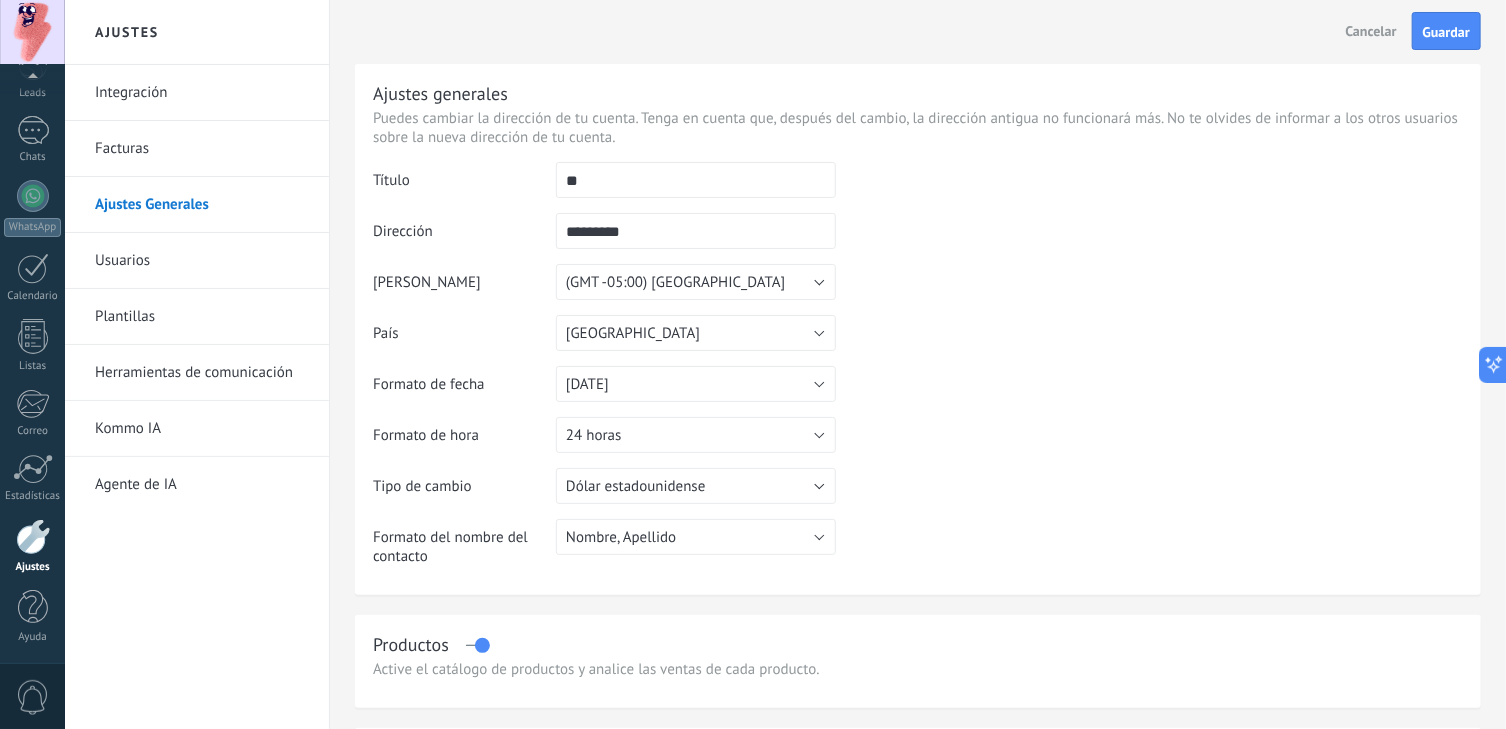 type on "*" 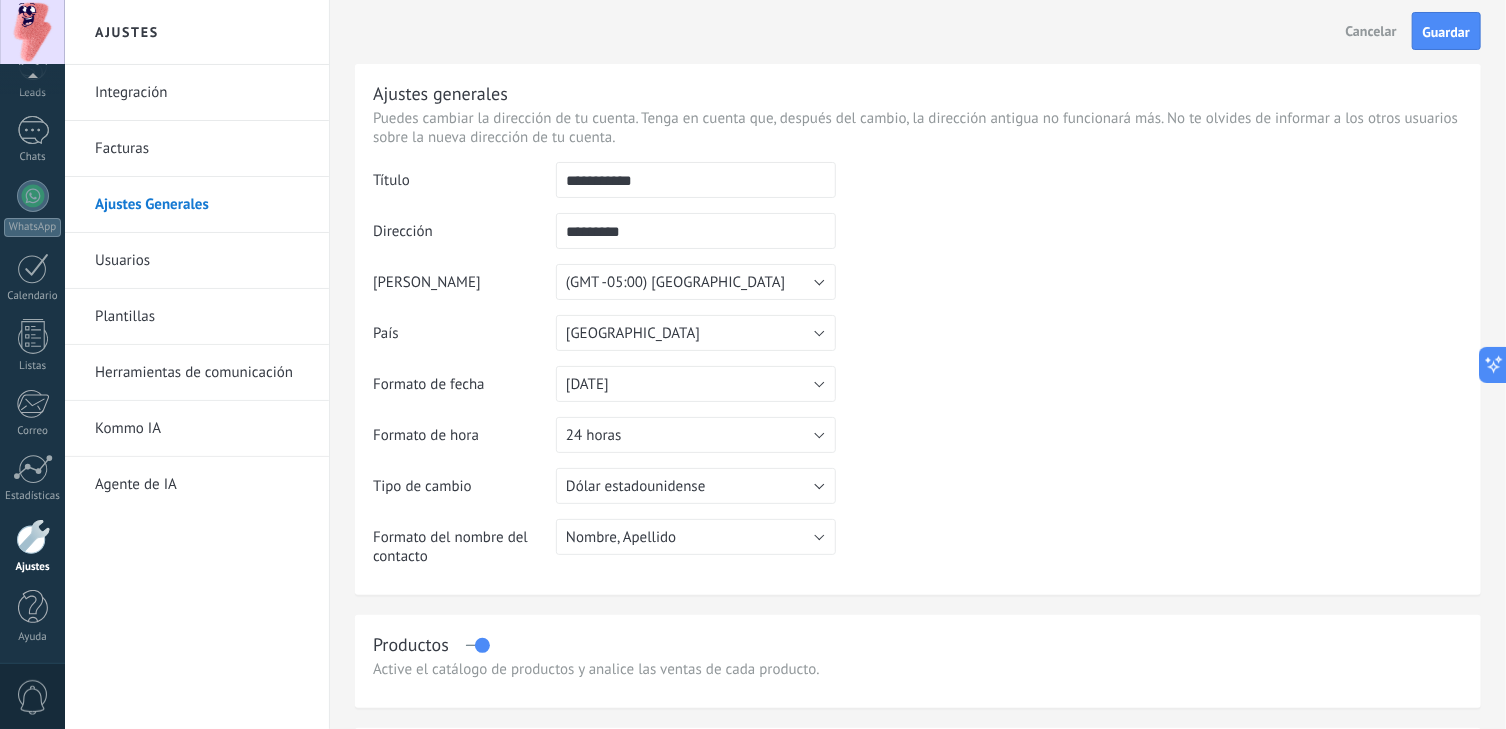 type on "**********" 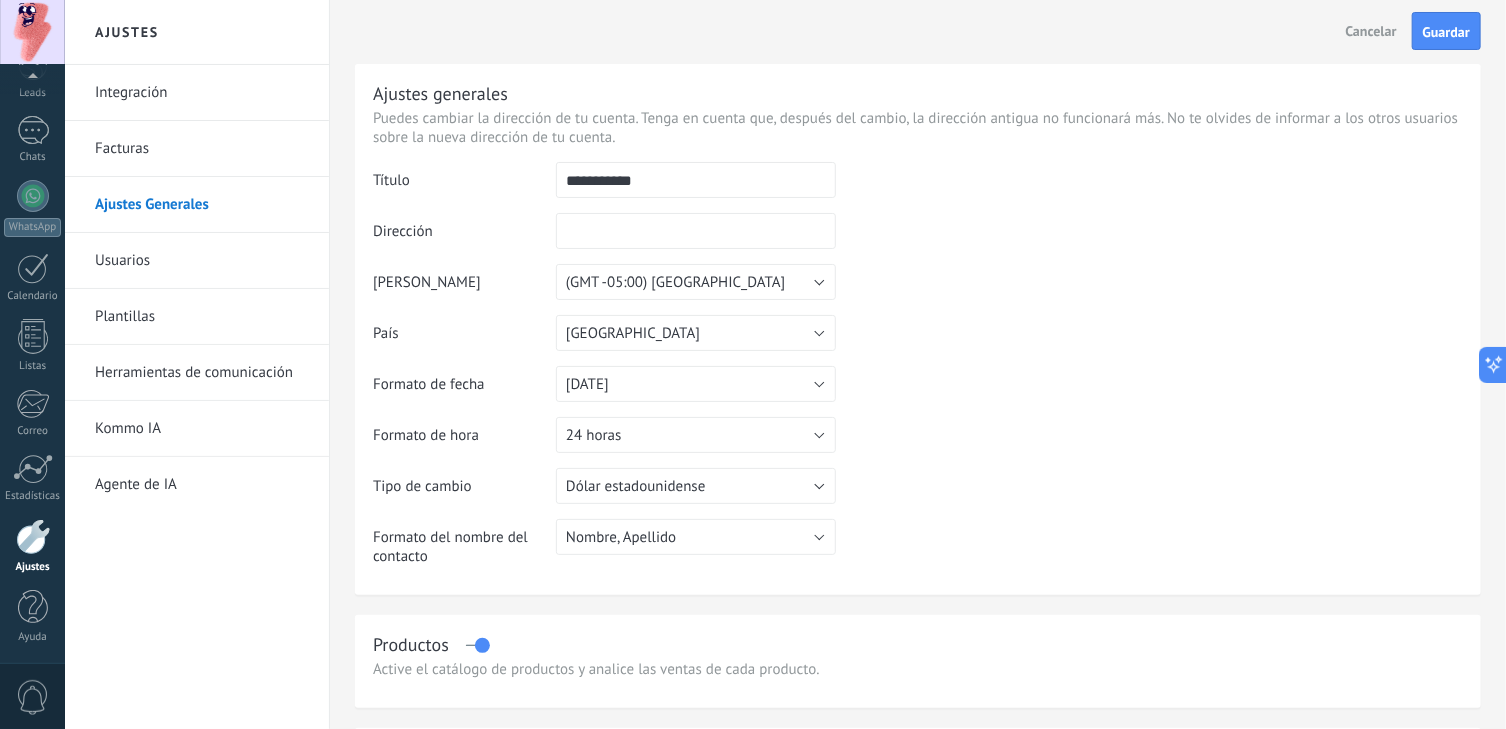 type on "*" 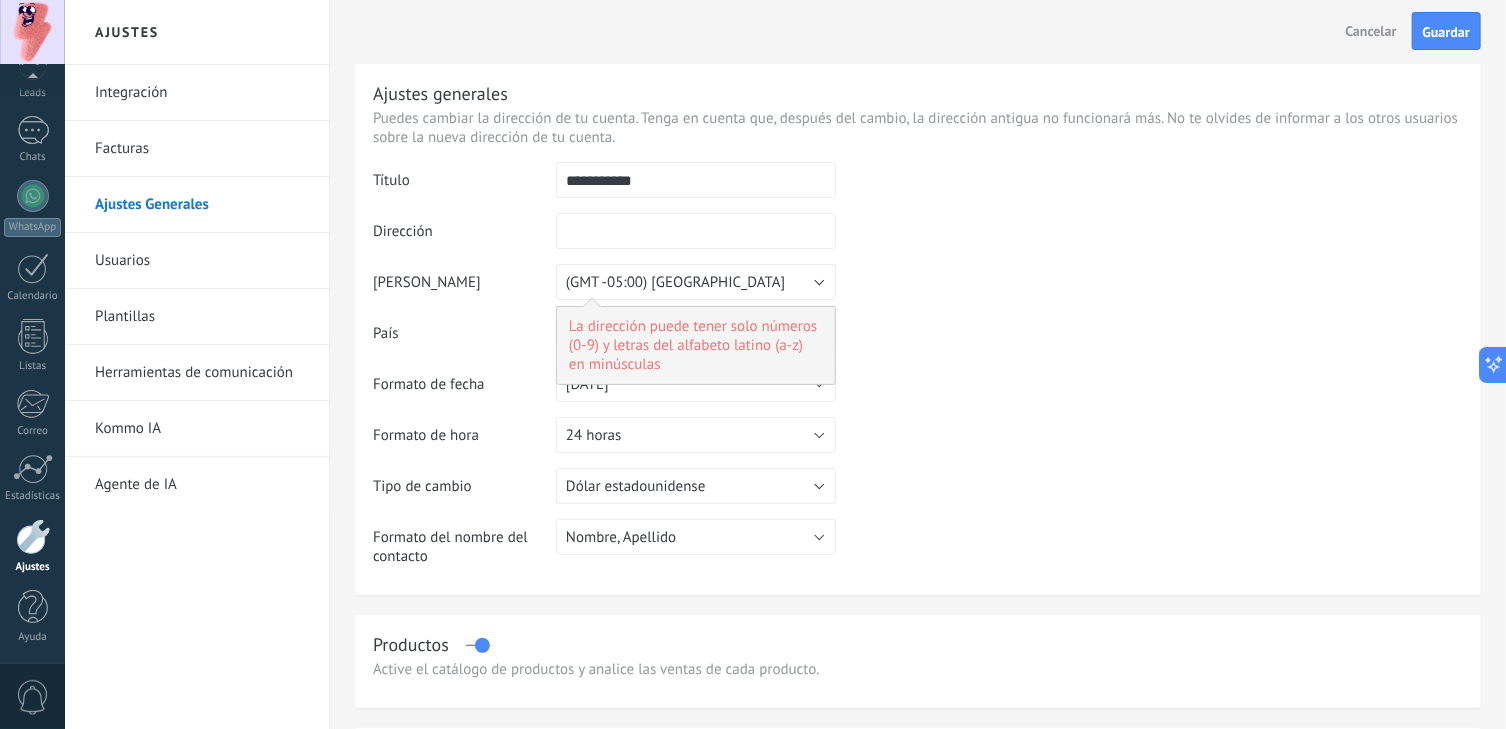 type on "*" 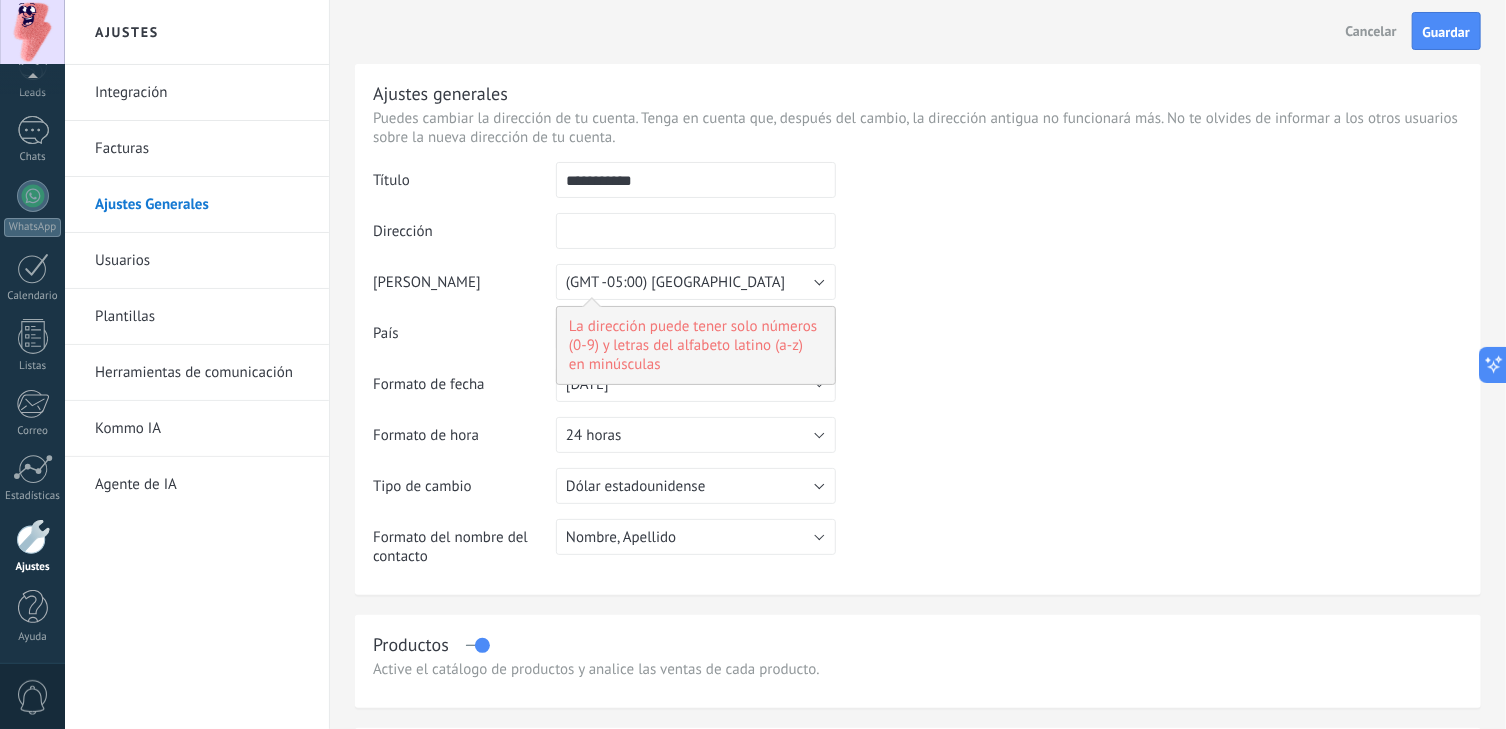 type on "*" 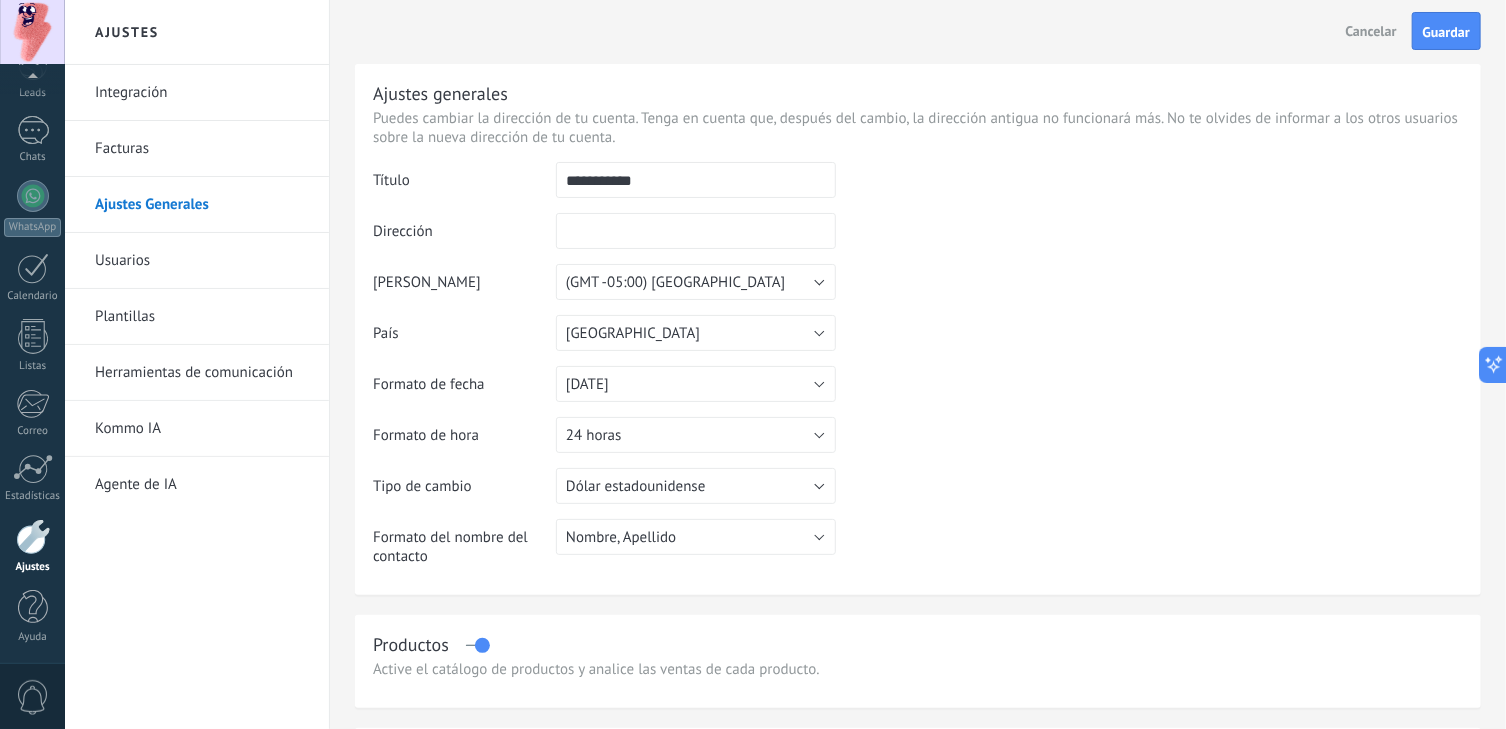 type on "*" 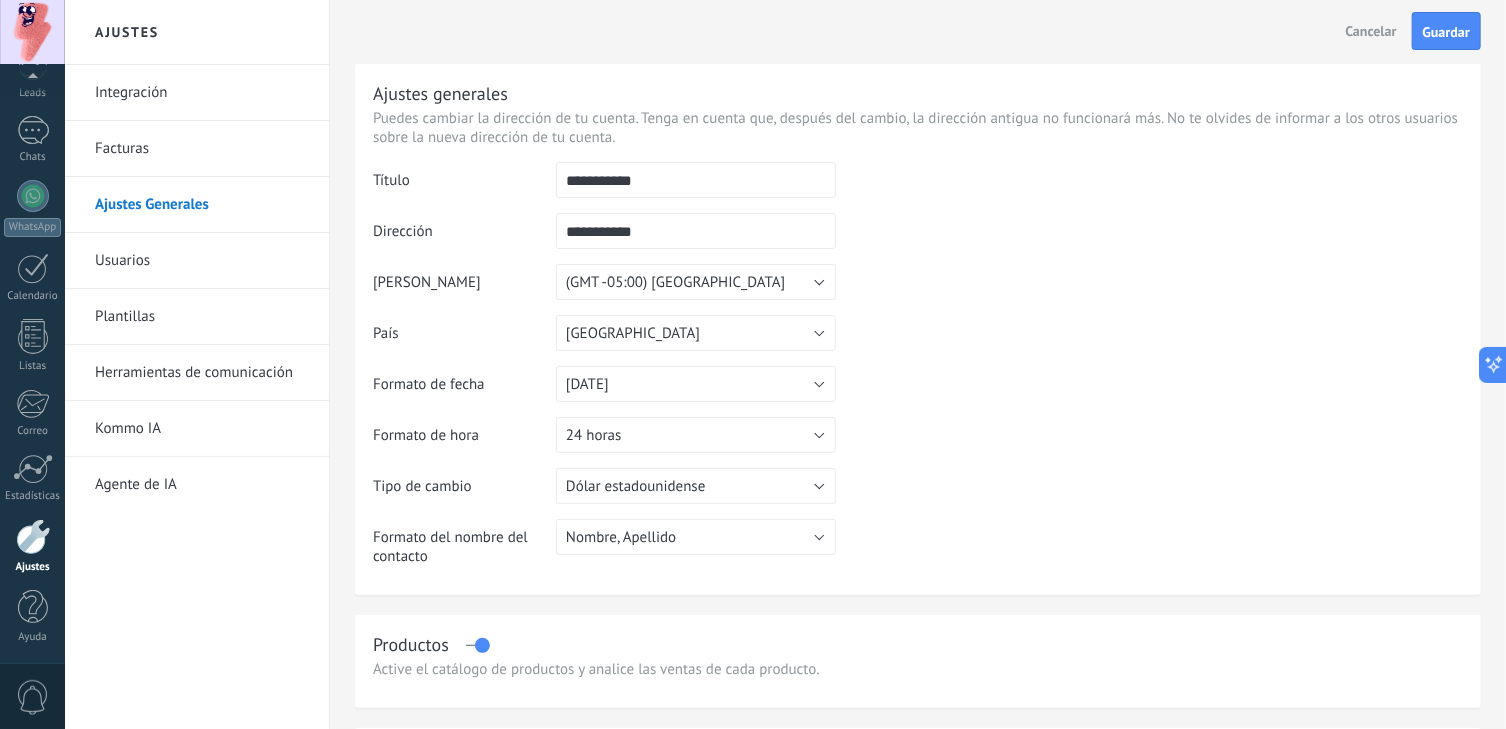 type on "**********" 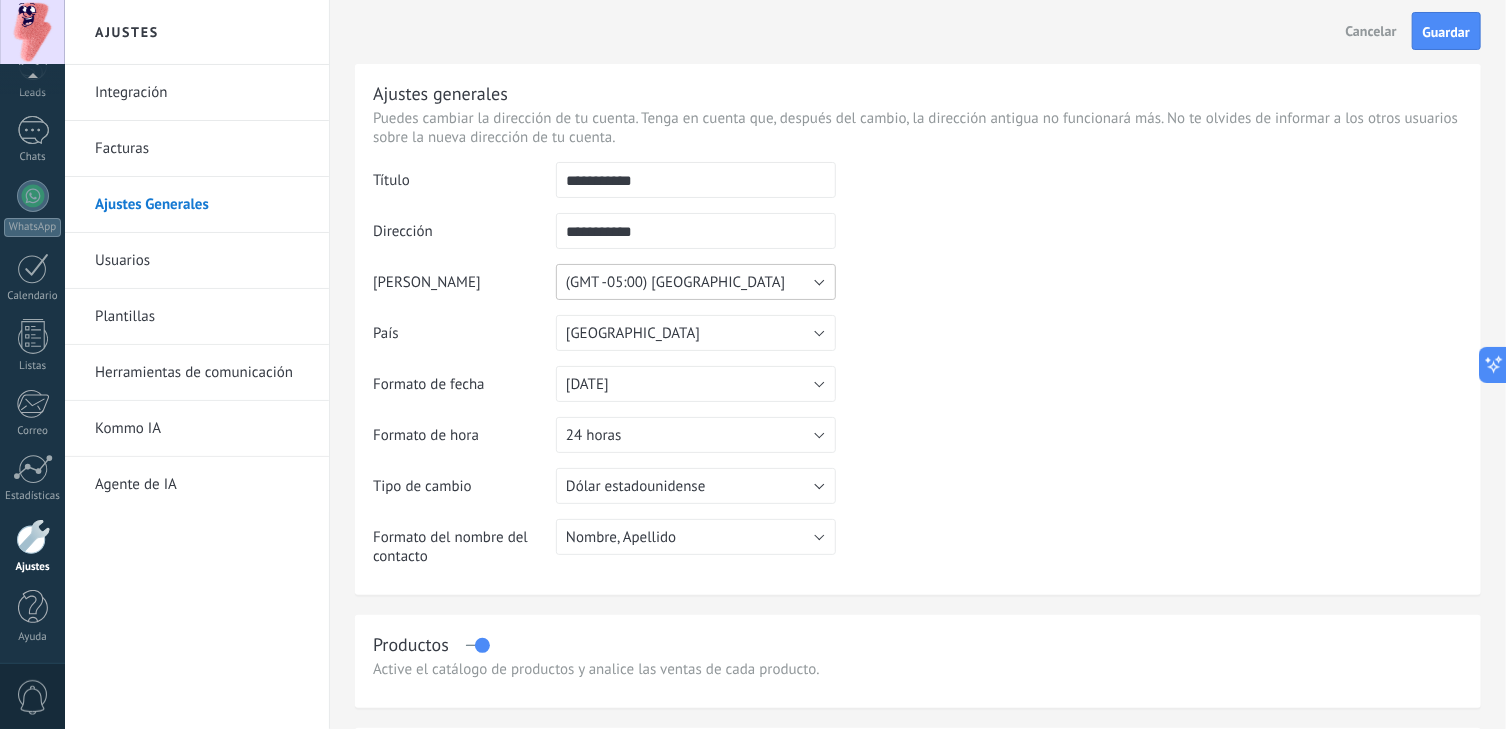 type 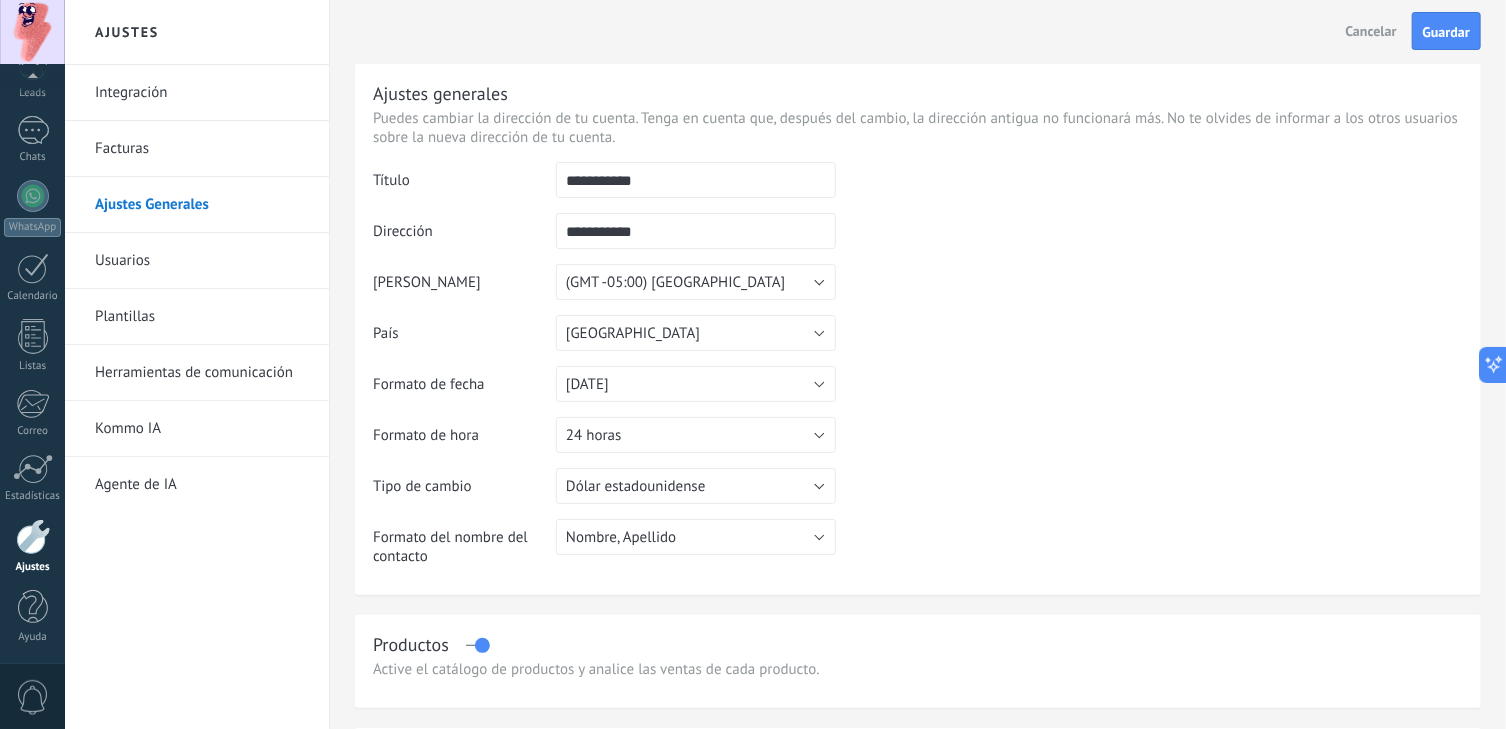 click on "**********" at bounding box center [696, 231] 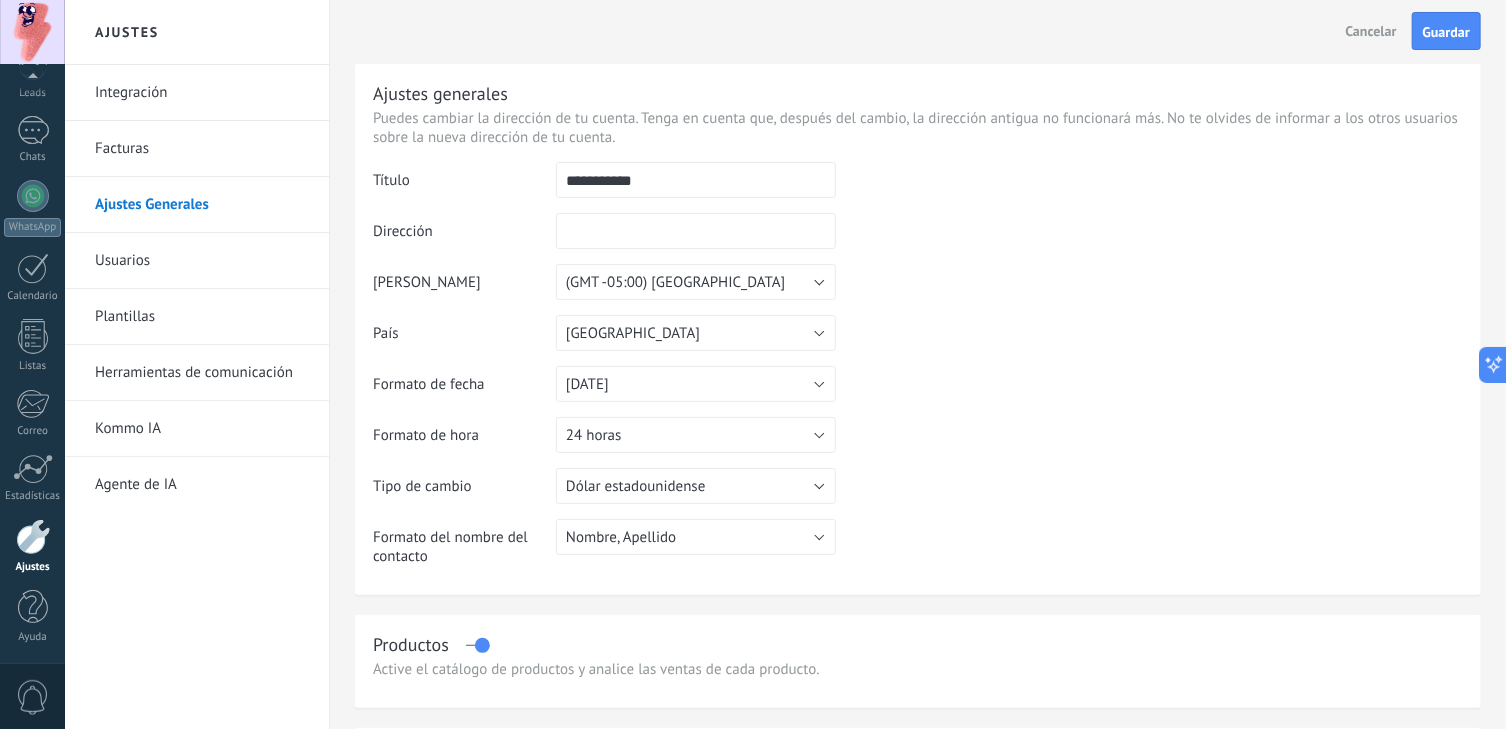 type on "*" 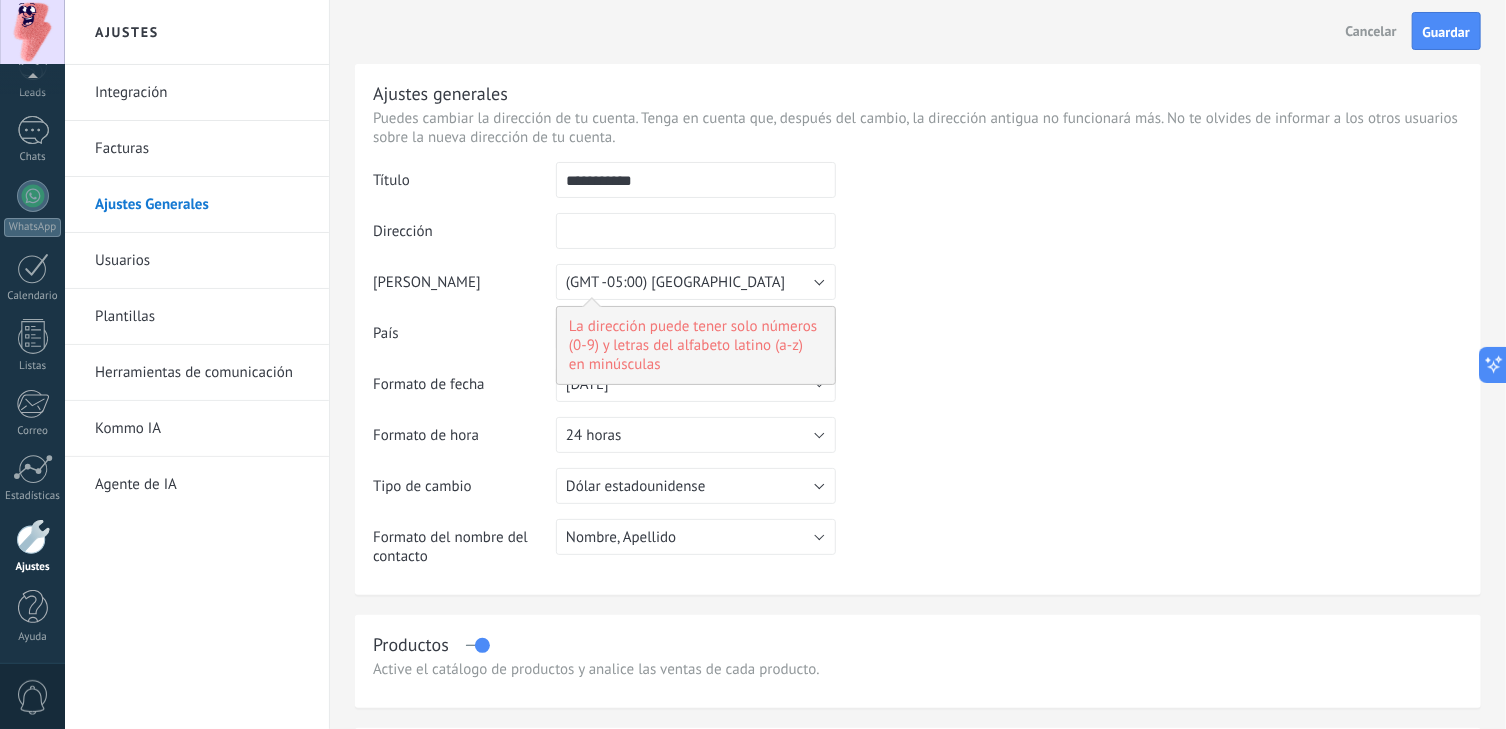 type on "*" 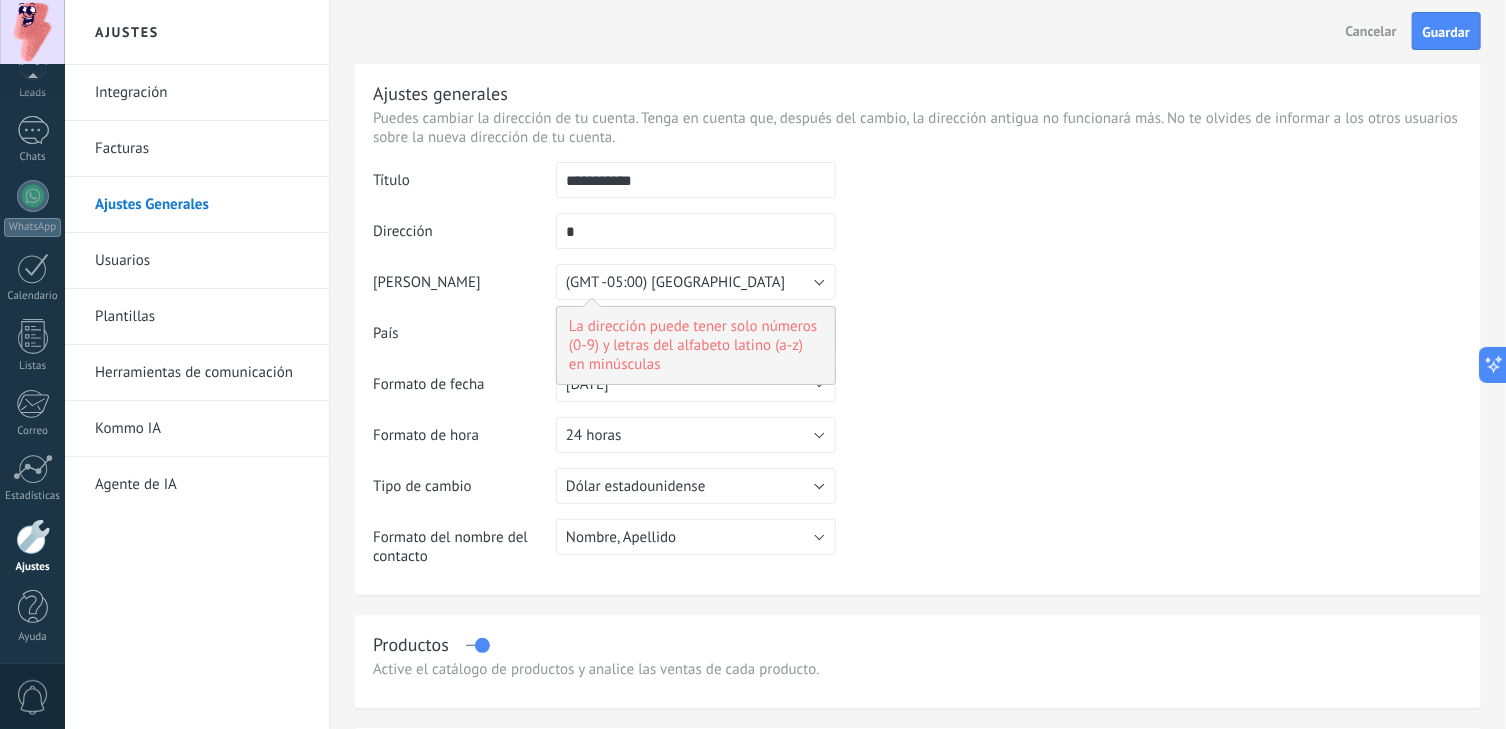 type on "**" 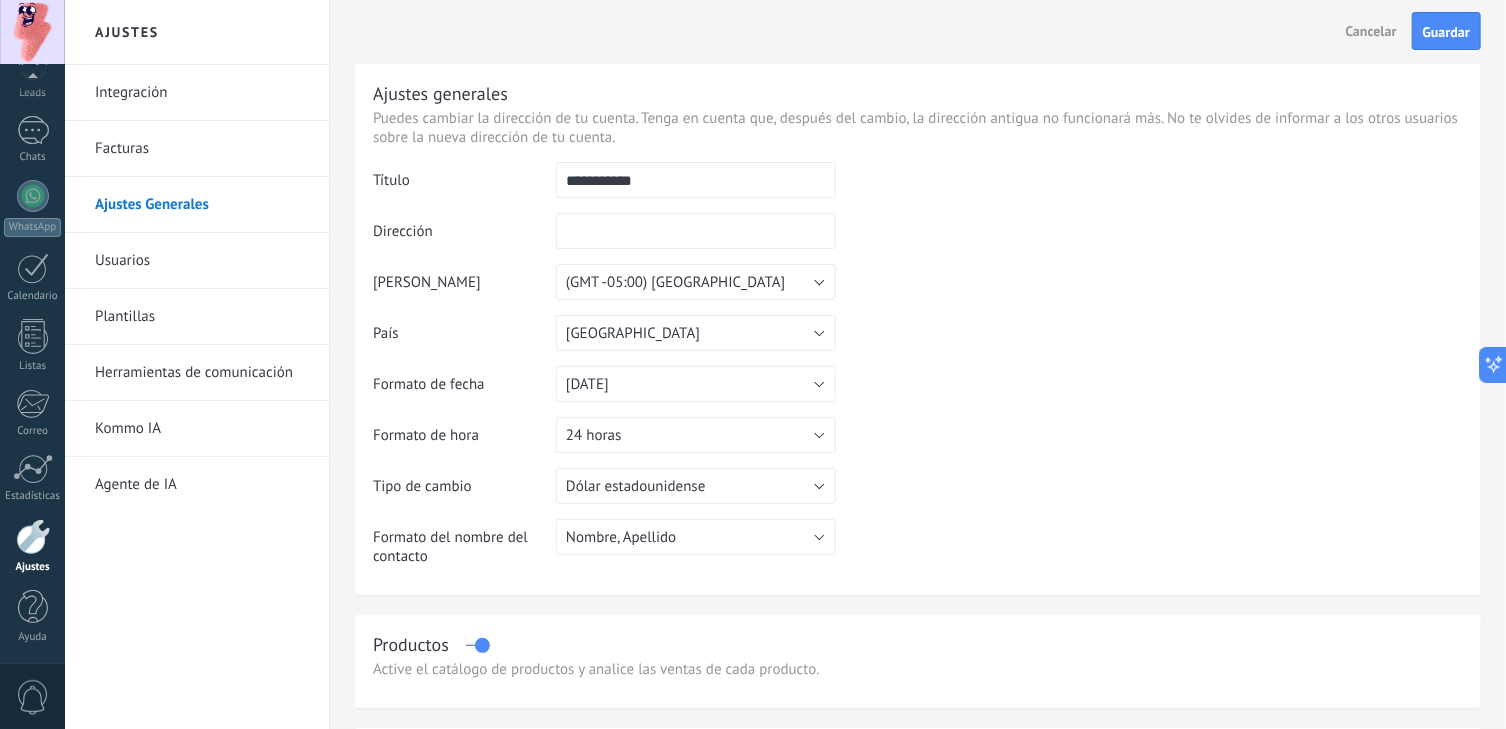 type on "*" 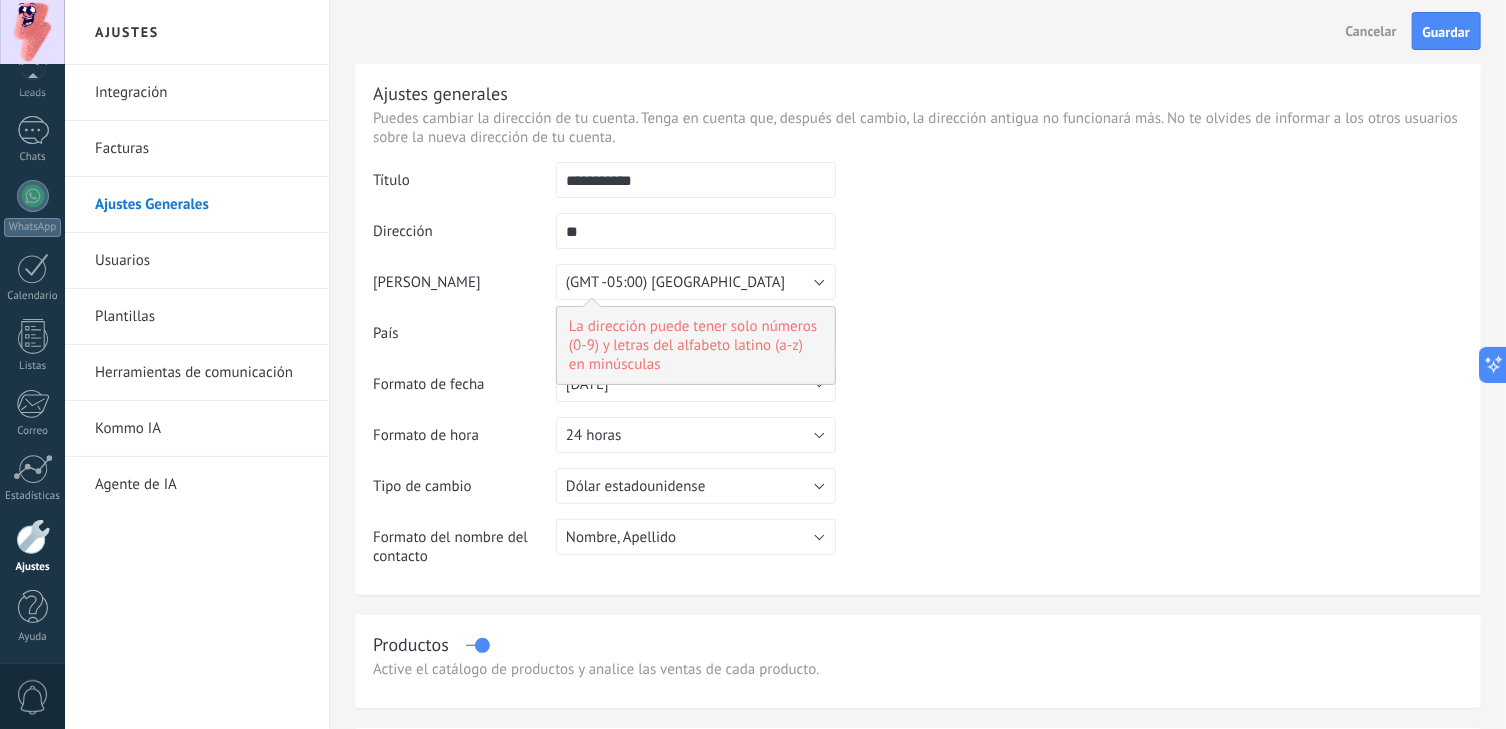 type on "*" 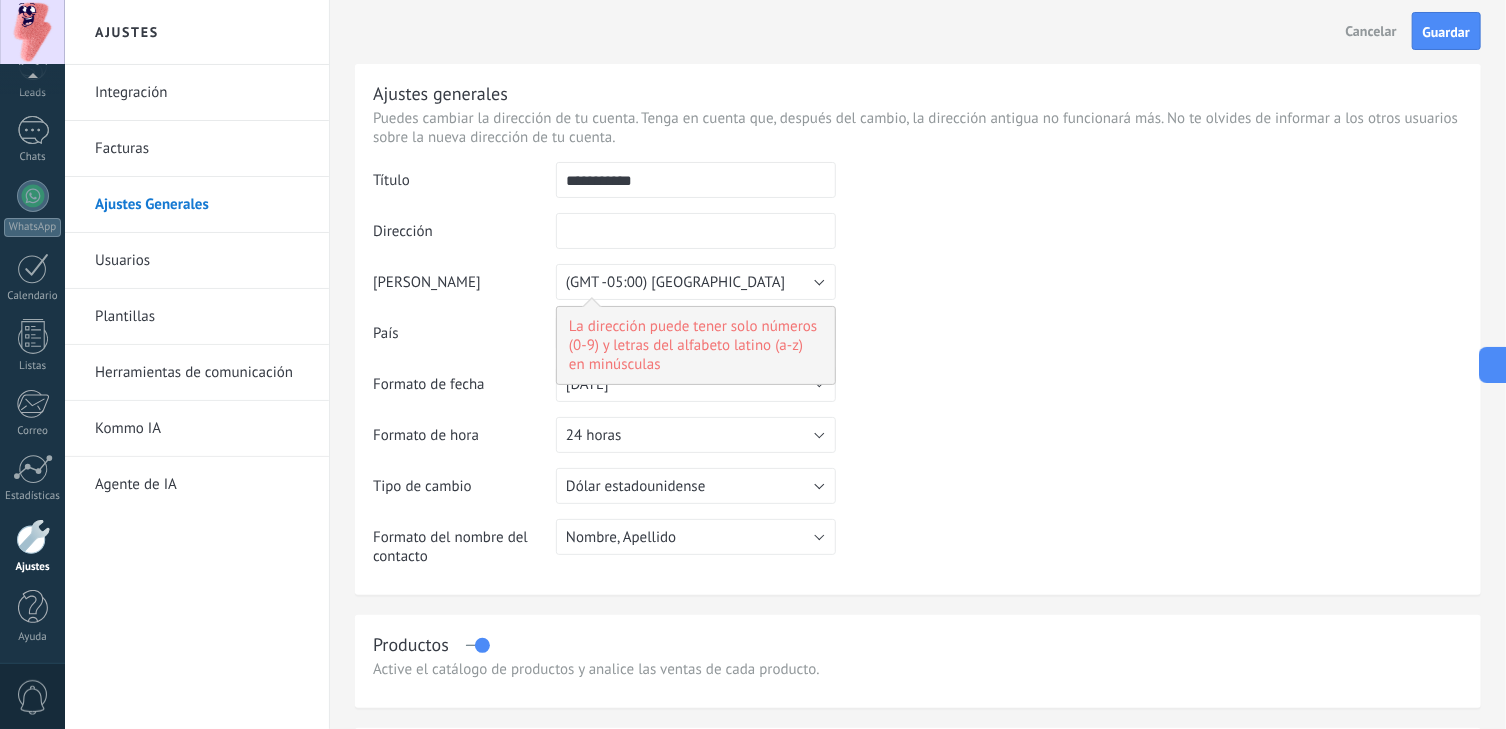type on "*" 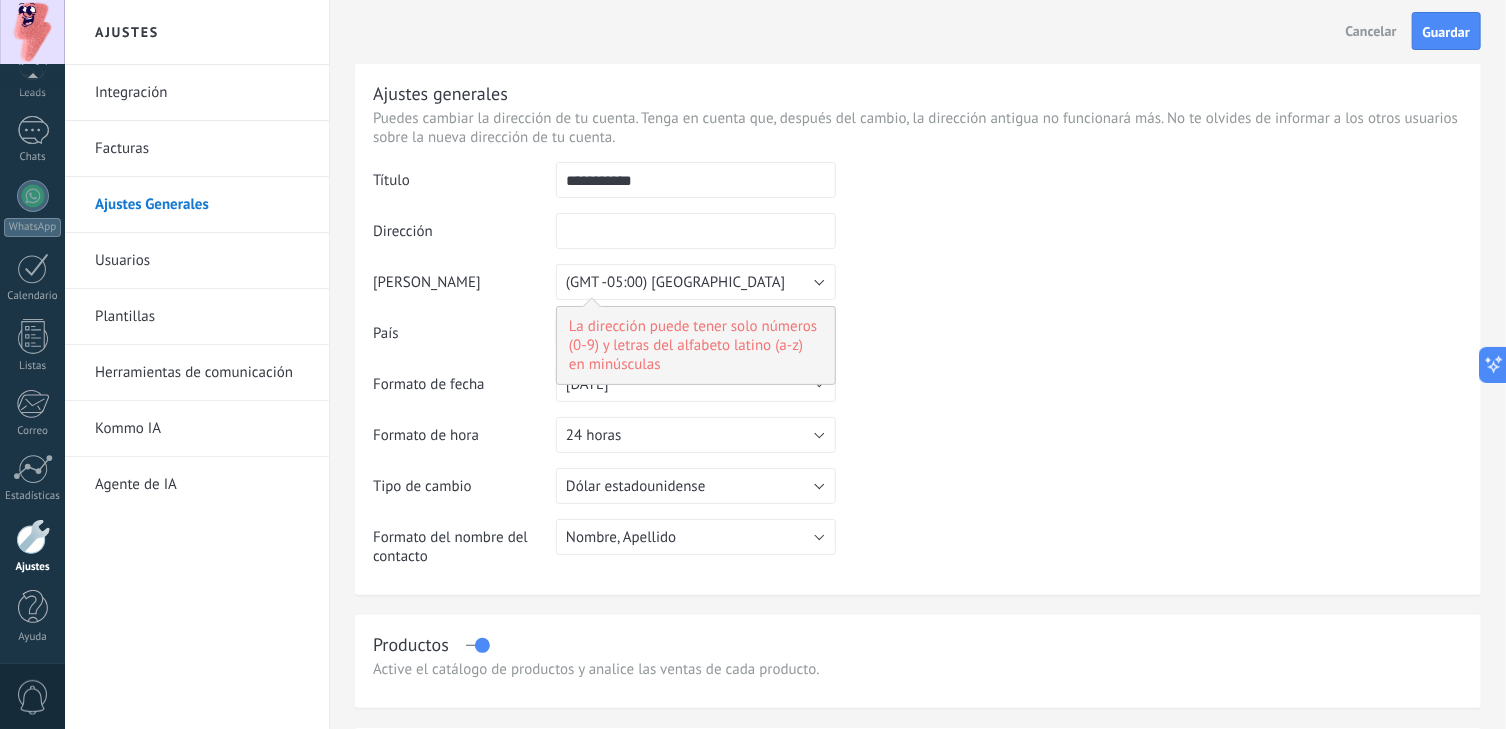 type on "*" 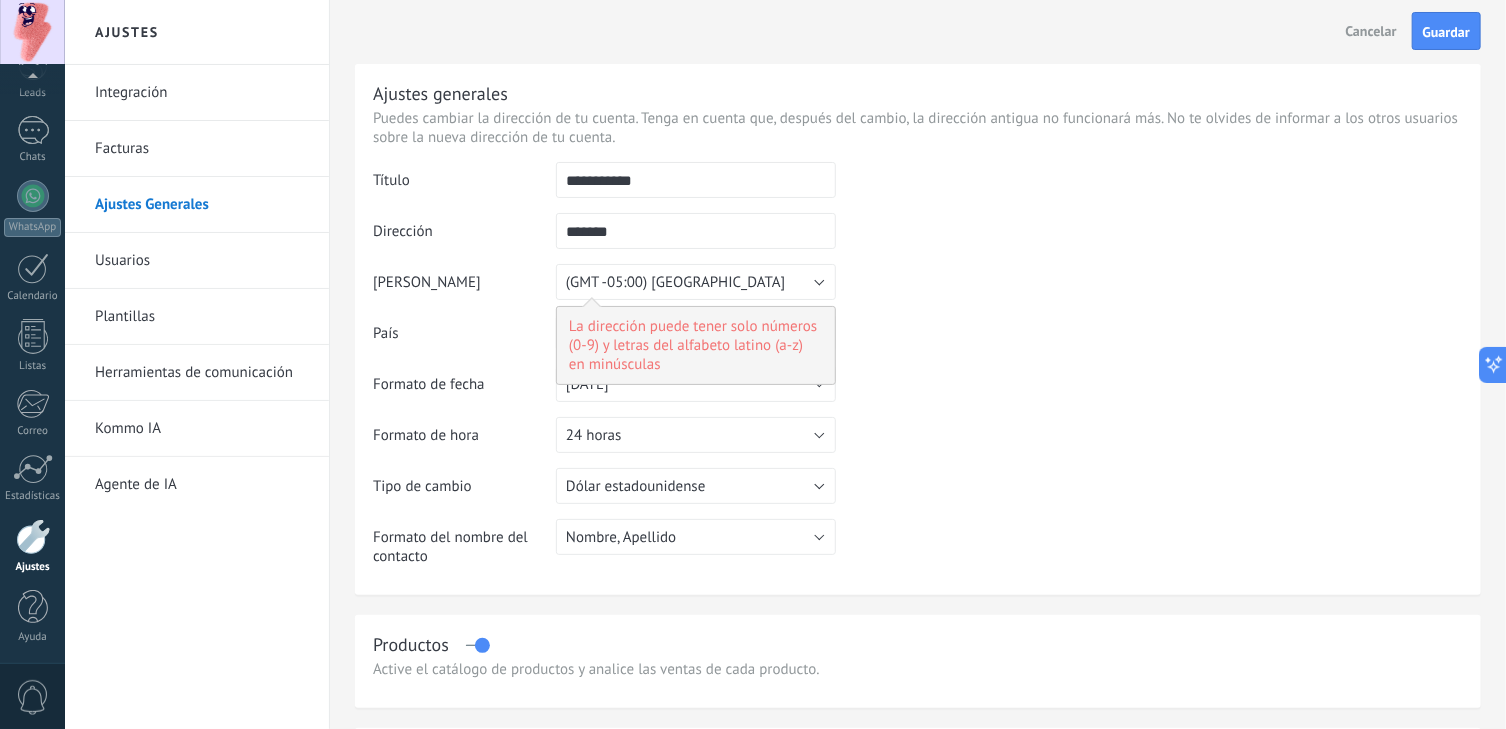 type on "*******" 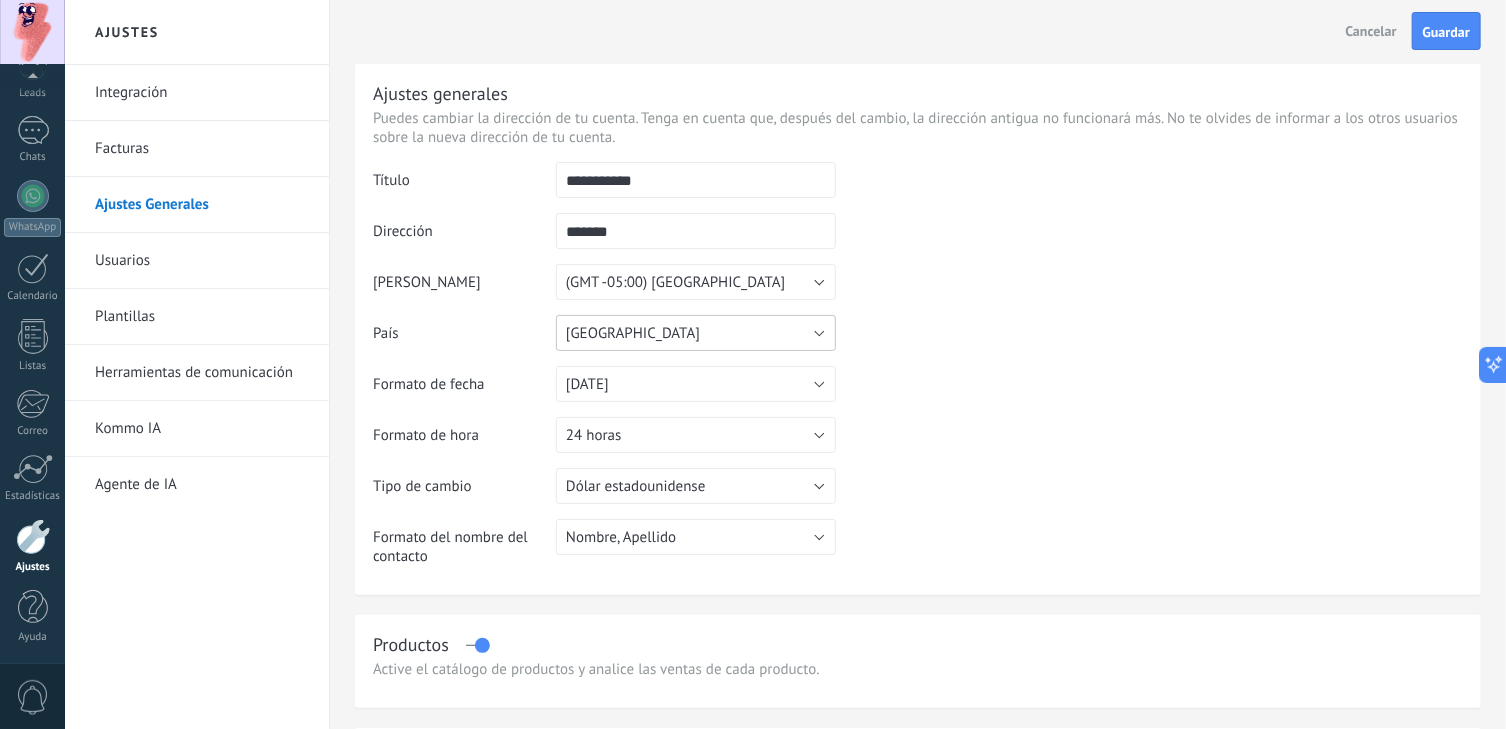 type 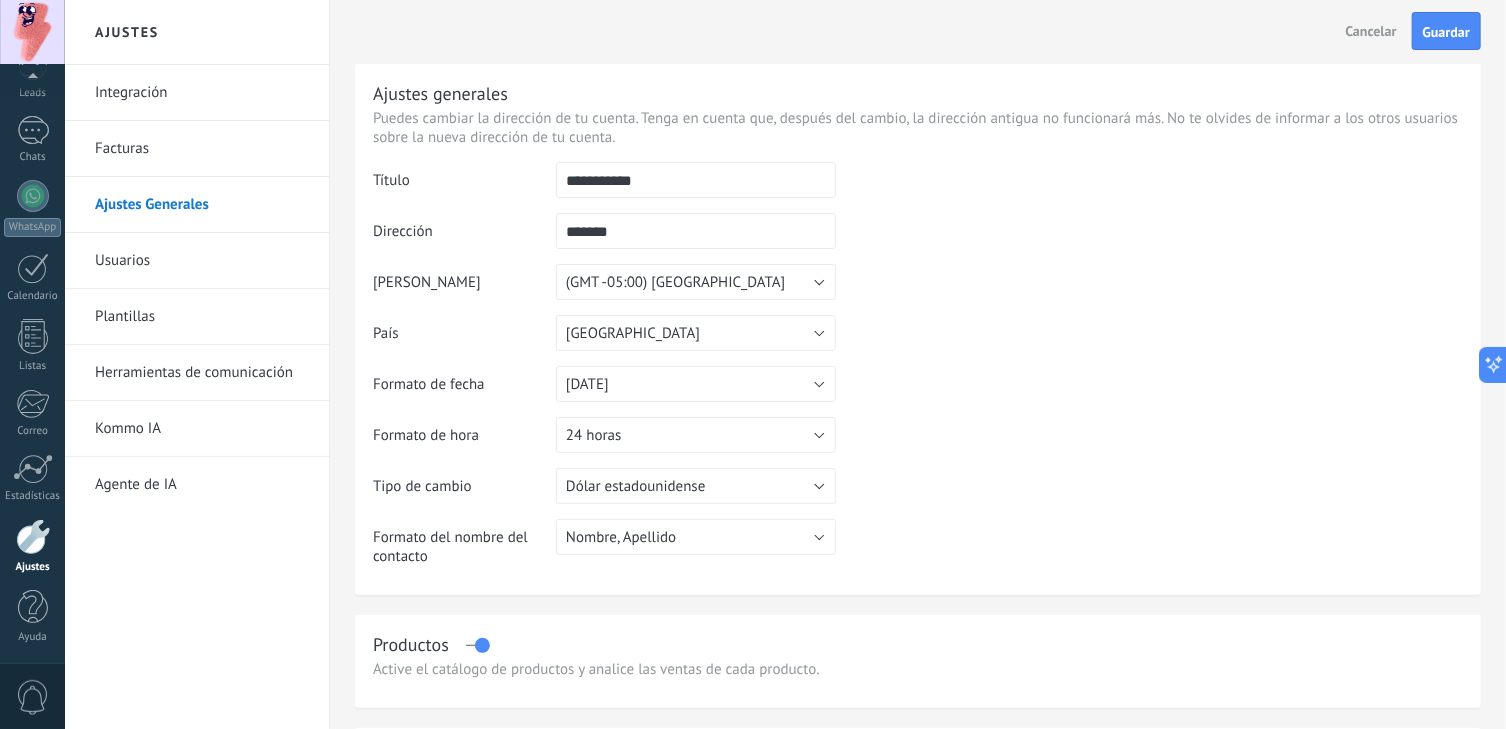 click on "*******" at bounding box center [696, 231] 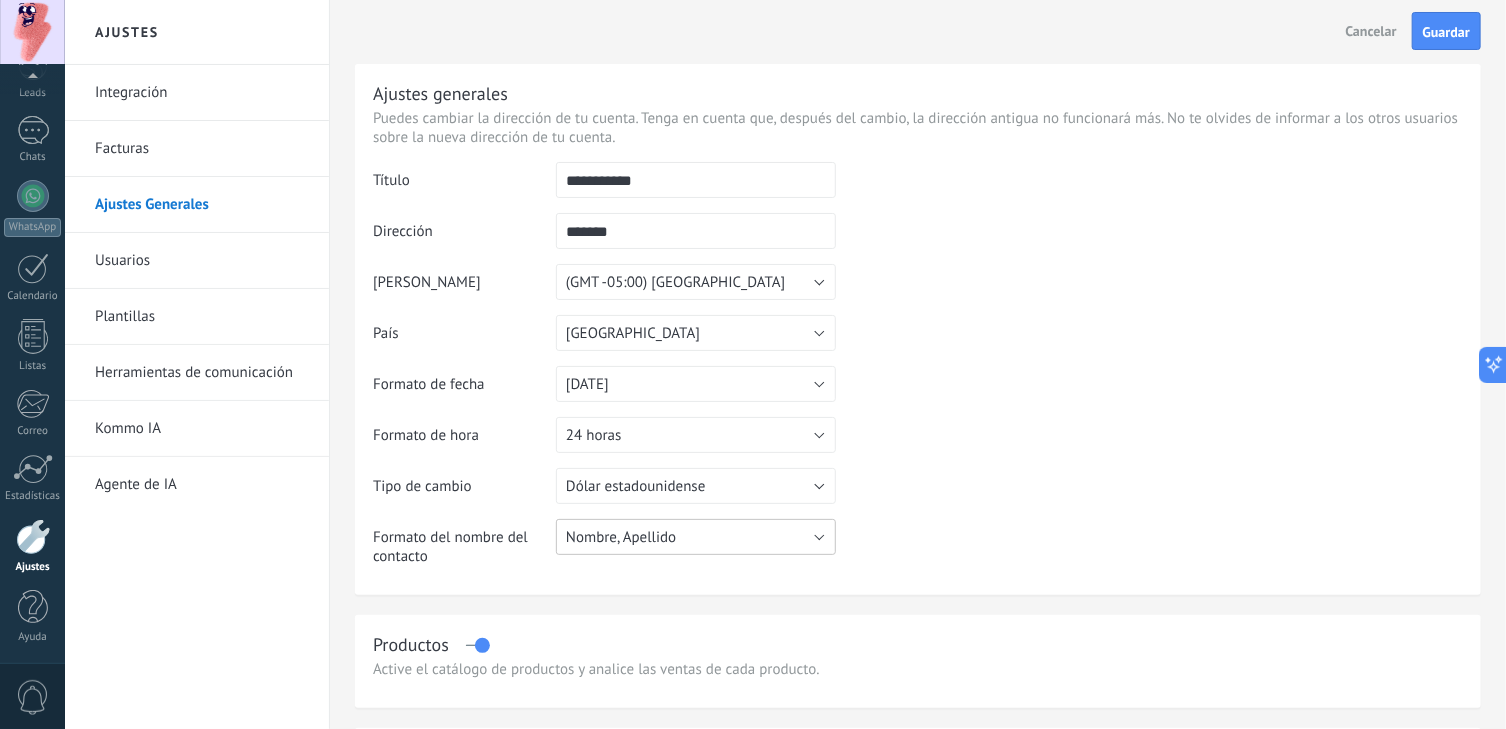 click on "Nombre, Apellido" at bounding box center (696, 537) 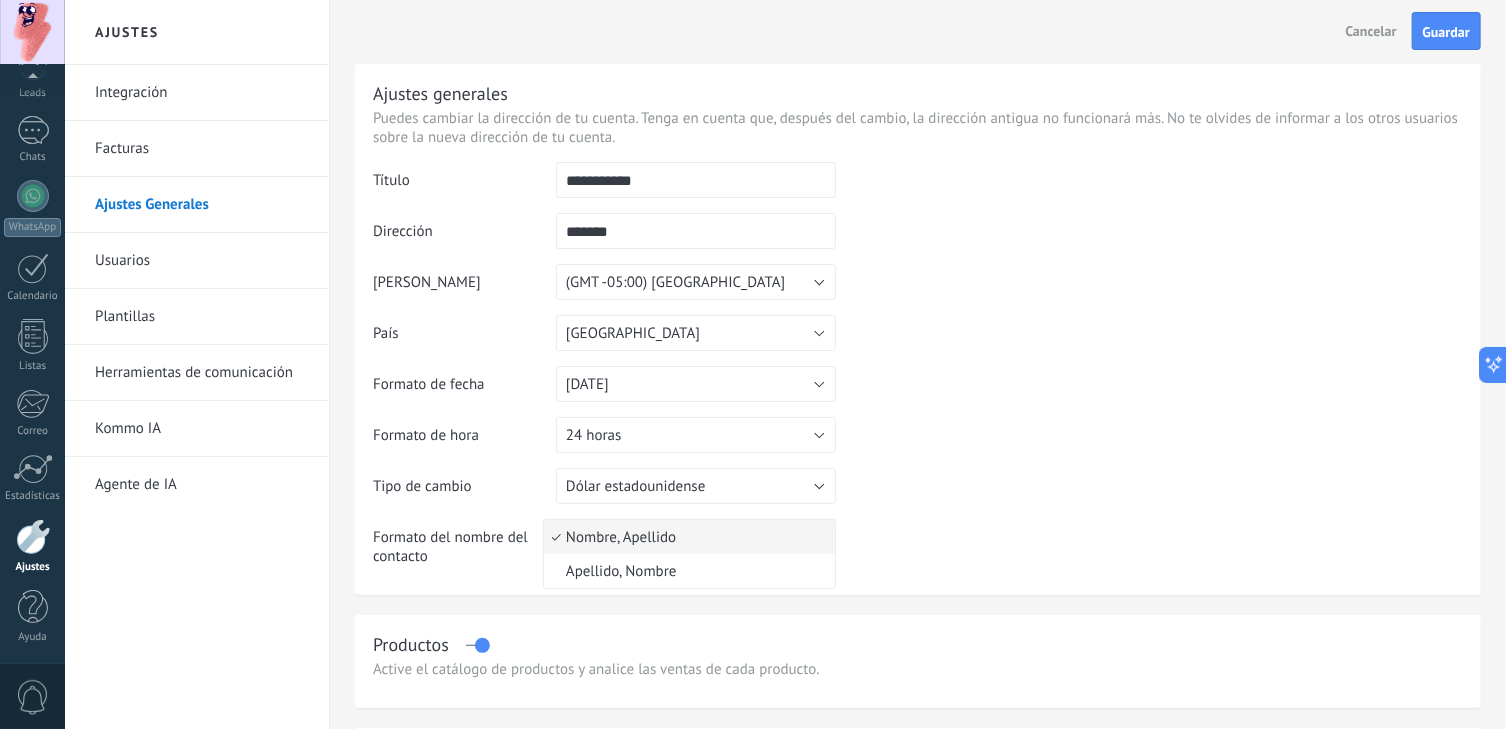 click on "Nombre, Apellido" at bounding box center (686, 537) 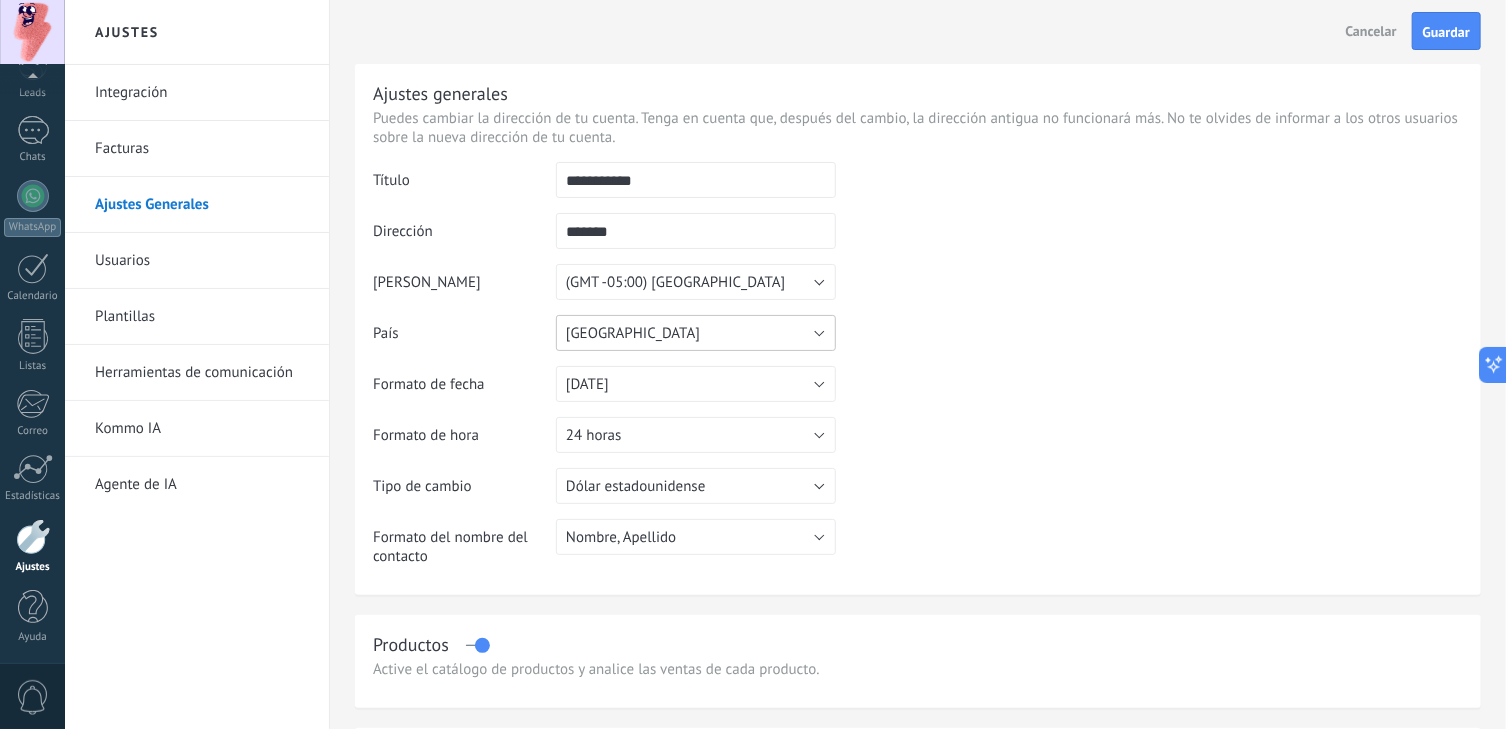 click on "Ecuador" at bounding box center [696, 333] 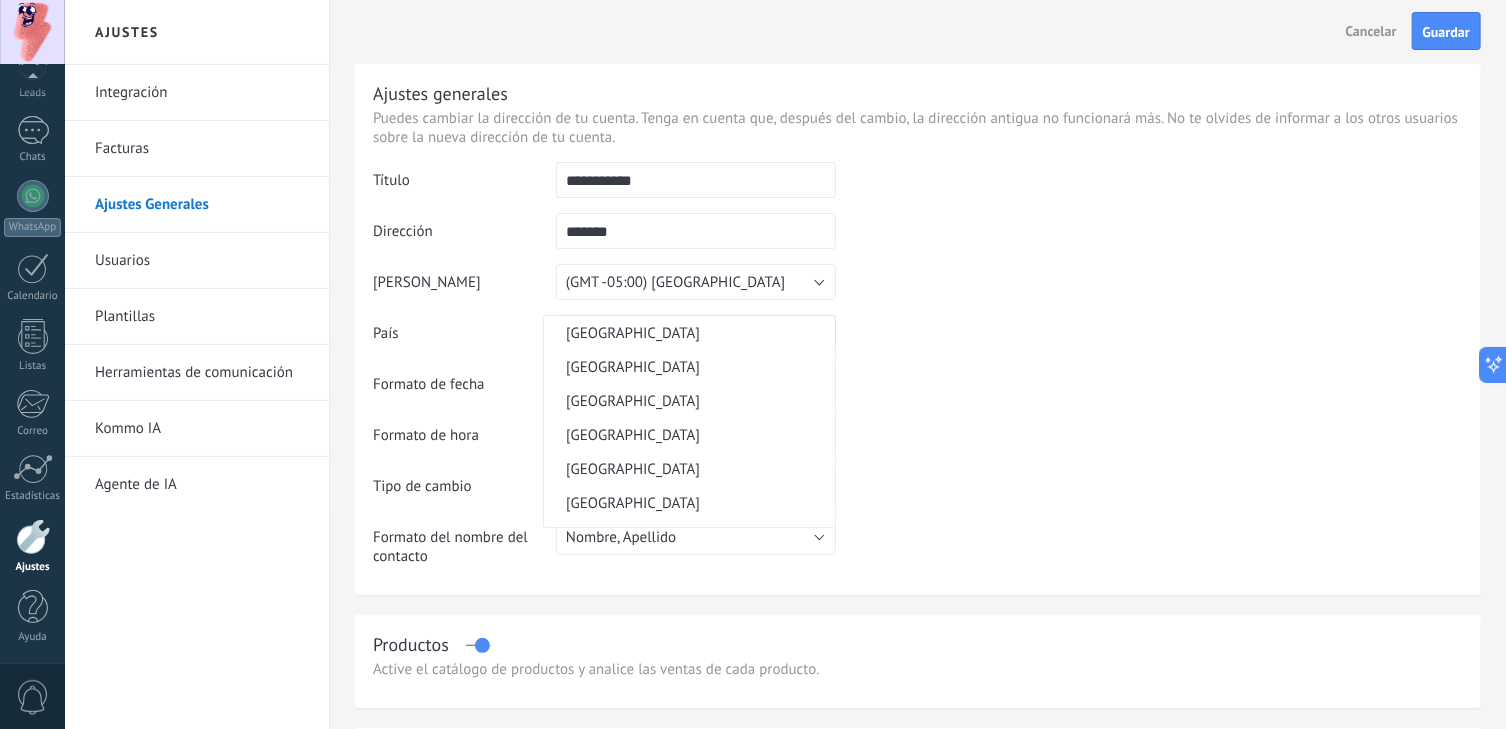 scroll, scrollTop: 1774, scrollLeft: 0, axis: vertical 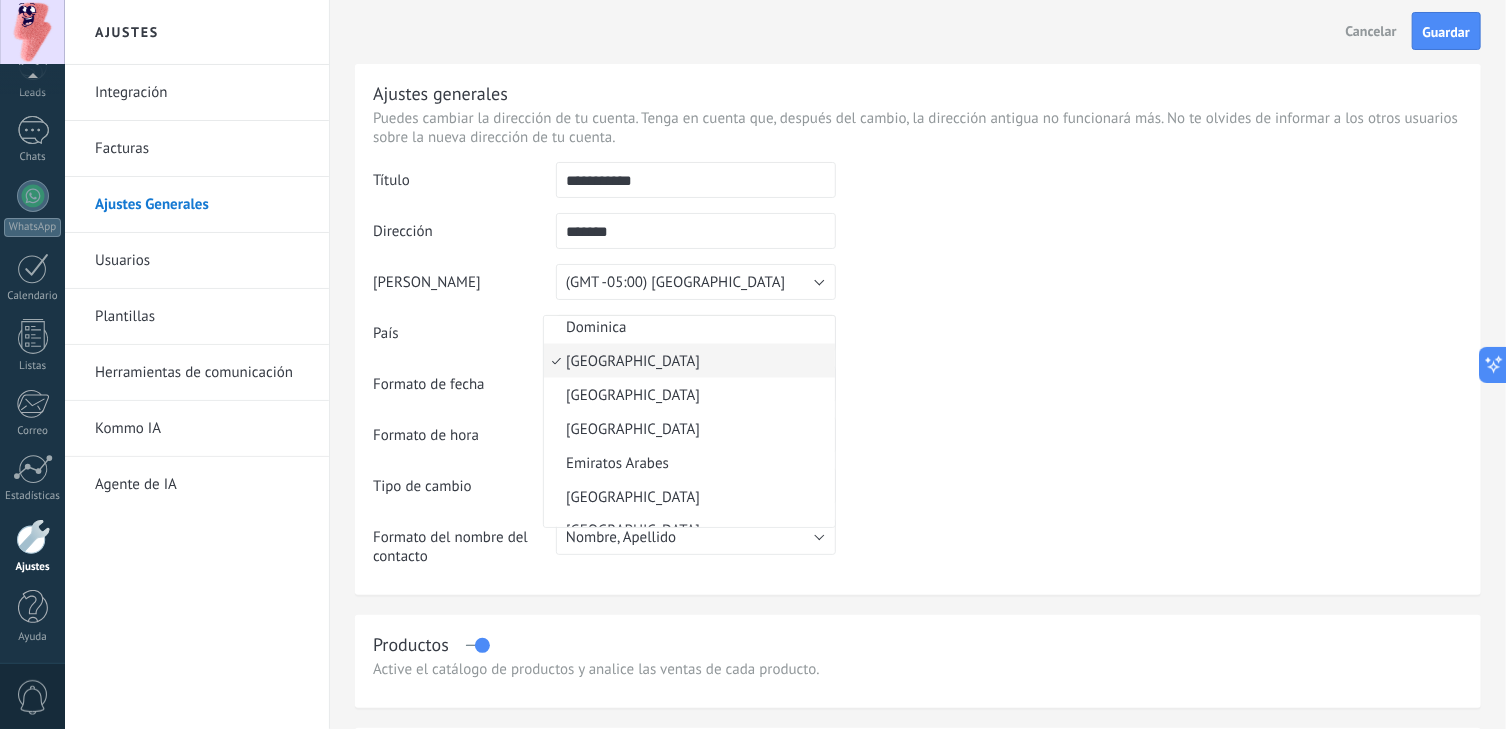click on "Dinamarca" at bounding box center (686, 293) 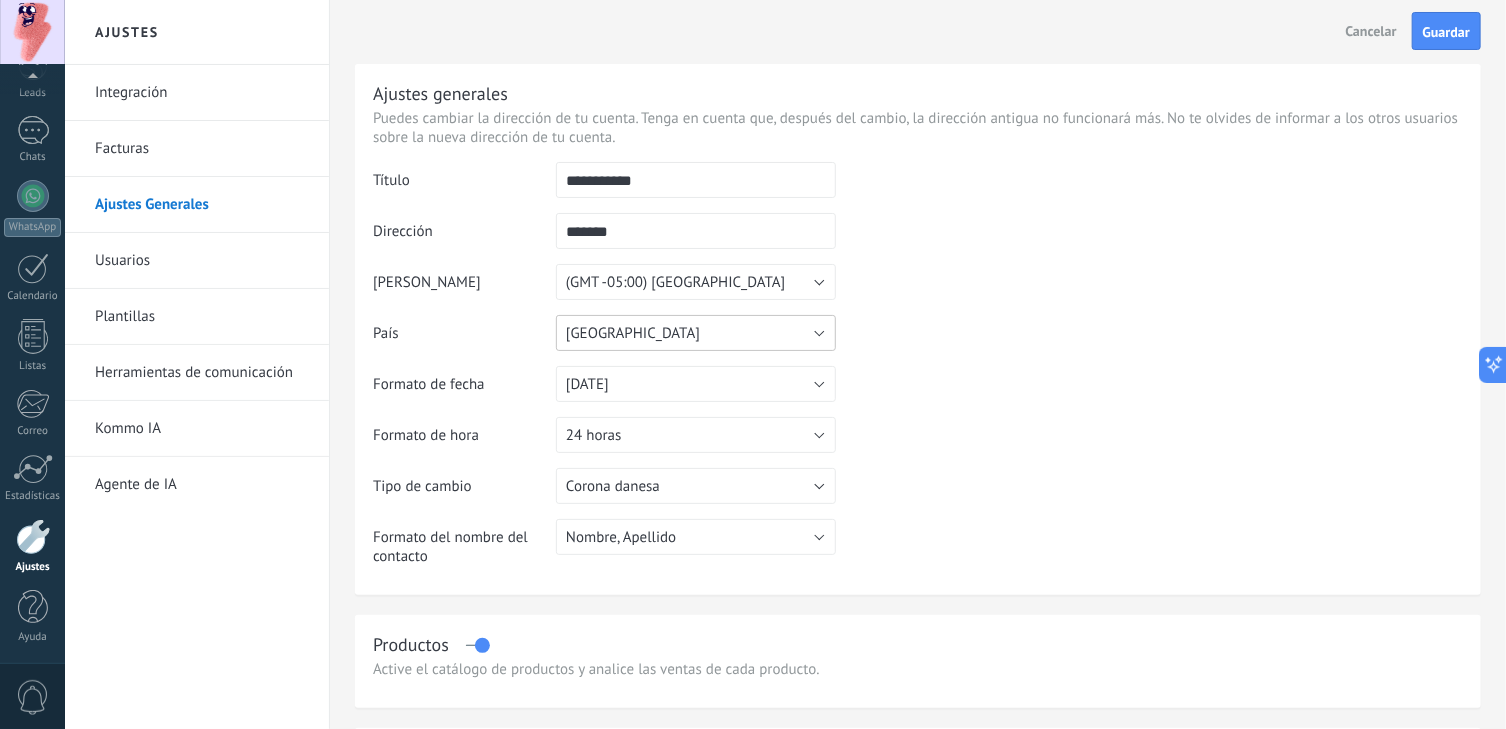 click on "Dinamarca" at bounding box center [696, 333] 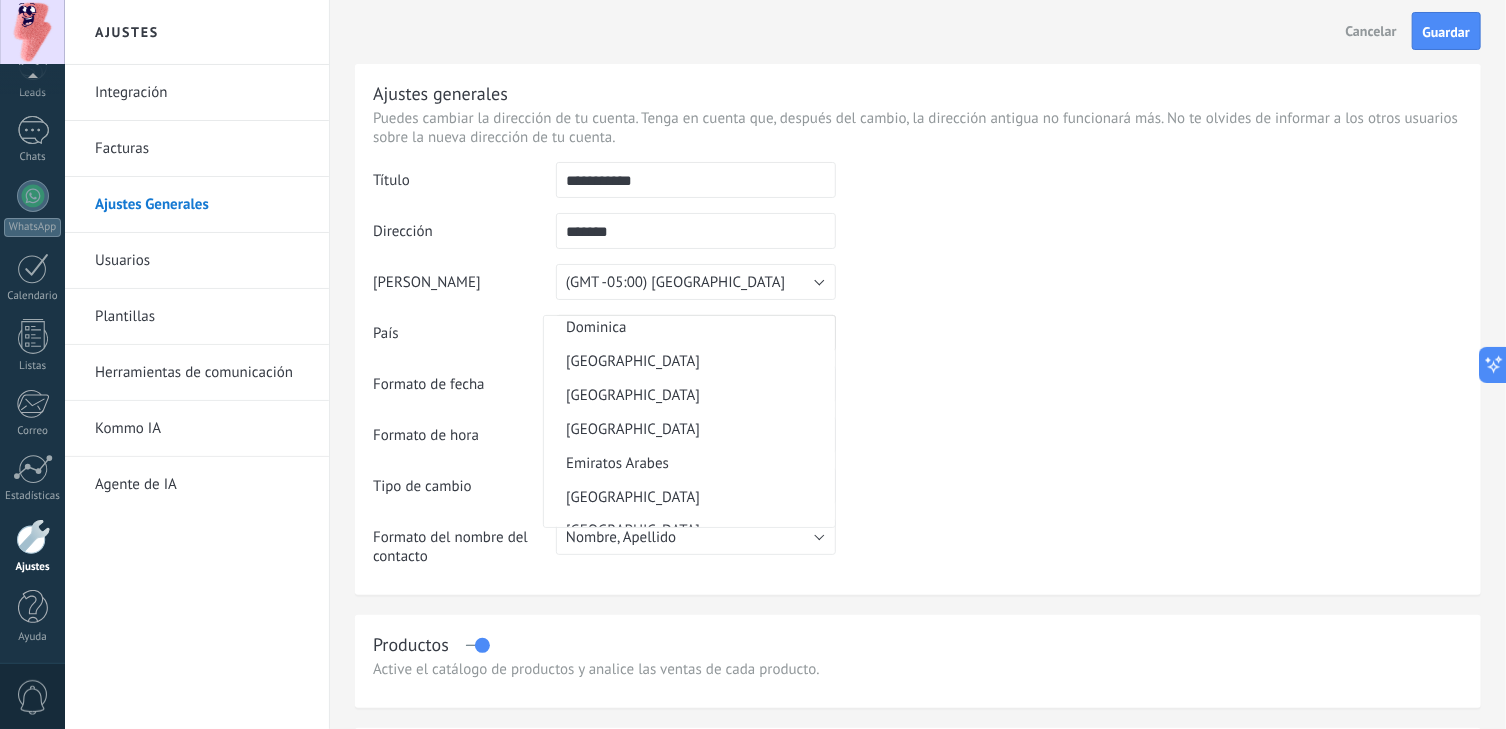 scroll, scrollTop: 1704, scrollLeft: 0, axis: vertical 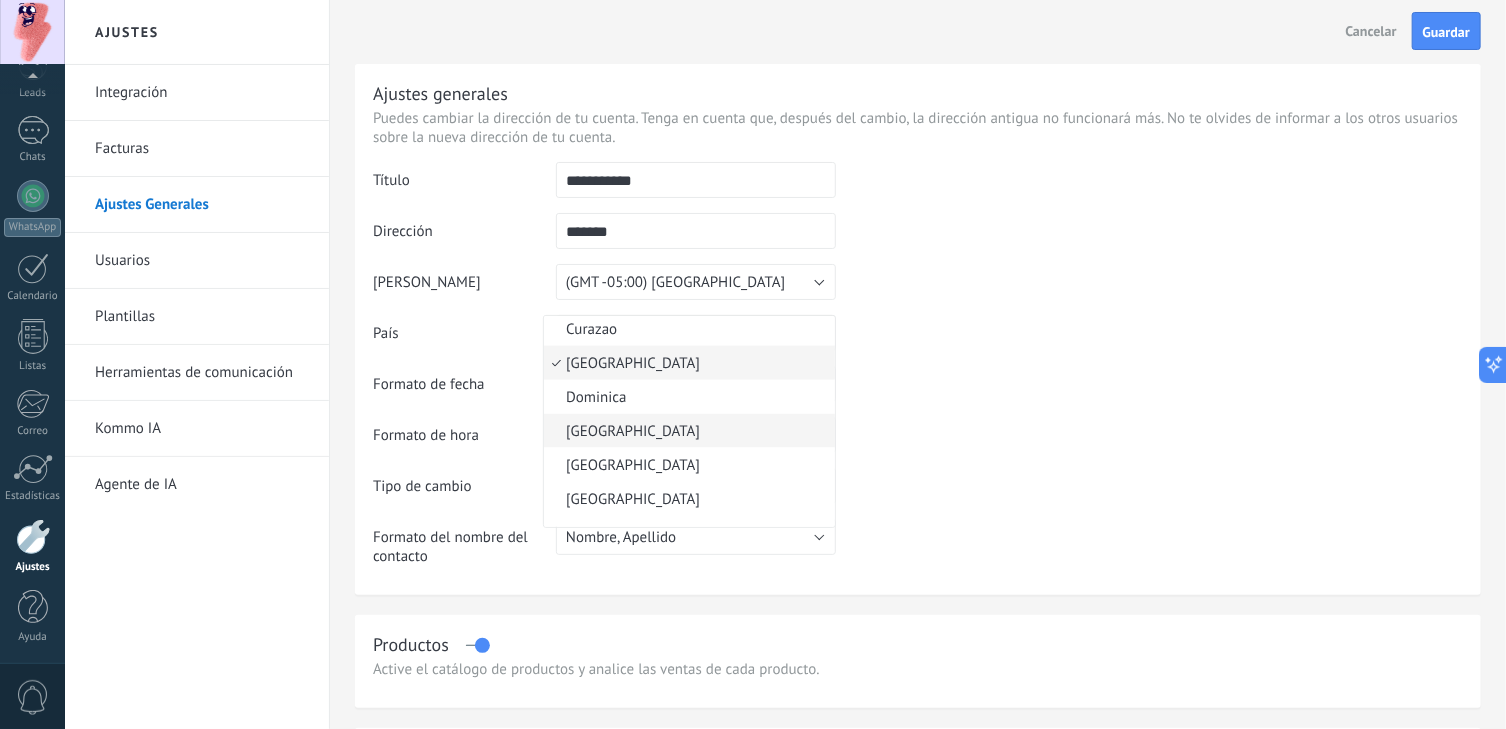 click on "Ecuador" at bounding box center [686, 431] 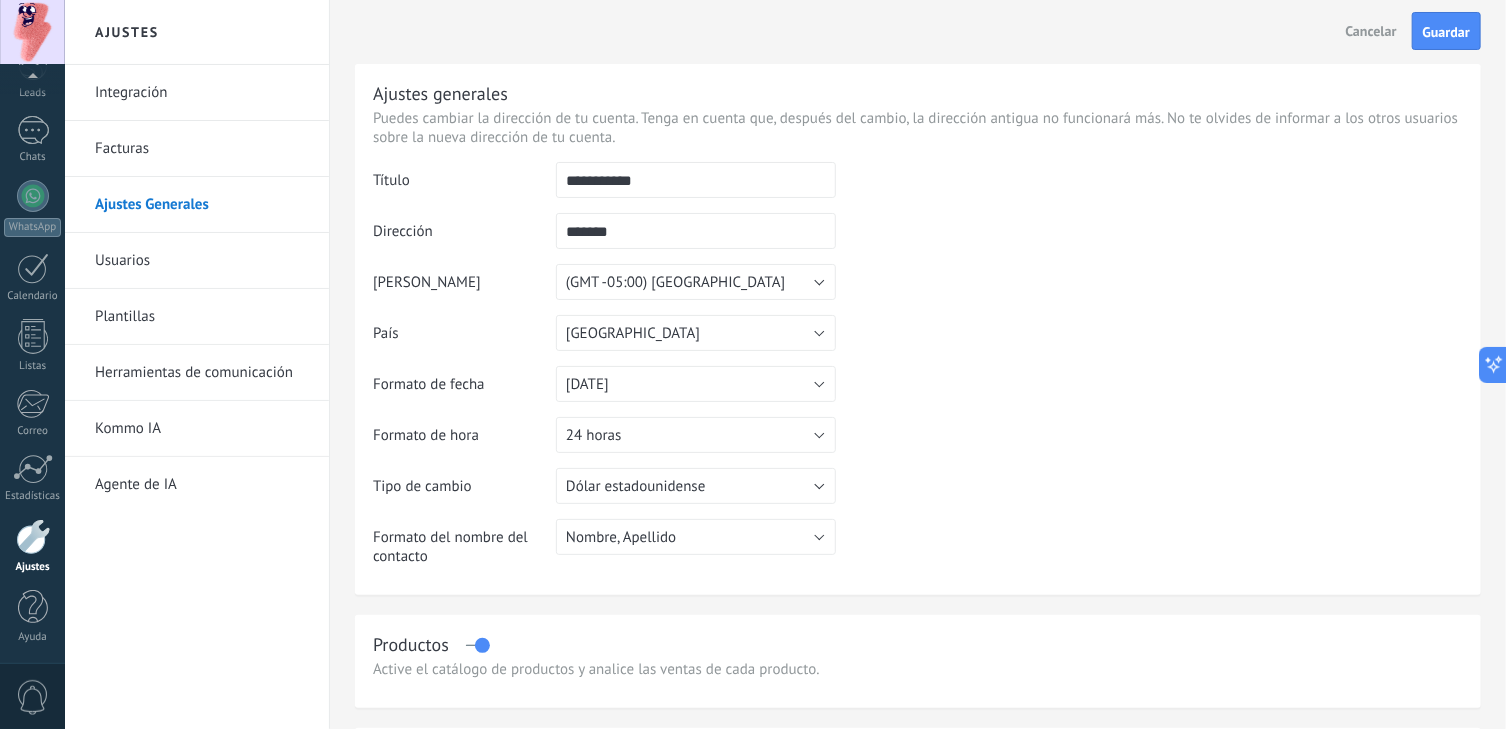 click at bounding box center (1149, 264) 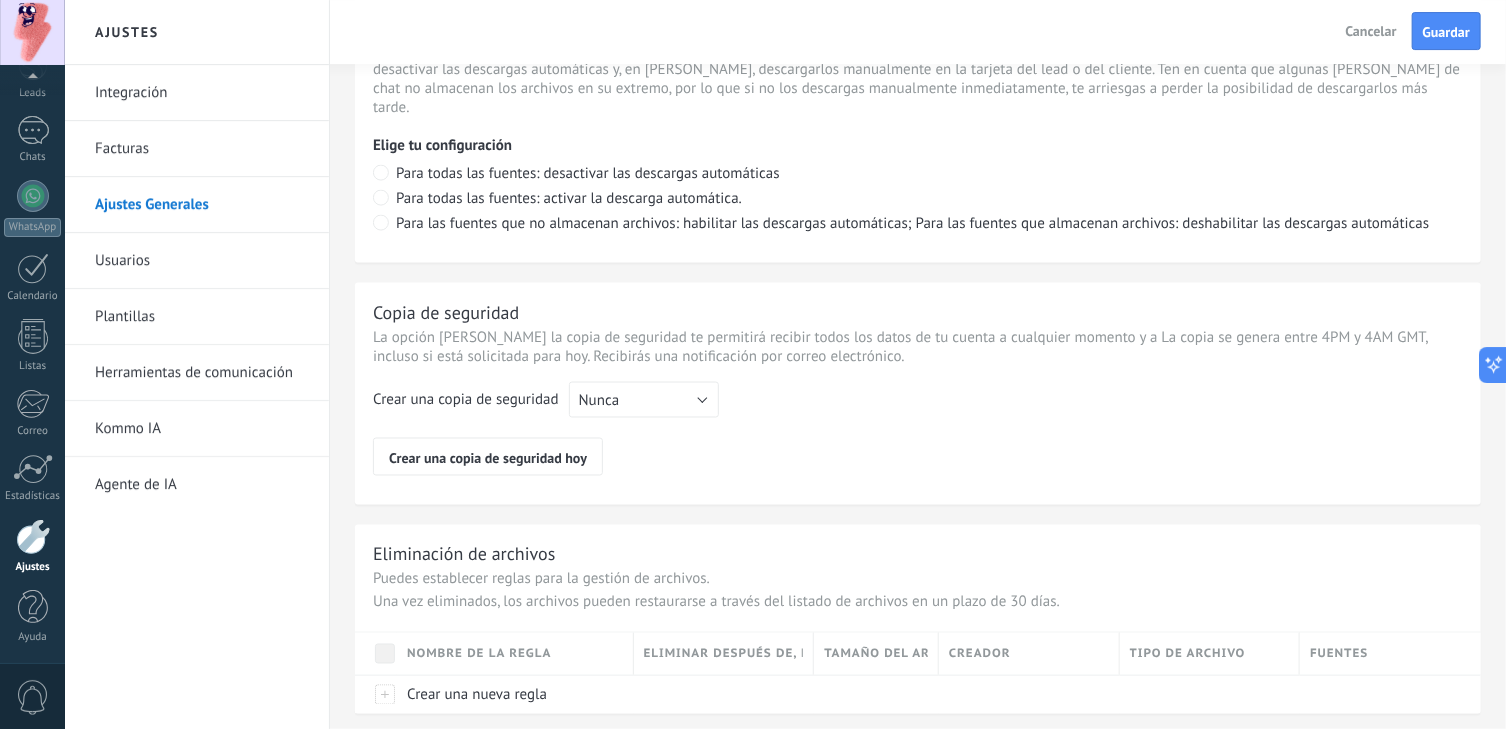 scroll, scrollTop: 1492, scrollLeft: 0, axis: vertical 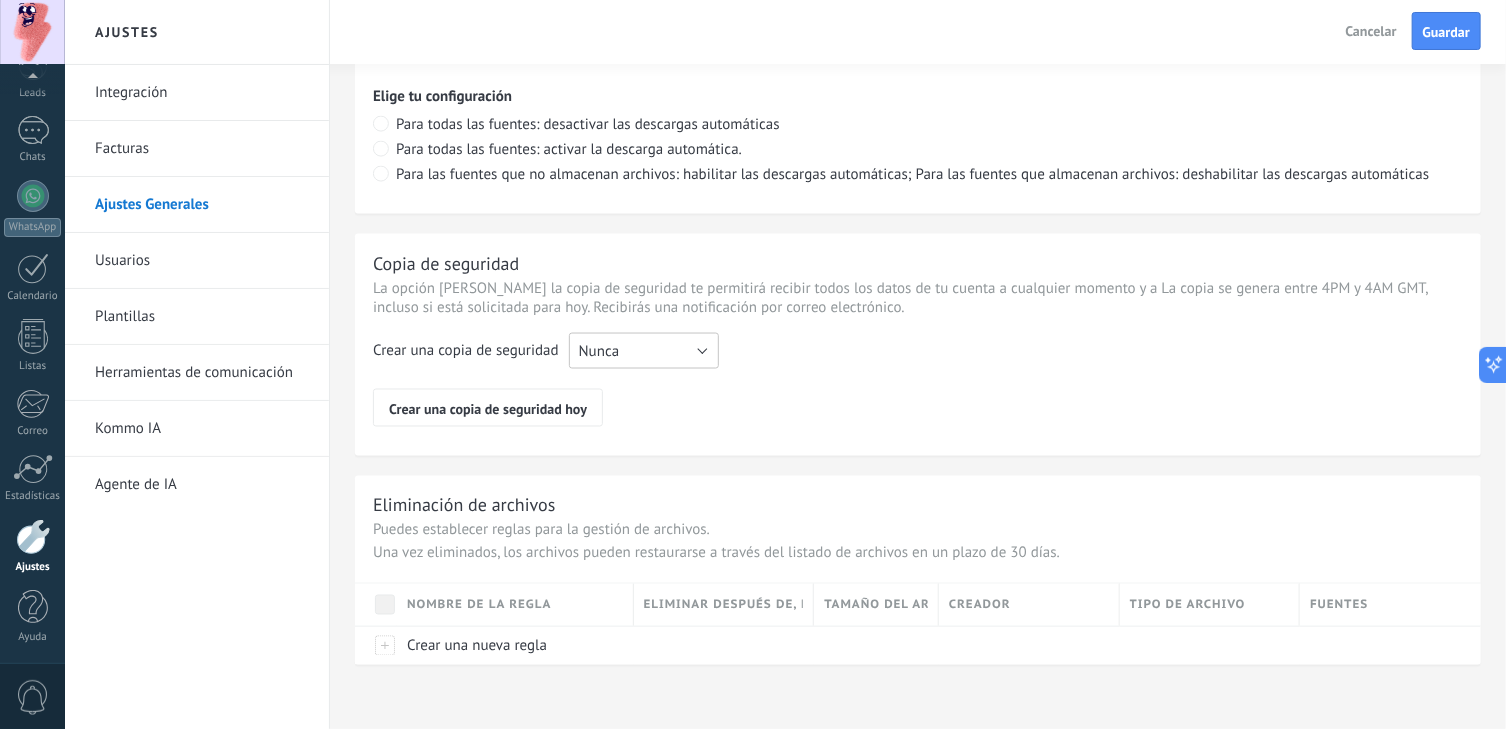 click on "Nunca" at bounding box center [644, 351] 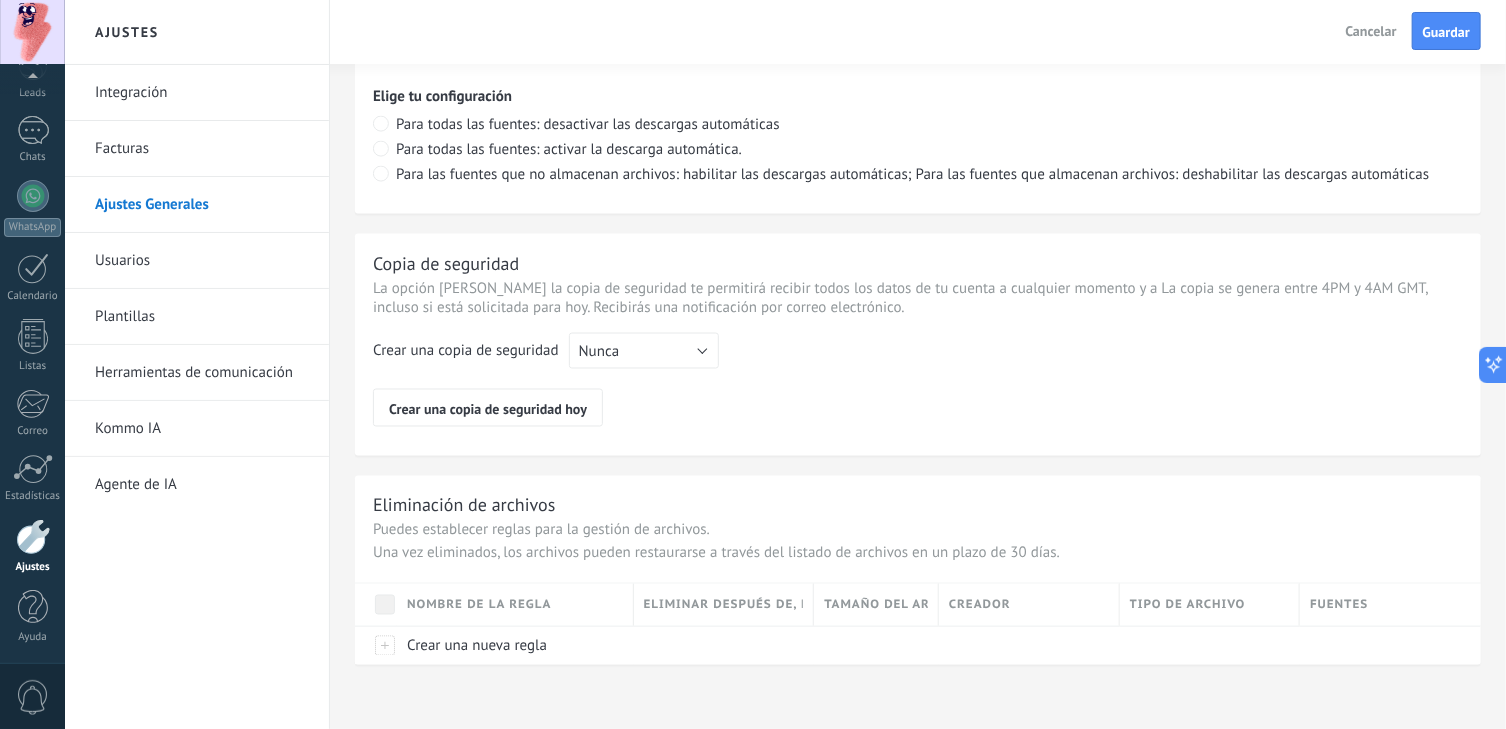 click on "Copia de seguridad La opción de crear la copia de seguridad te permitirá recibir todos los datos de tu cuenta a cualquier momento y a La copia se genera entre 4PM y 4AM GMT, incluso si está solicitada para hoy. Recibirás una notificación por correo electrónico. Crear una copia de seguridad Nunca Cada semana Cada mes Nunca Crear una copia de seguridad hoy" at bounding box center (918, 345) 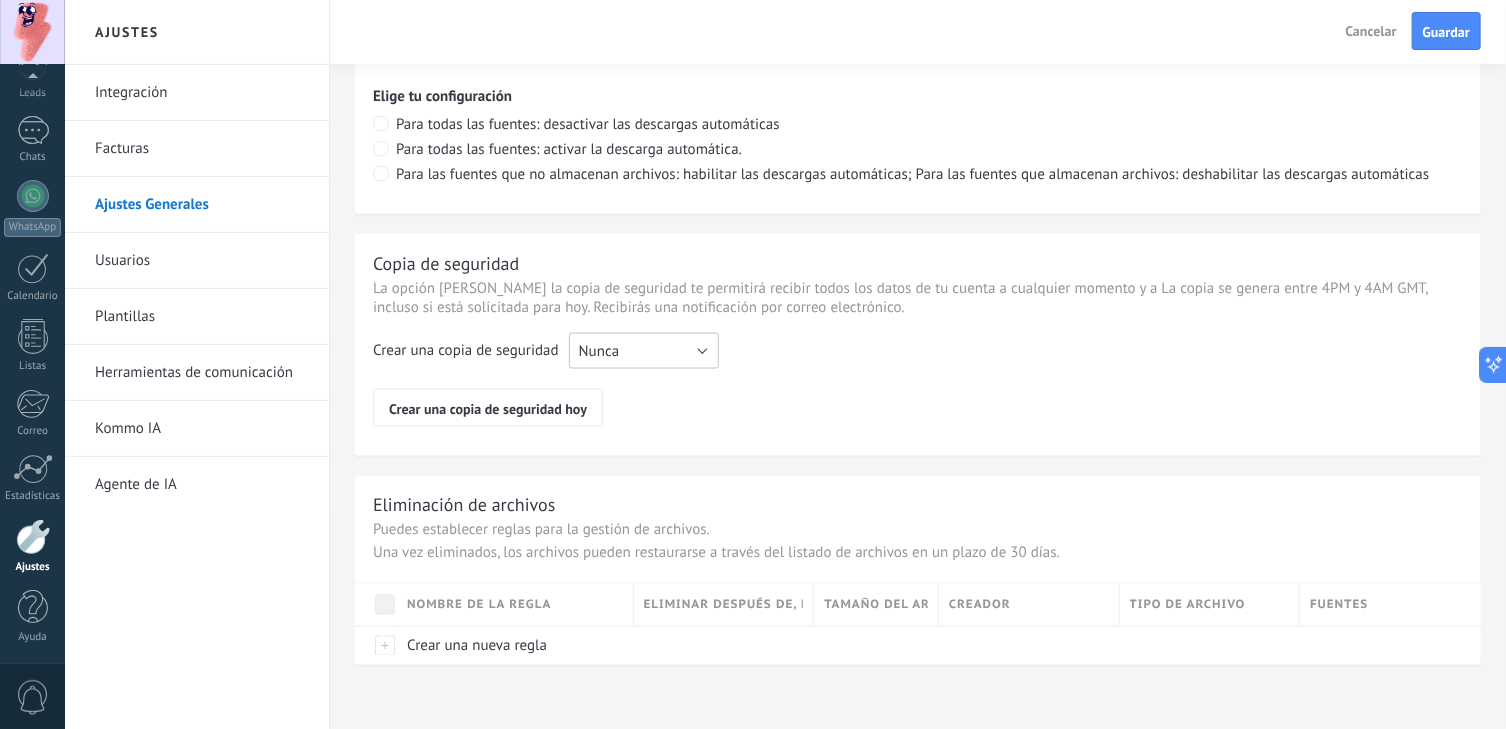 click on "Nunca" at bounding box center [644, 351] 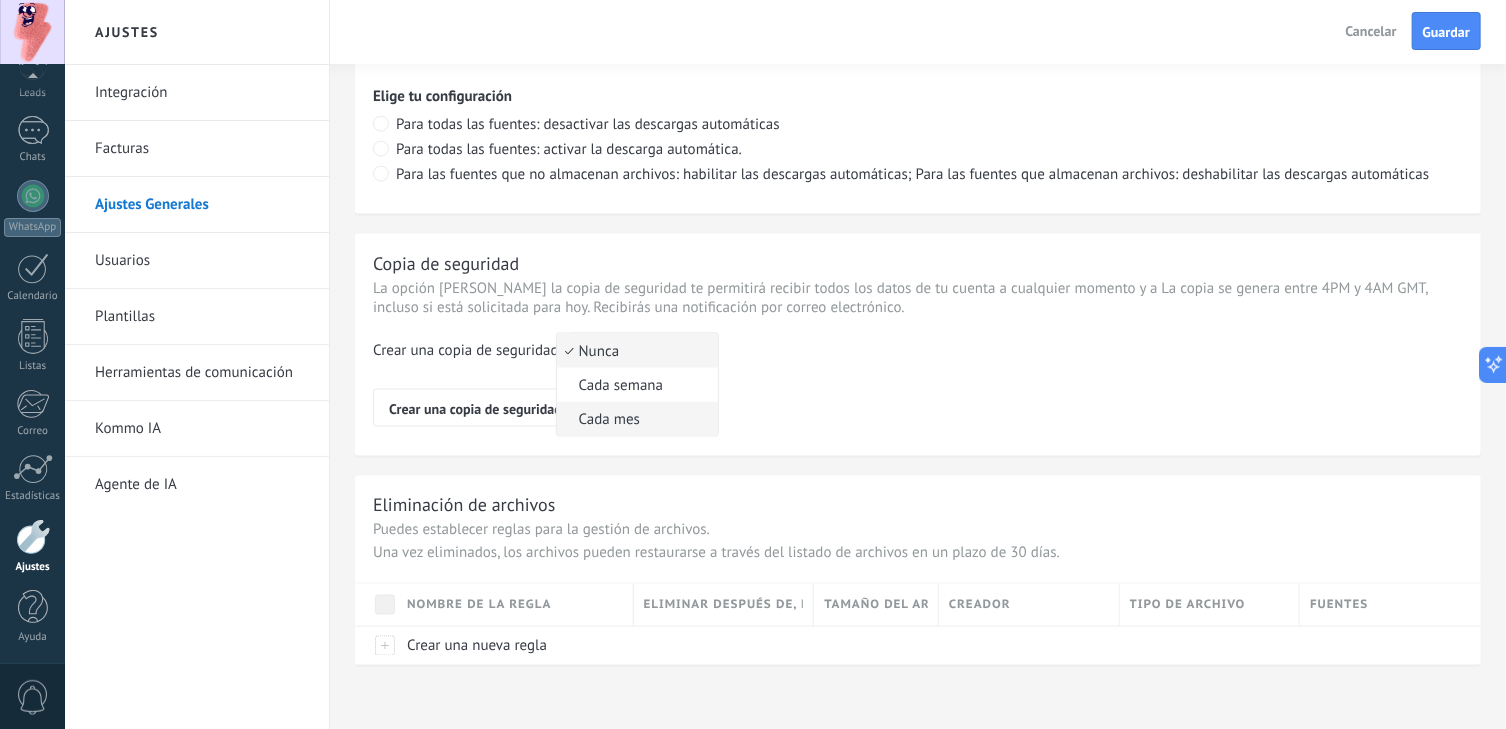 click on "Cada mes" at bounding box center [637, 419] 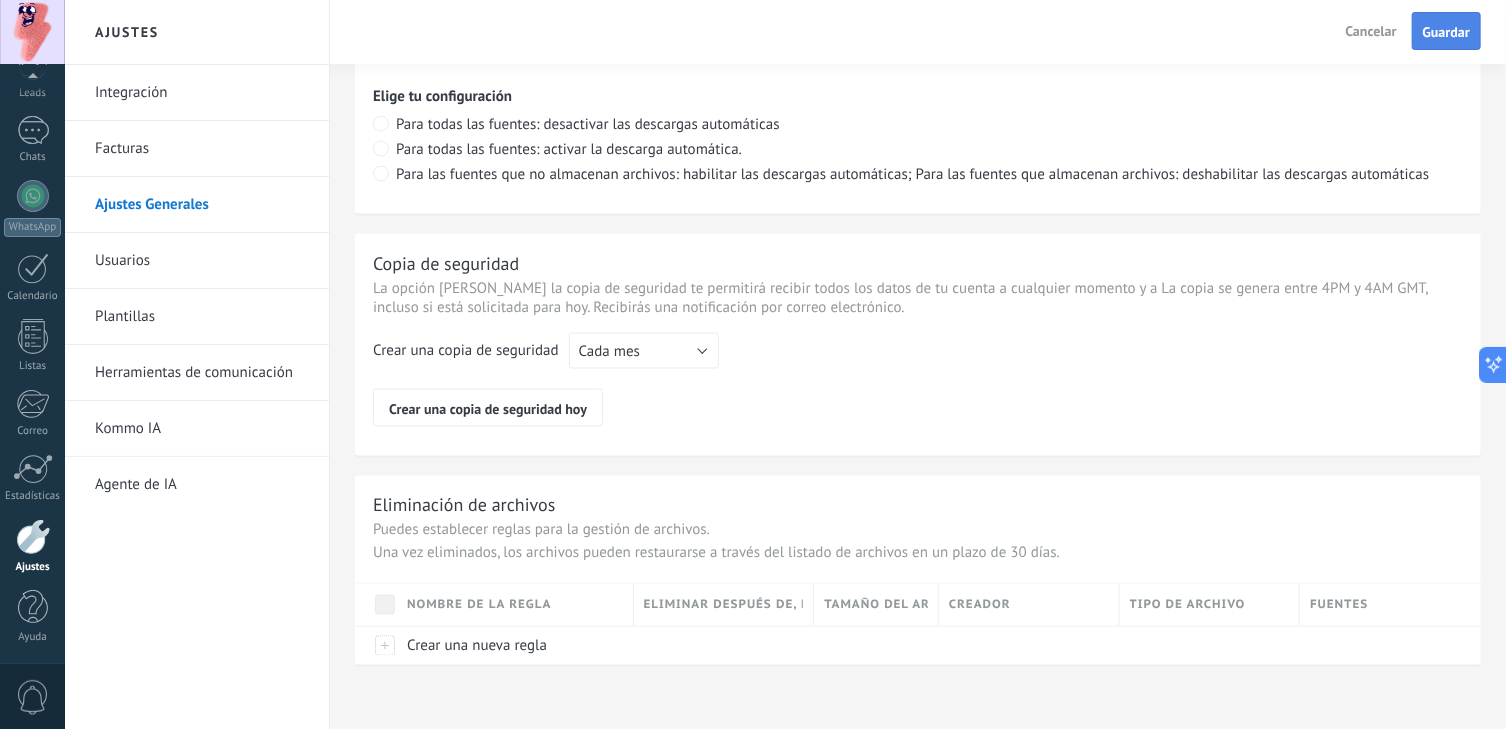 click on "Guardar" at bounding box center [1446, 31] 